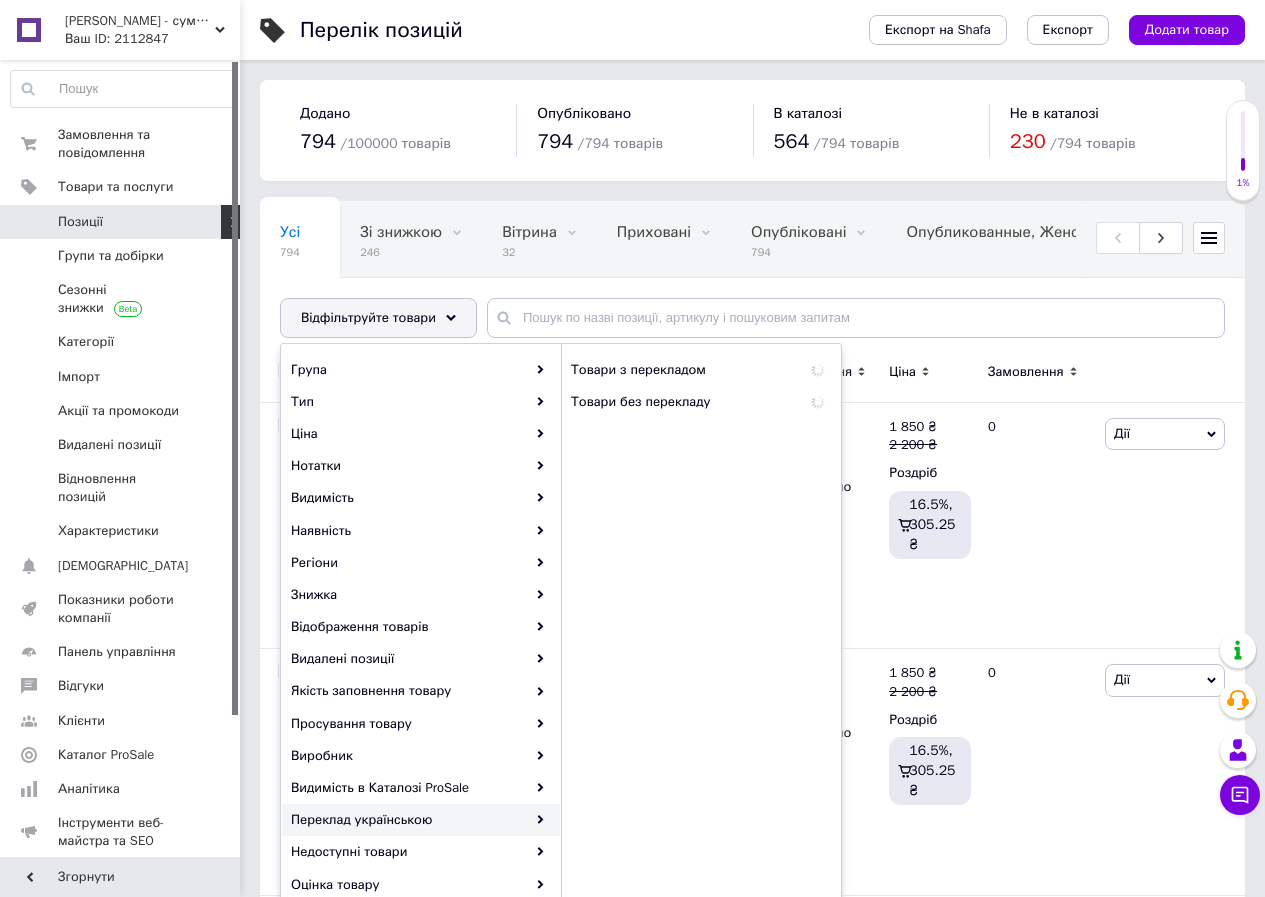 scroll, scrollTop: 0, scrollLeft: 0, axis: both 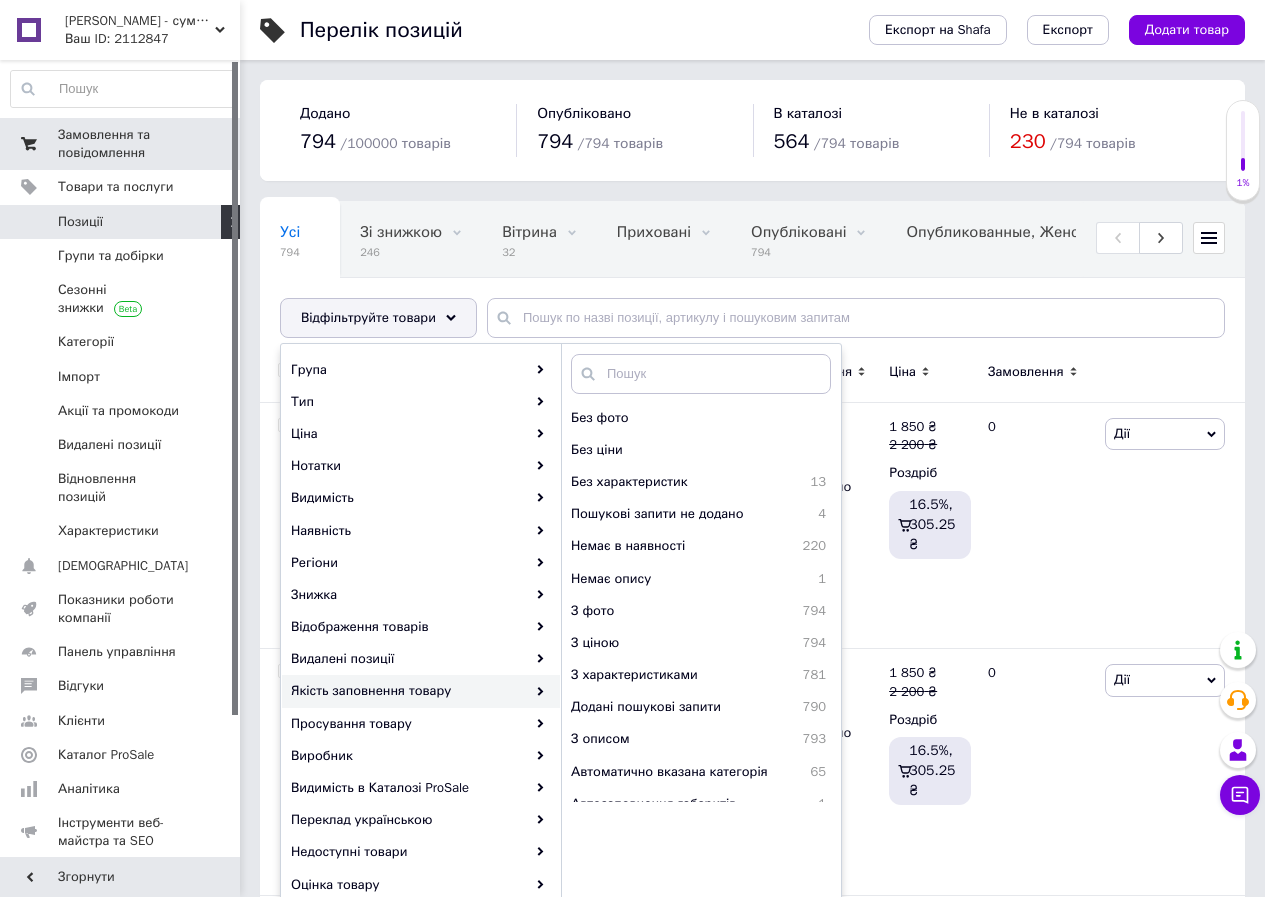 click on "Замовлення та повідомлення" at bounding box center [121, 144] 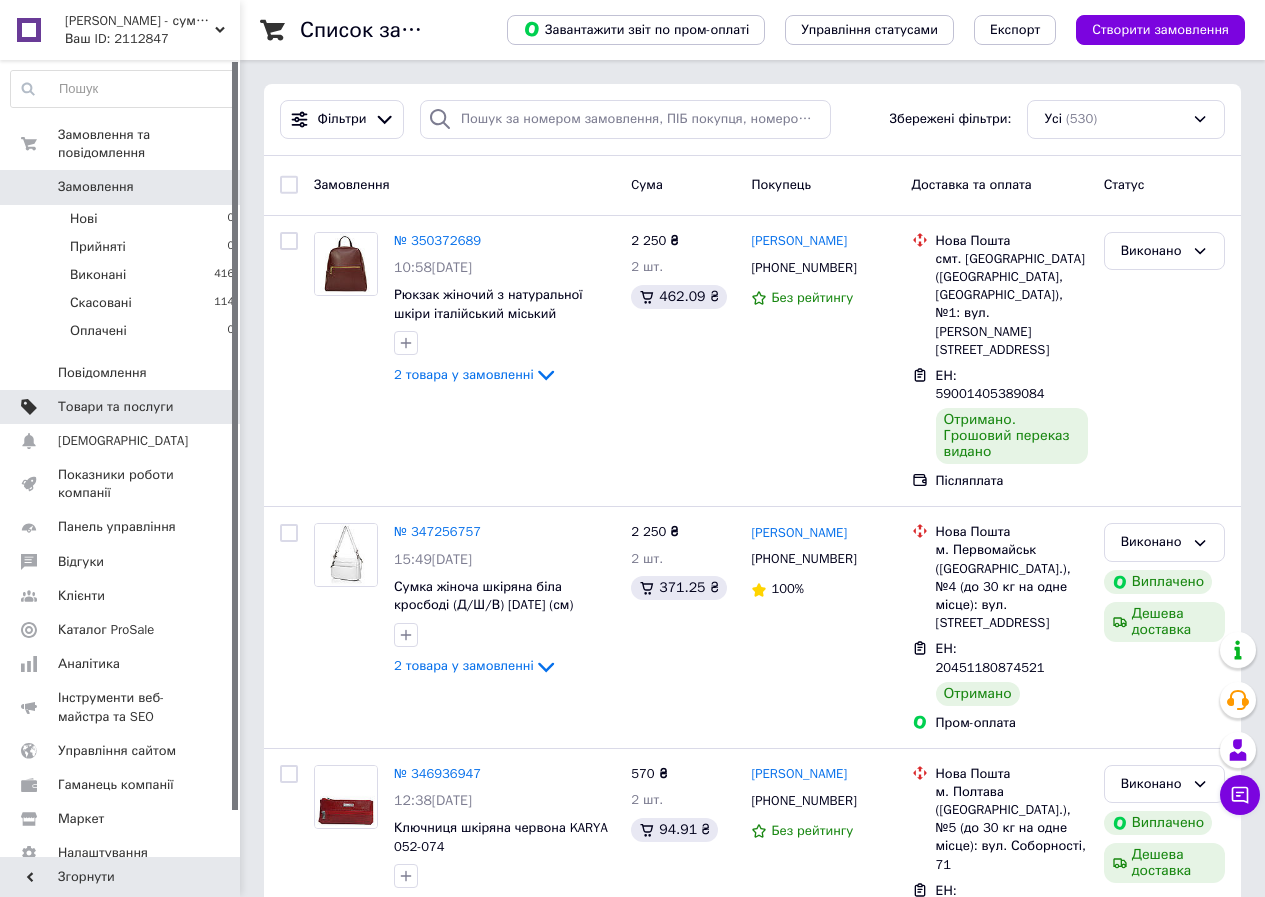 click on "Товари та послуги" at bounding box center [123, 407] 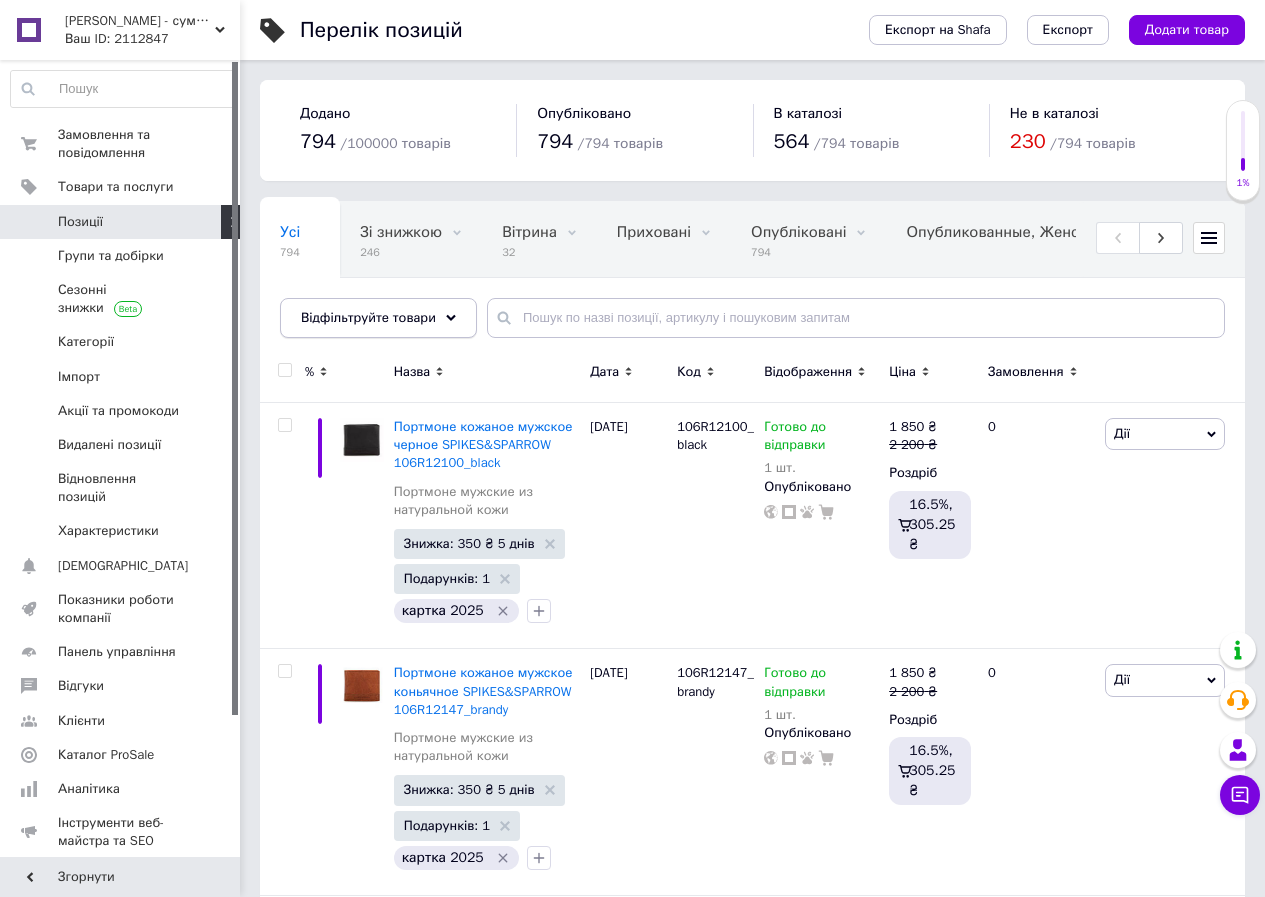 click on "Відфільтруйте товари" at bounding box center (368, 317) 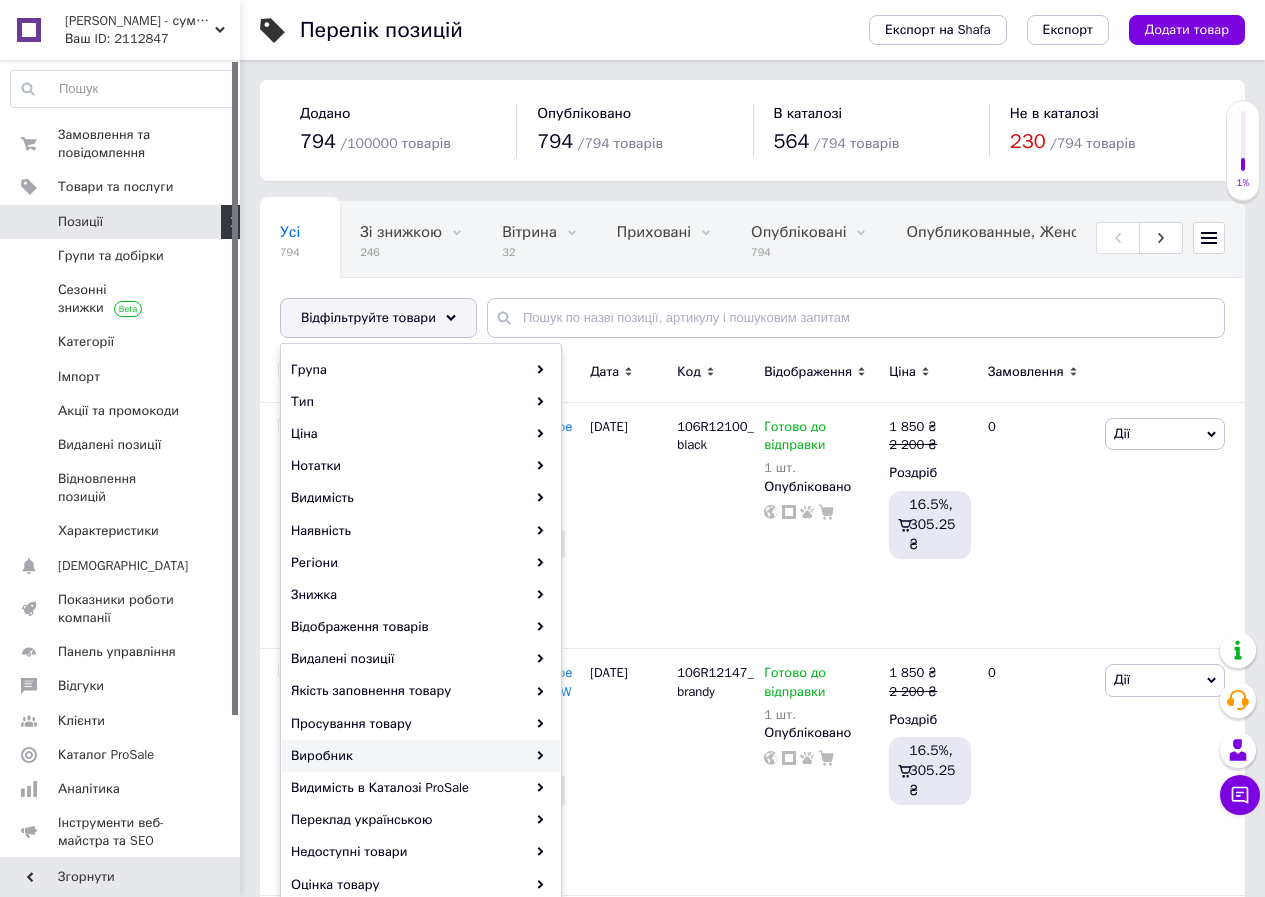 click on "Виробник" at bounding box center [421, 756] 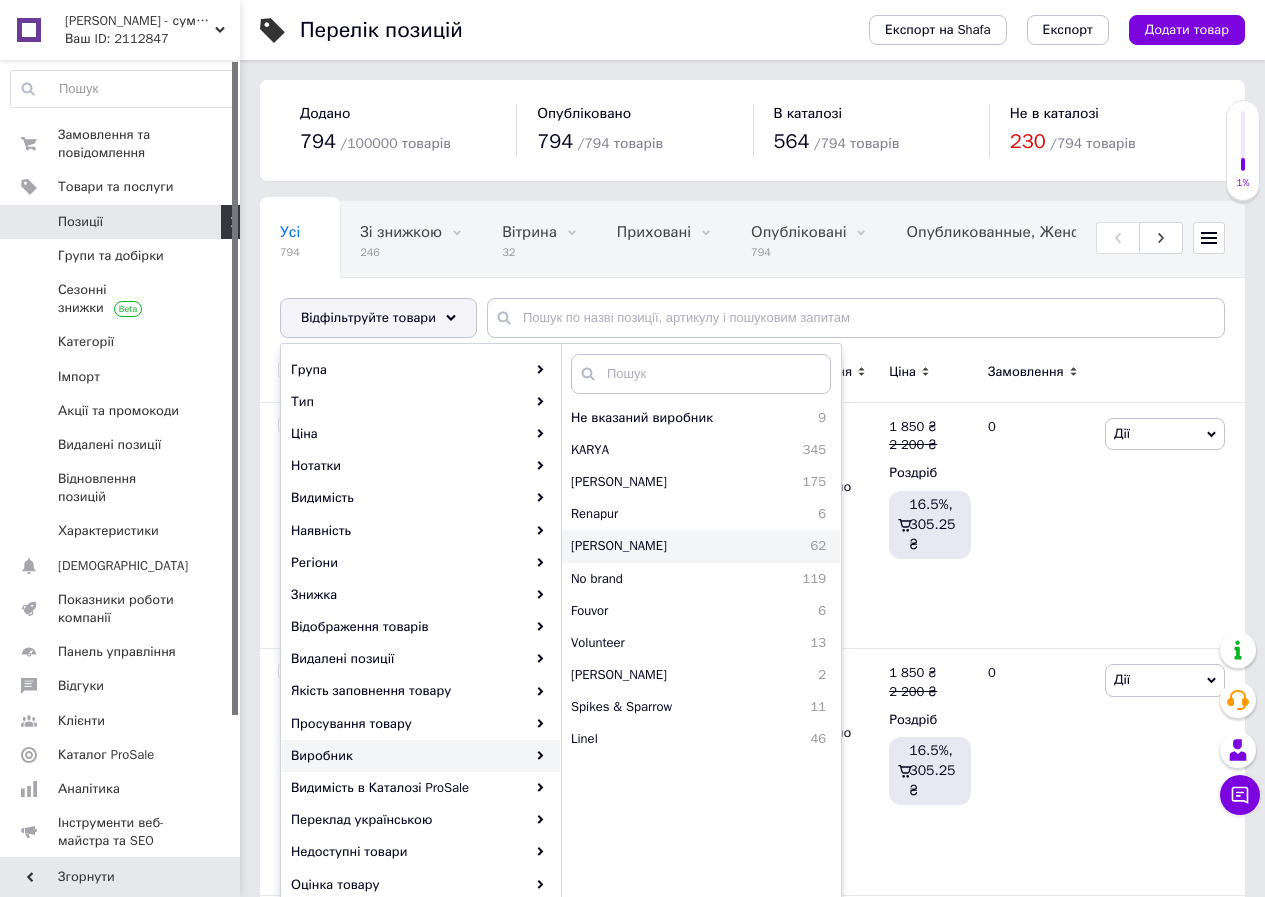 click on "[PERSON_NAME]" at bounding box center [671, 546] 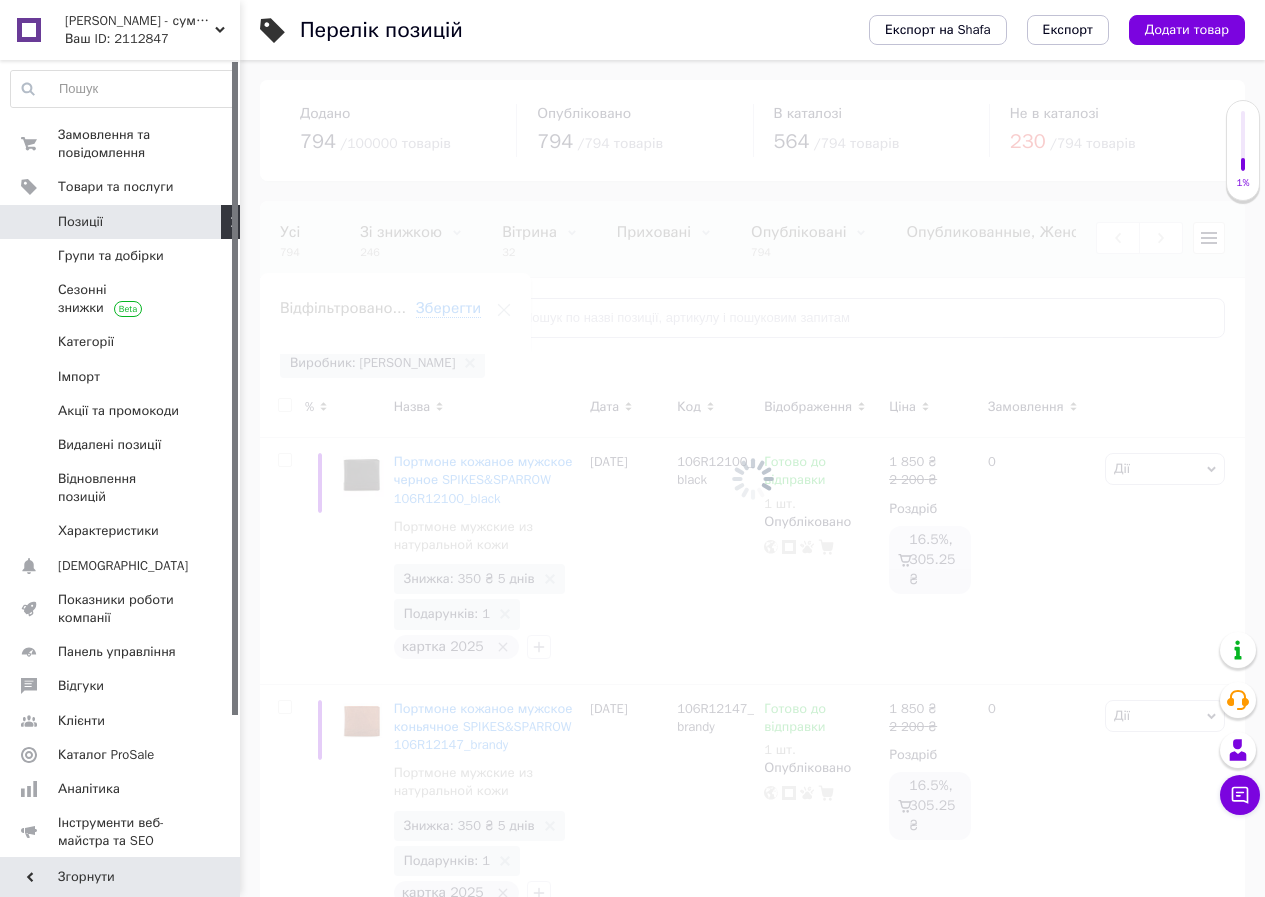 scroll, scrollTop: 0, scrollLeft: 660, axis: horizontal 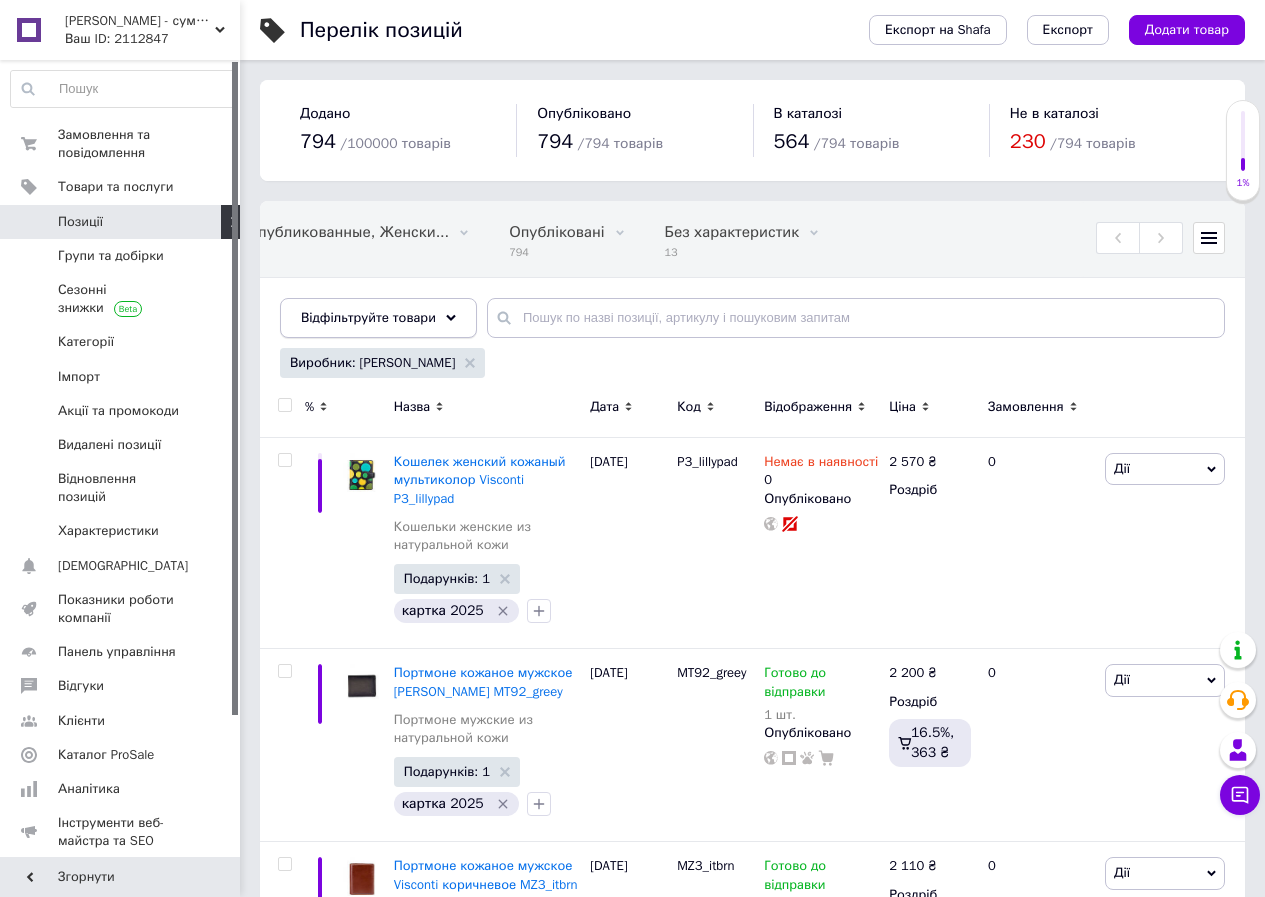 click on "Відфільтруйте товари" at bounding box center (378, 318) 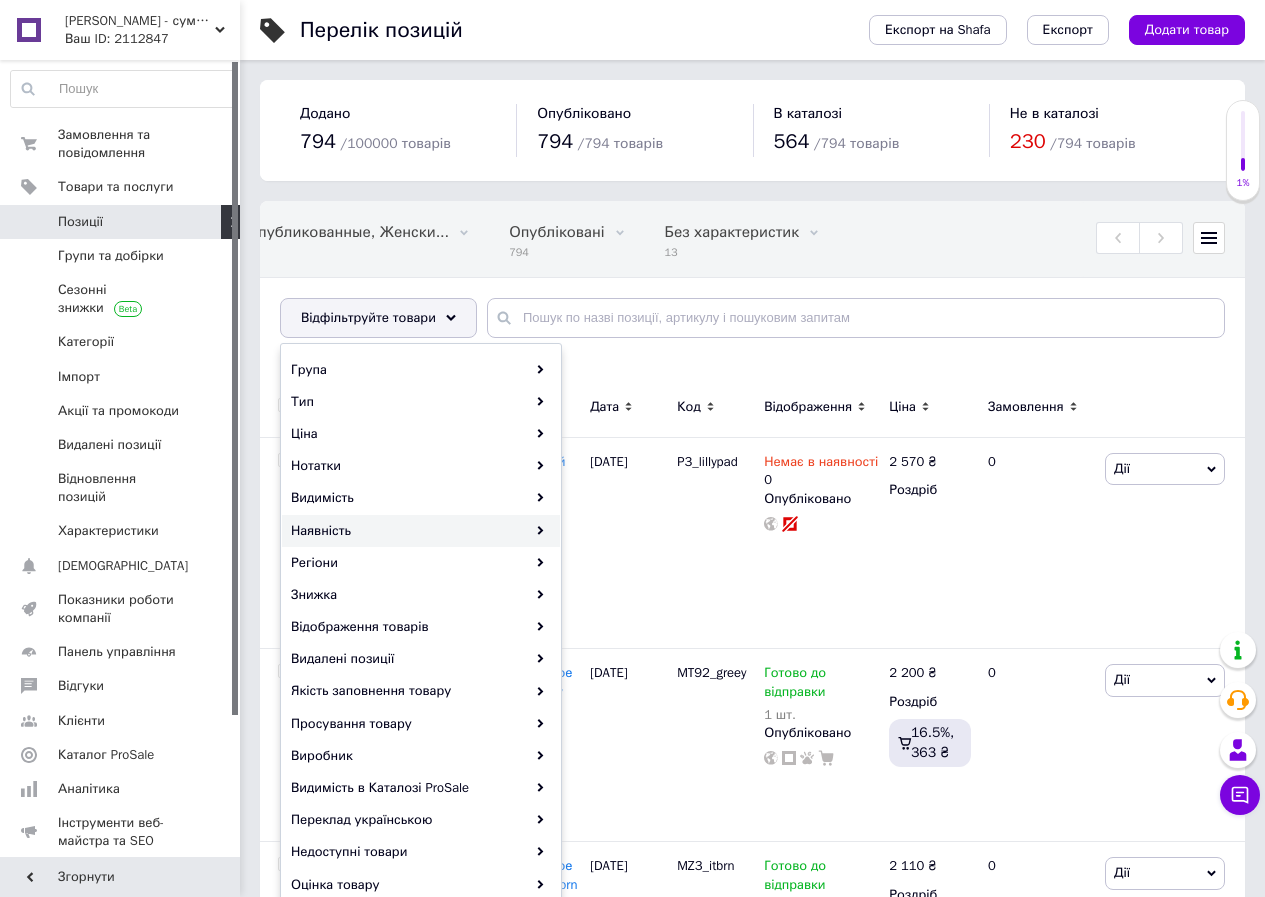 click on "Наявність" at bounding box center [421, 531] 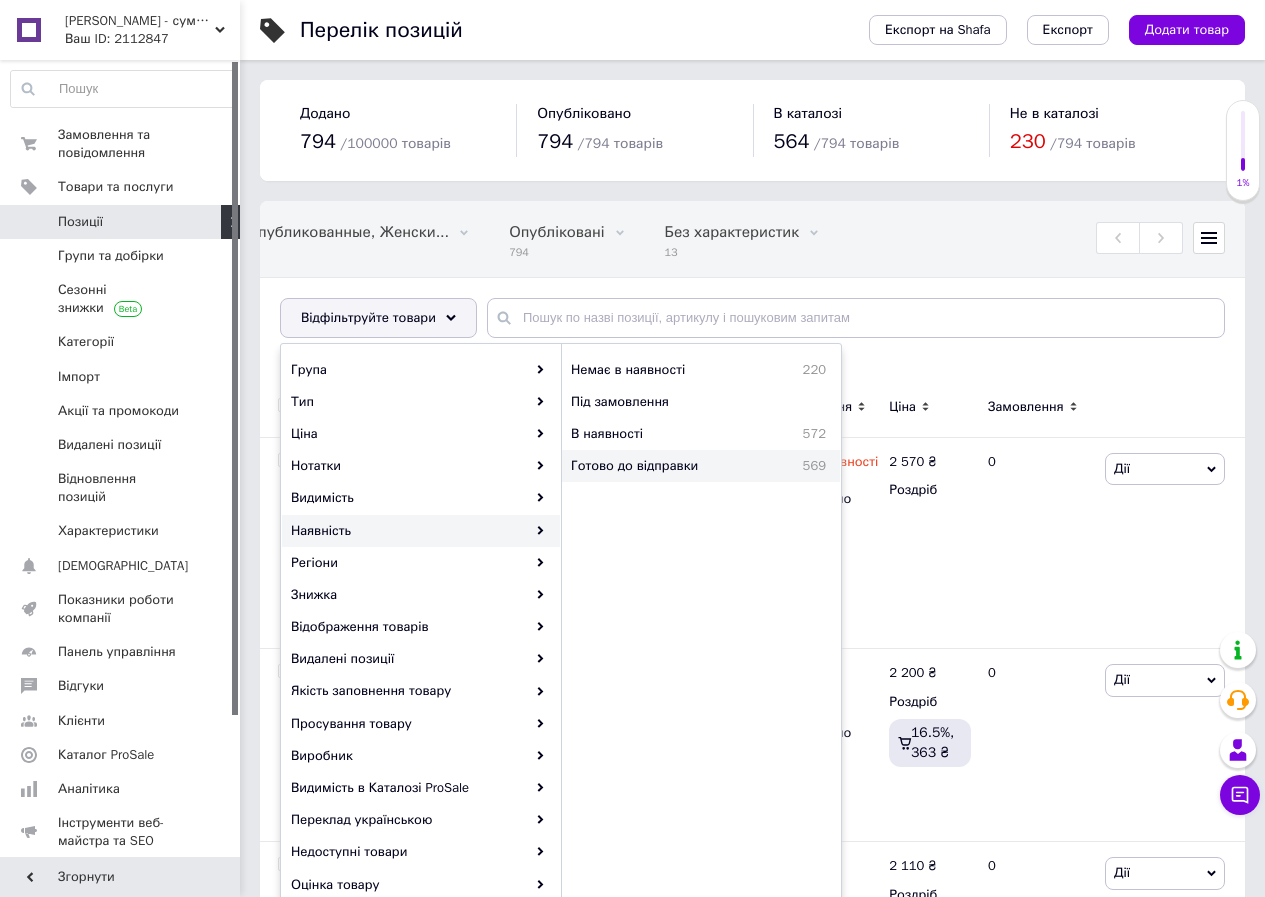 click on "Готово до відправки" at bounding box center (672, 466) 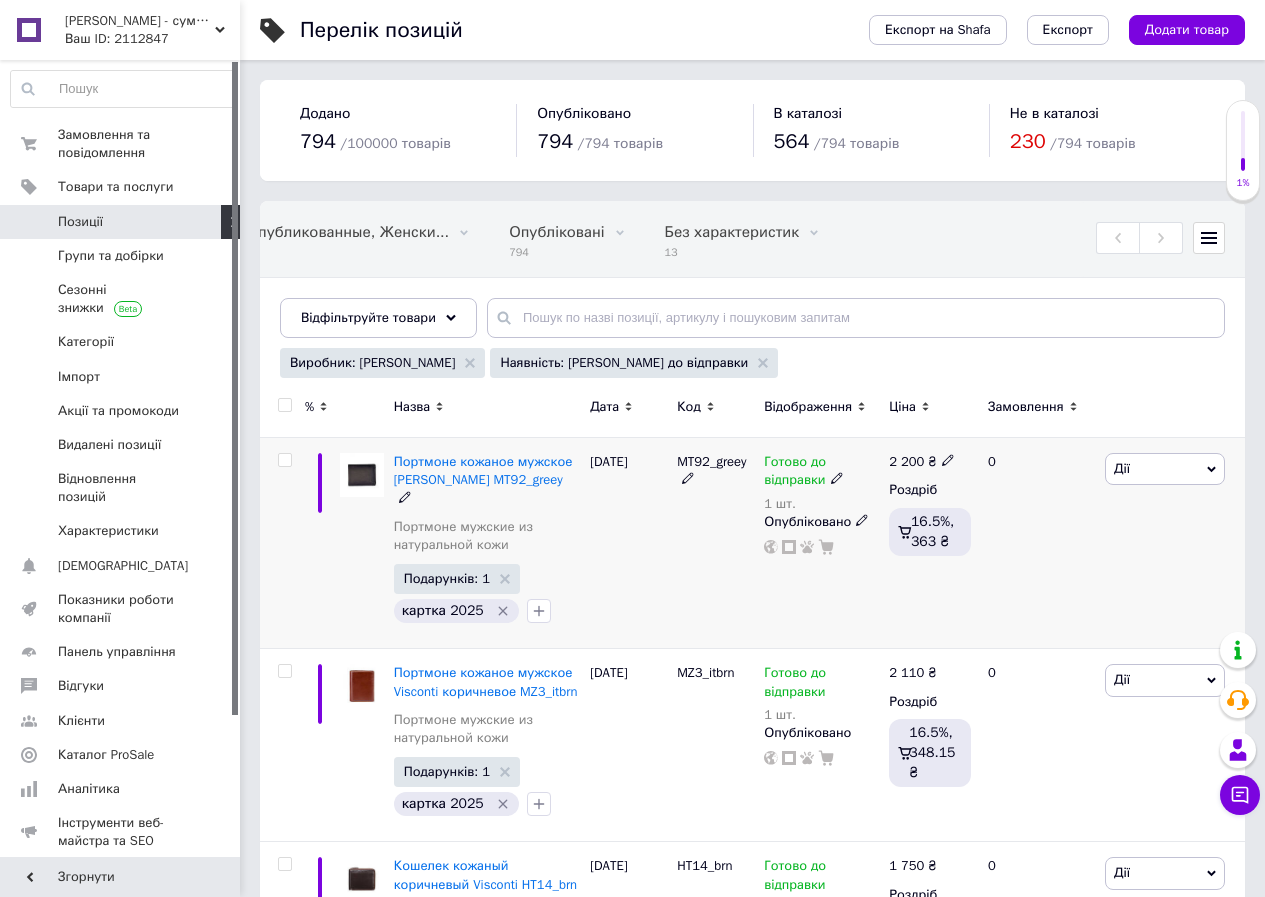 click 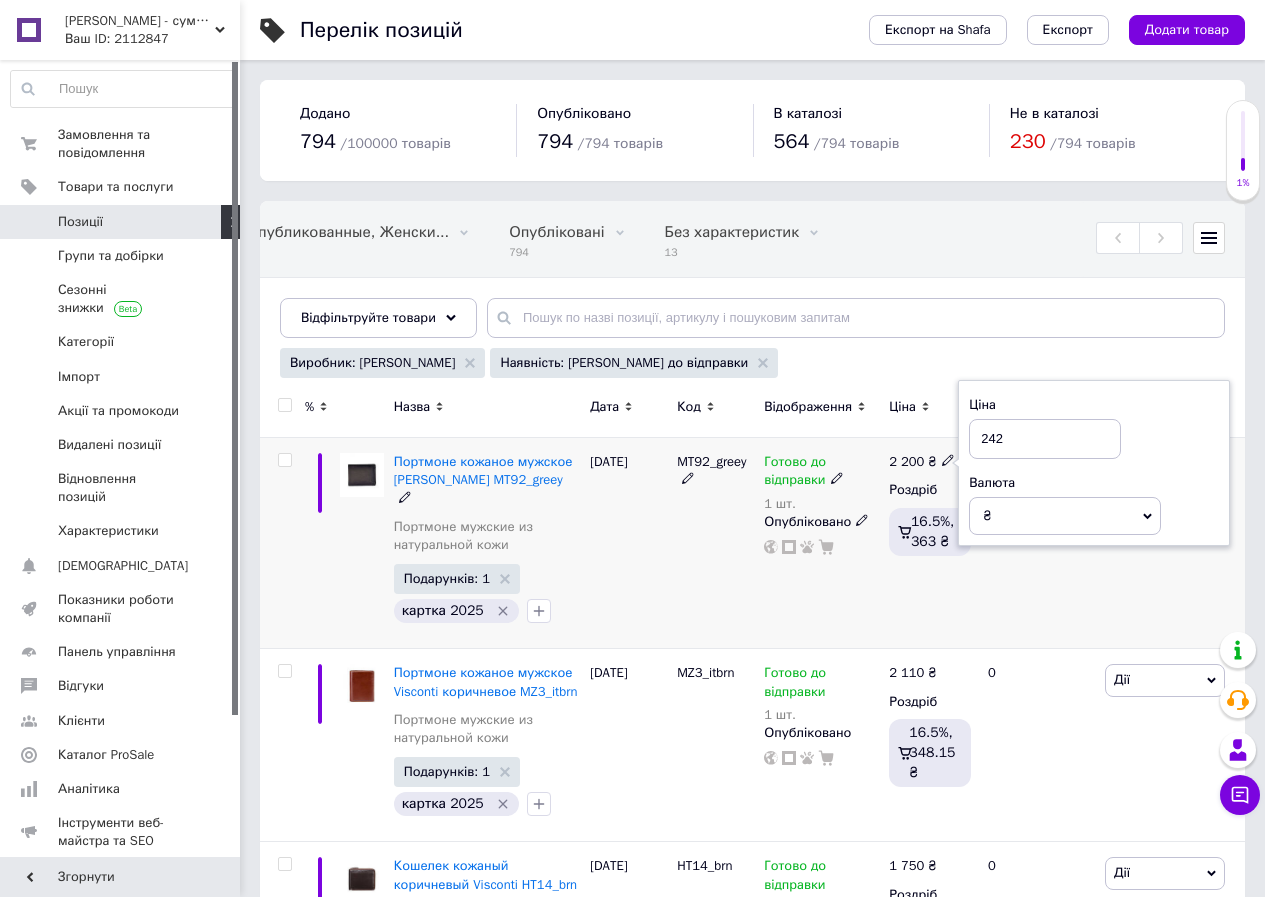 type on "2420" 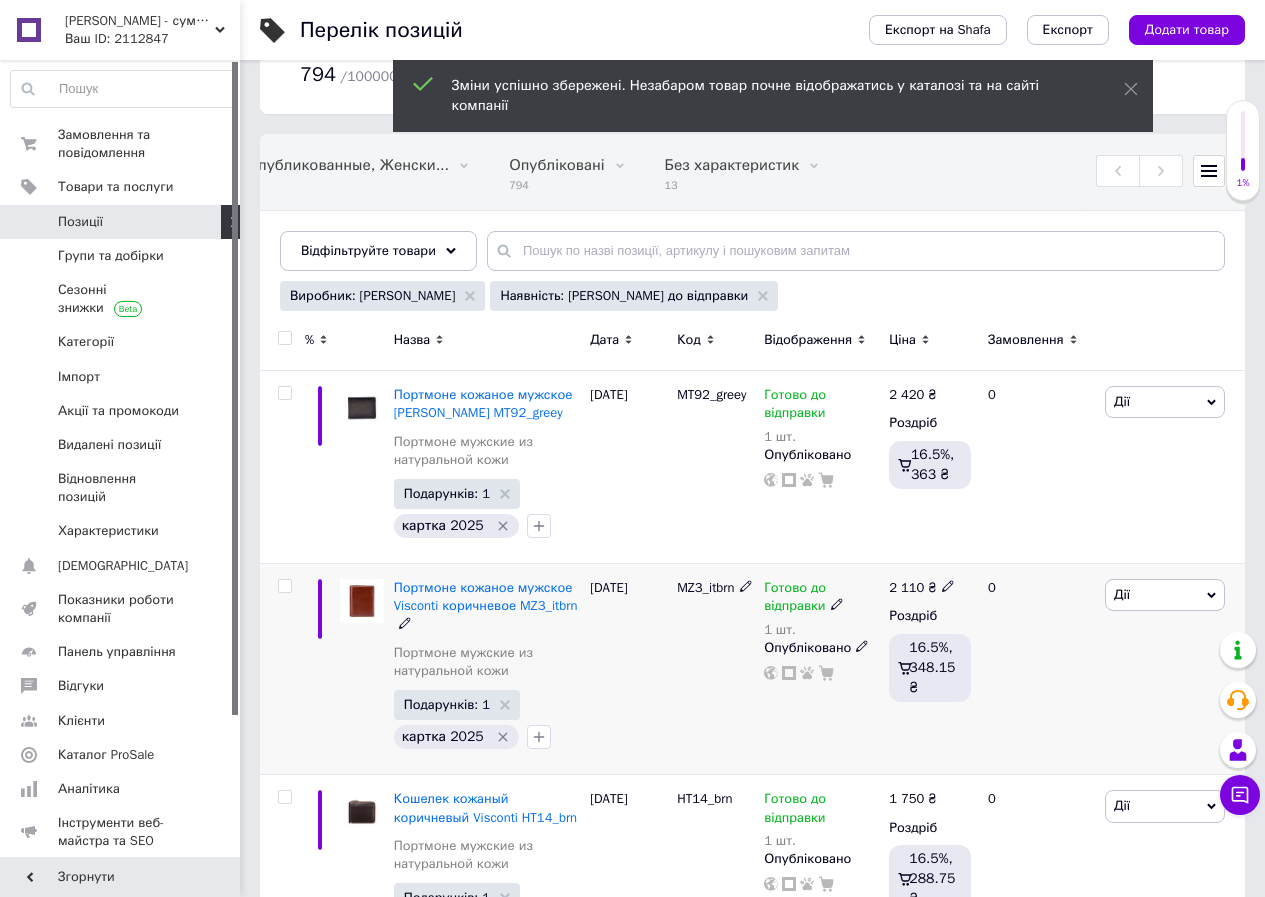 scroll, scrollTop: 100, scrollLeft: 0, axis: vertical 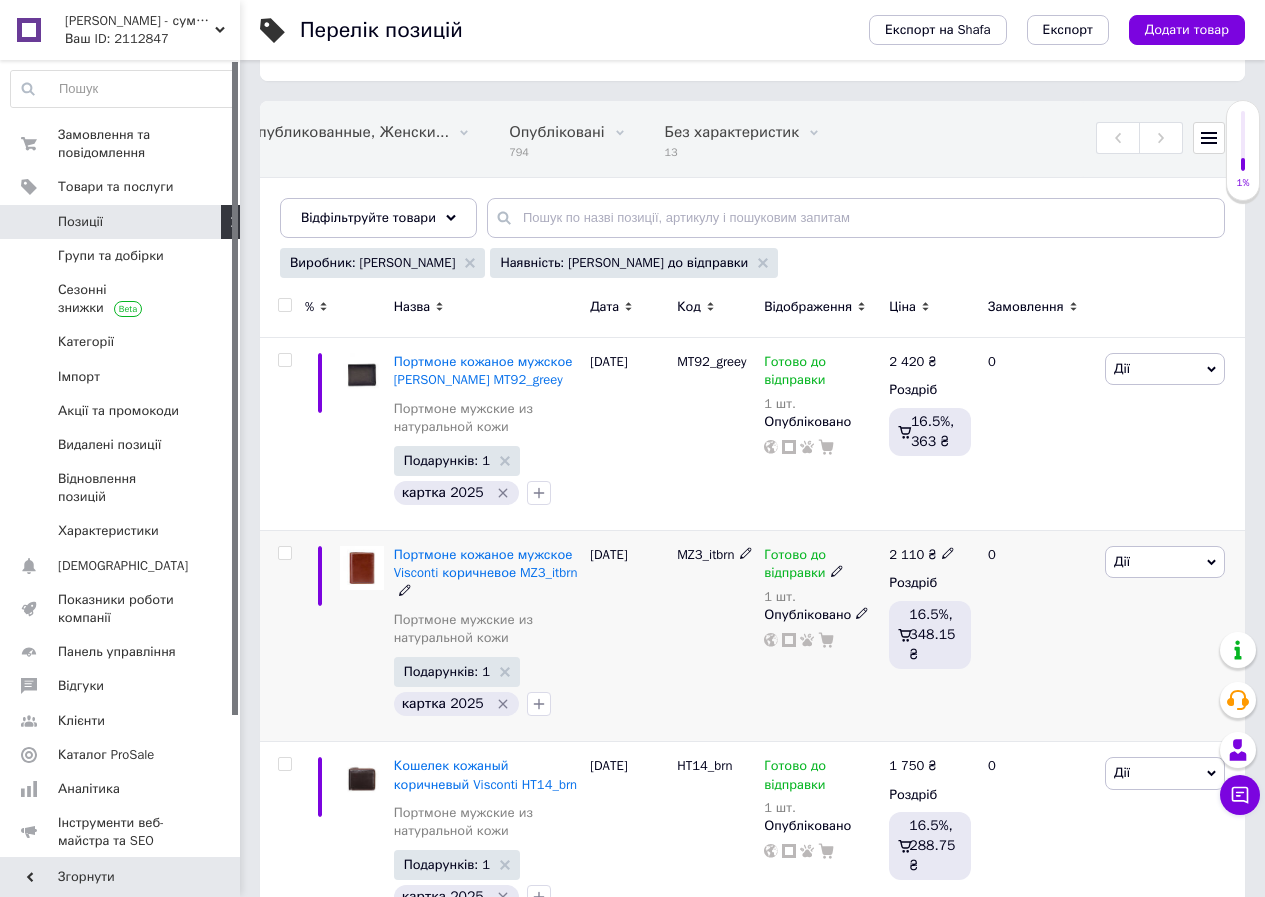 click 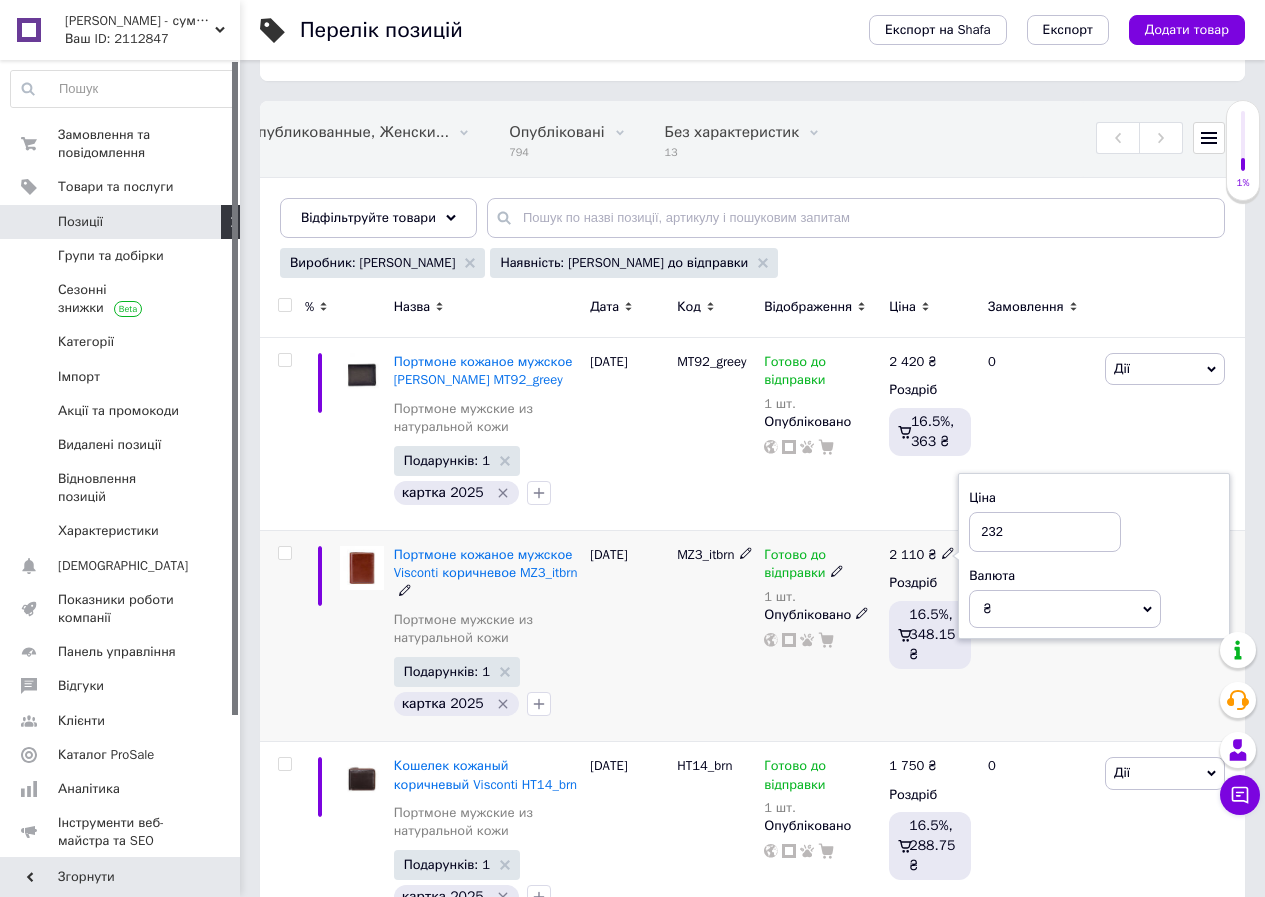 type on "2320" 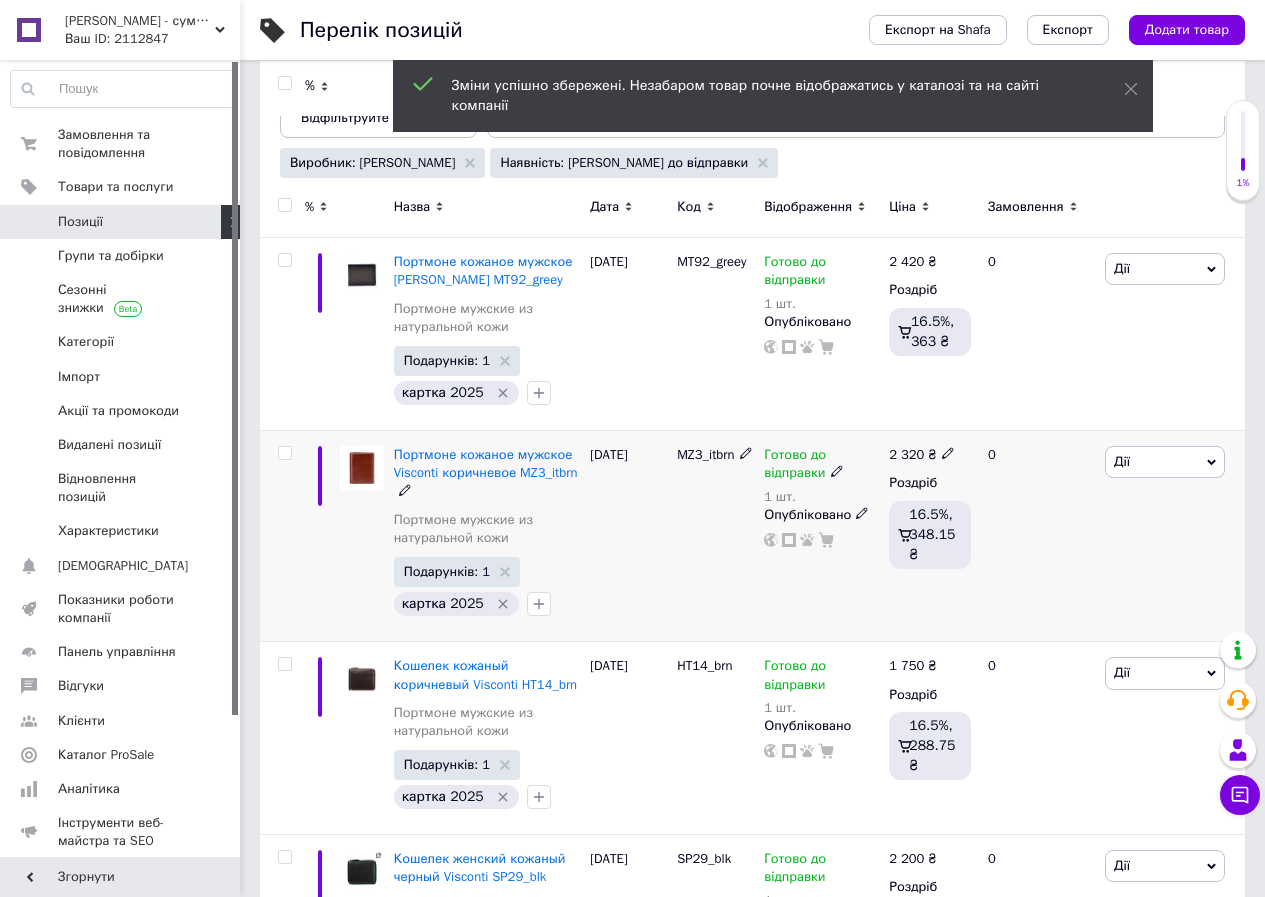 scroll, scrollTop: 300, scrollLeft: 0, axis: vertical 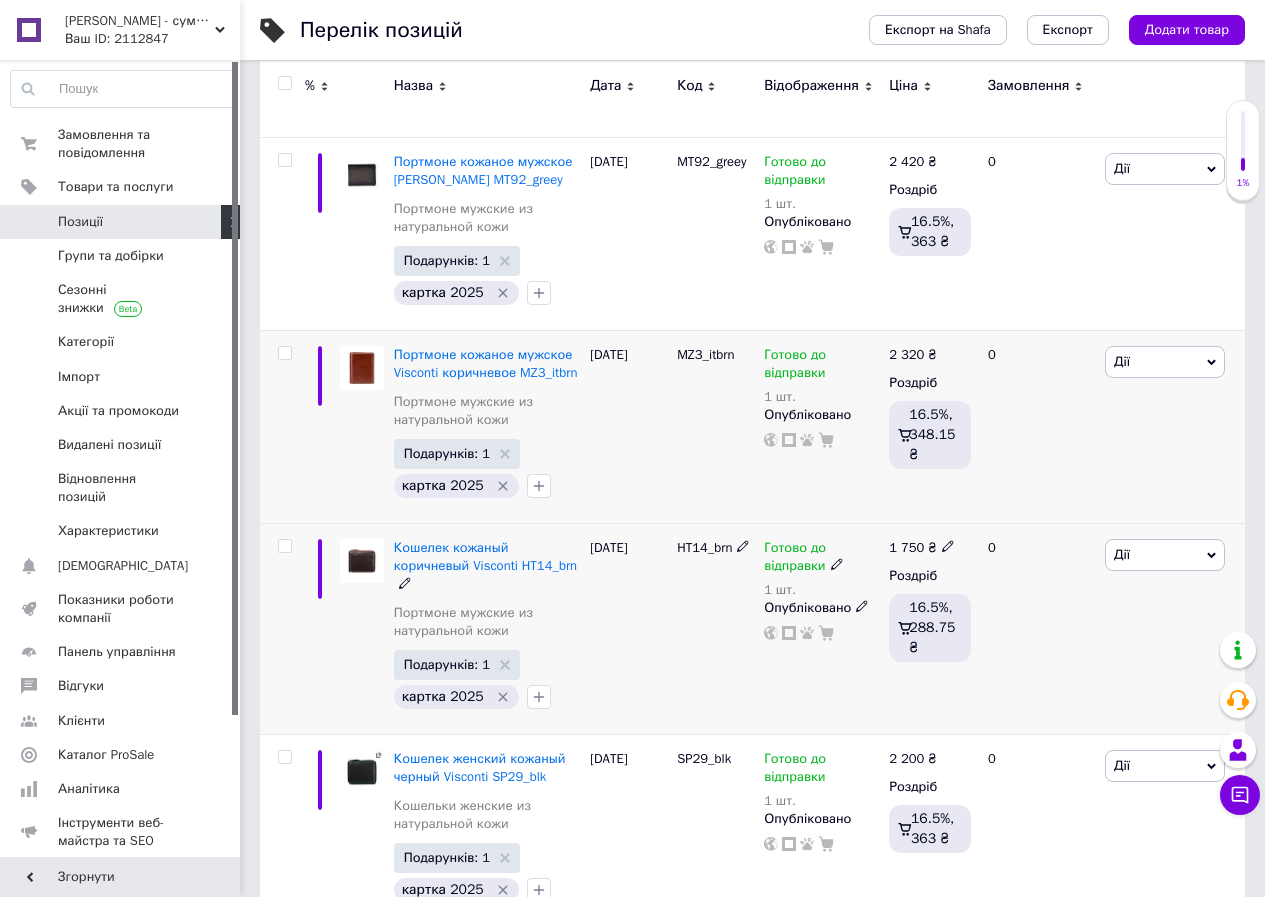 click 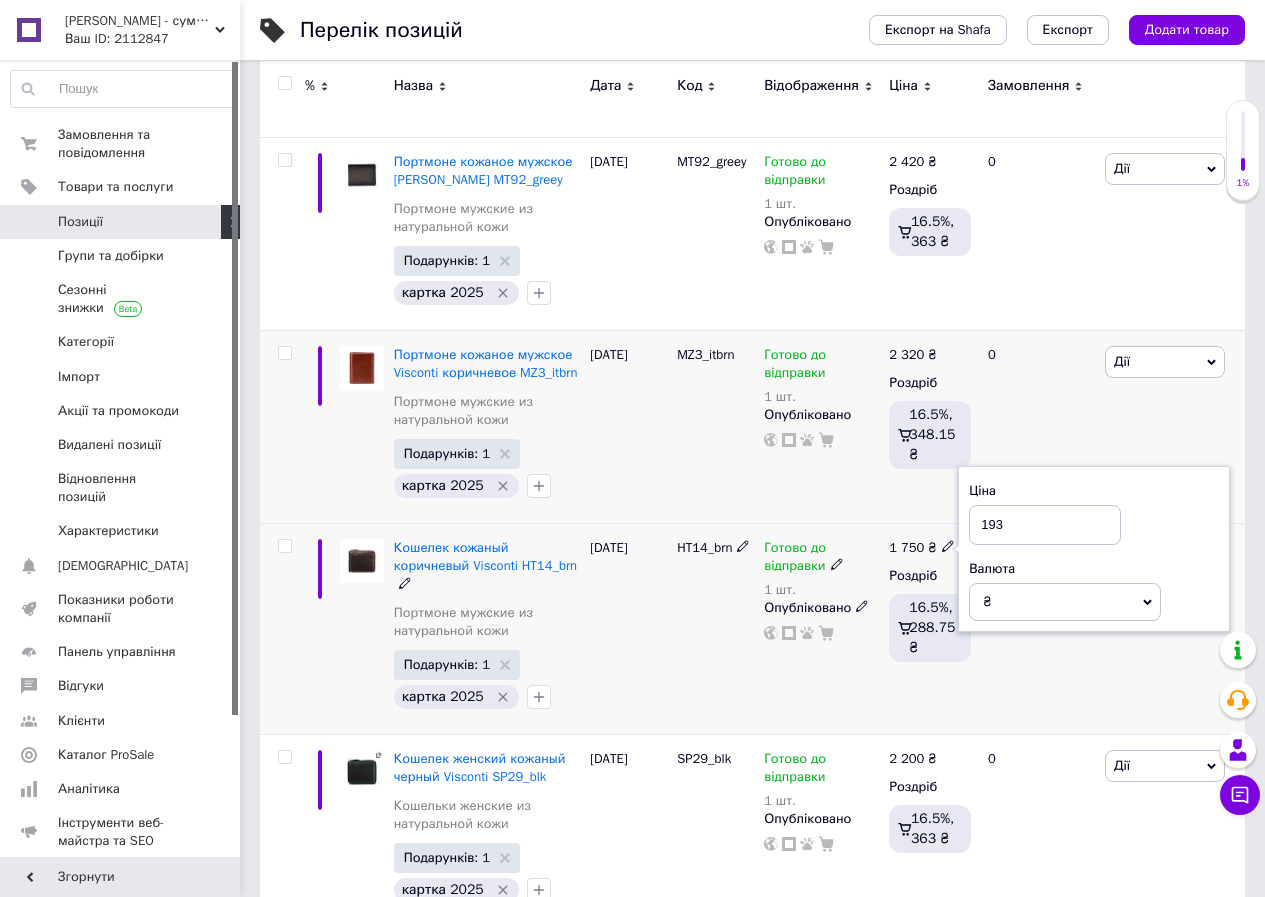 type on "1930" 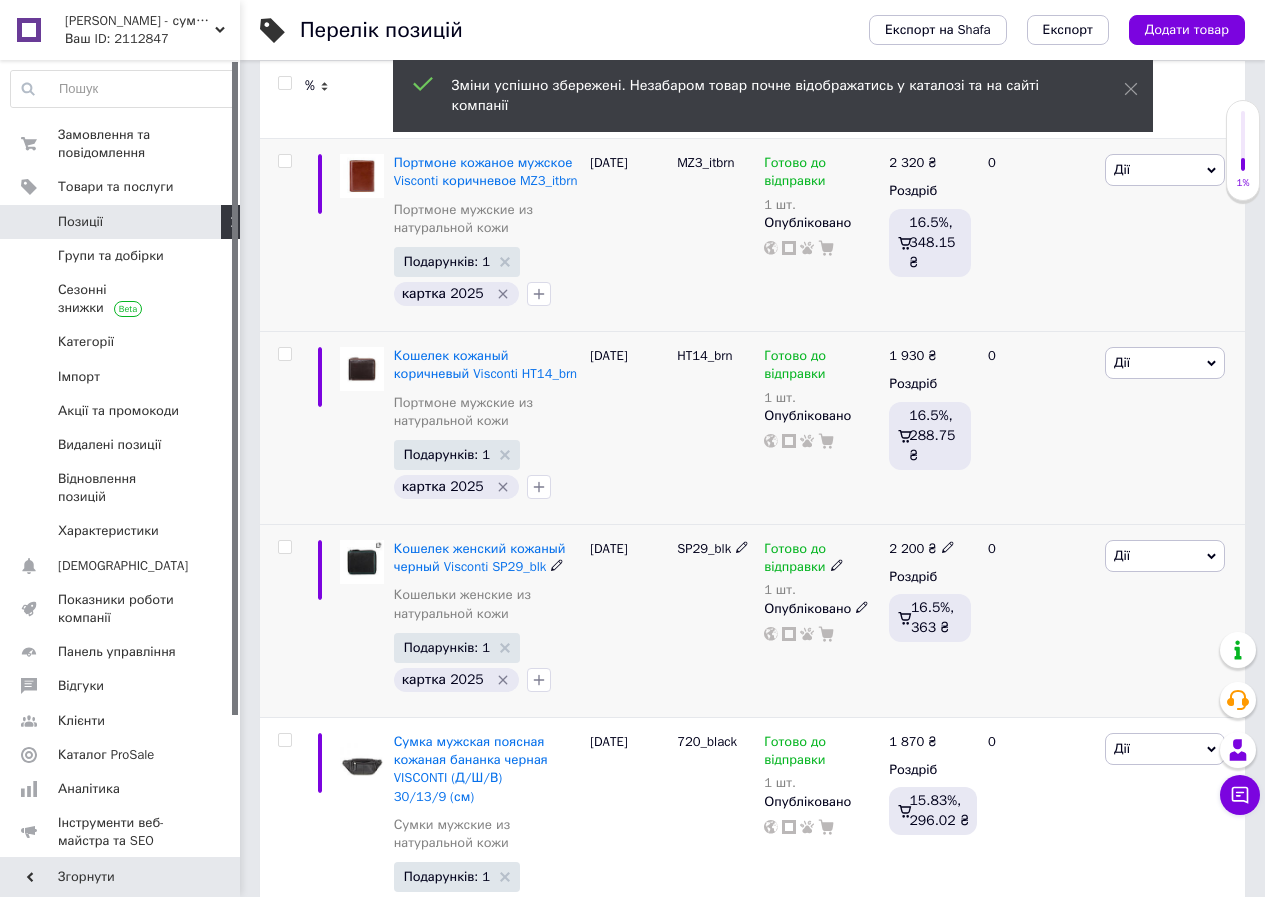 scroll, scrollTop: 500, scrollLeft: 0, axis: vertical 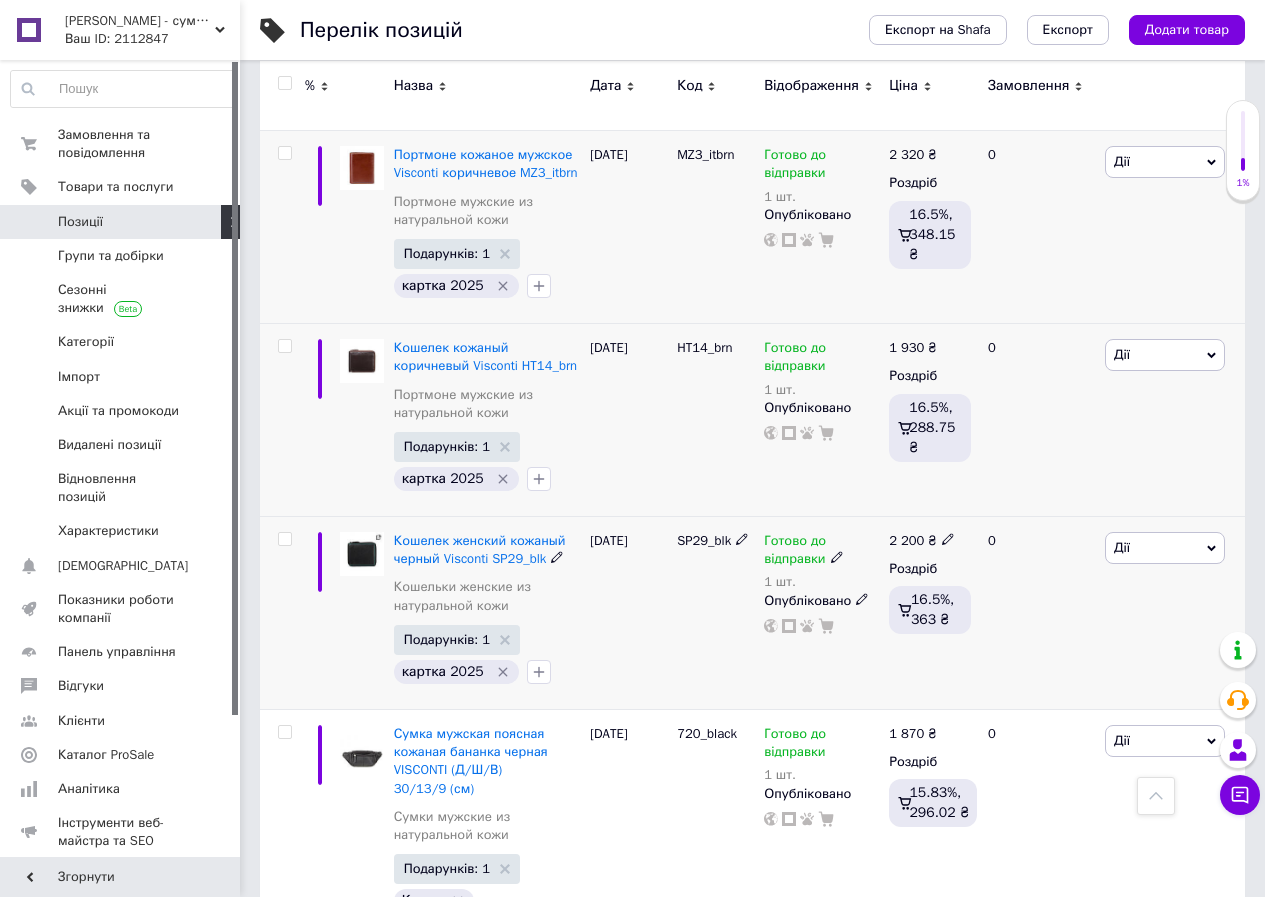 click 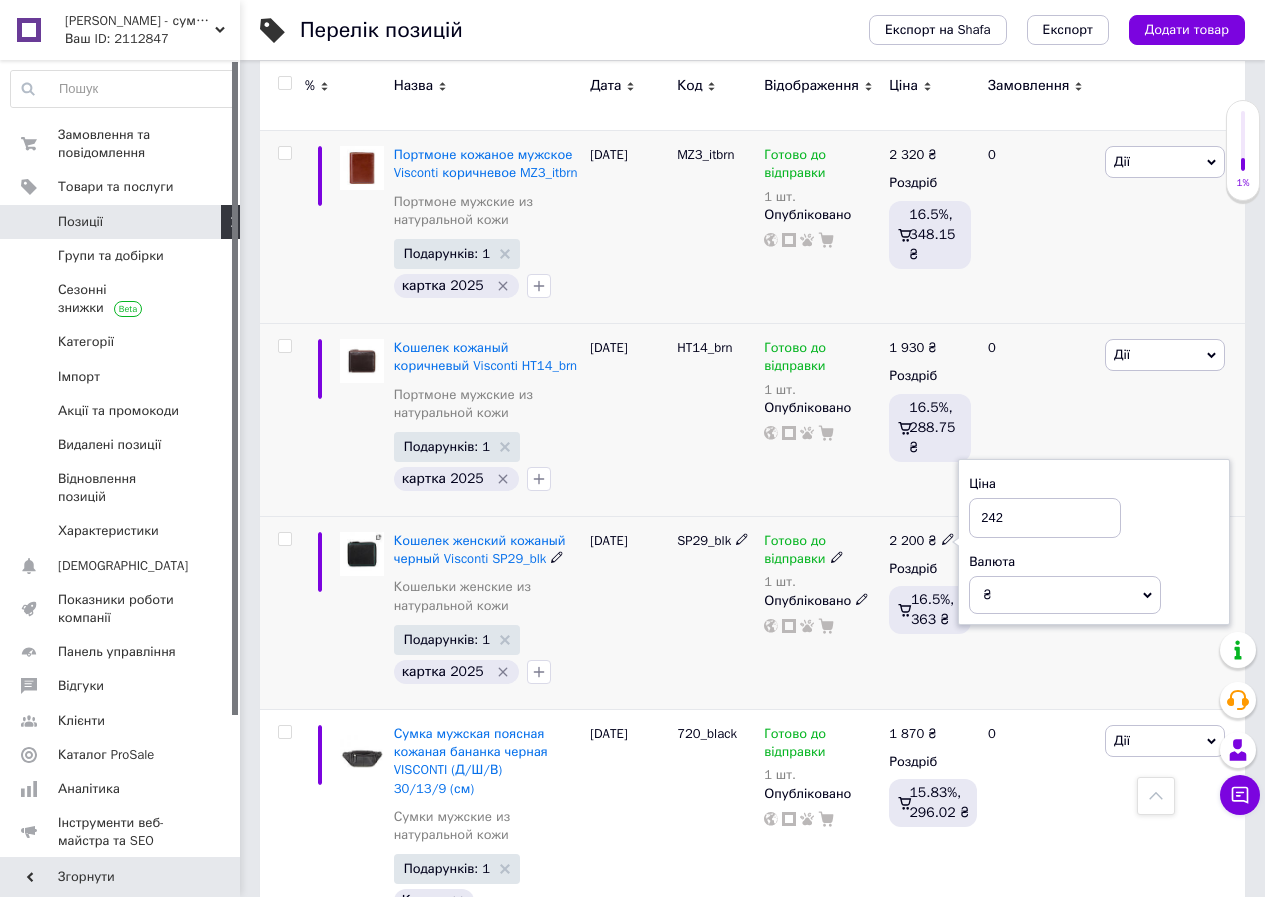 type on "2420" 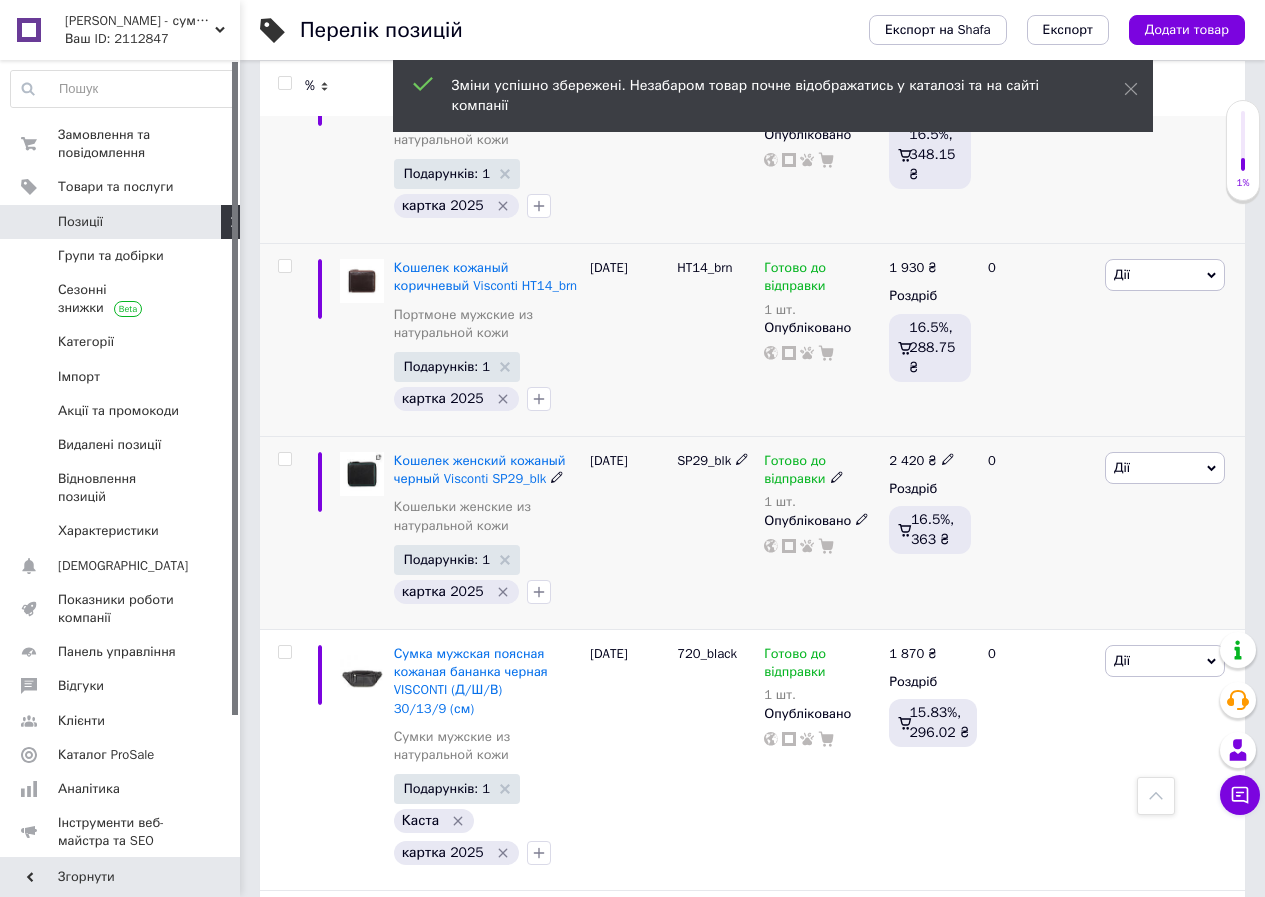 scroll, scrollTop: 700, scrollLeft: 0, axis: vertical 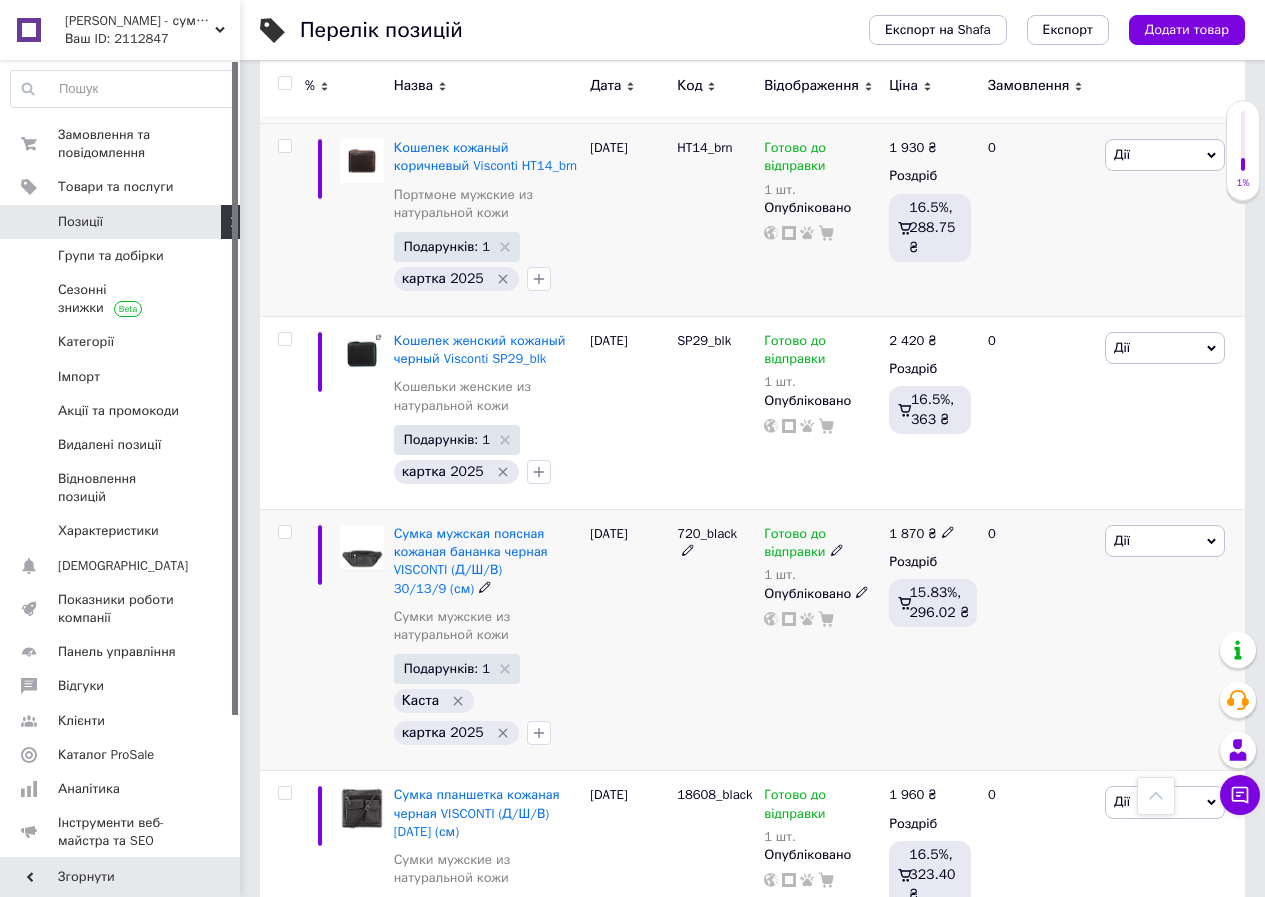click 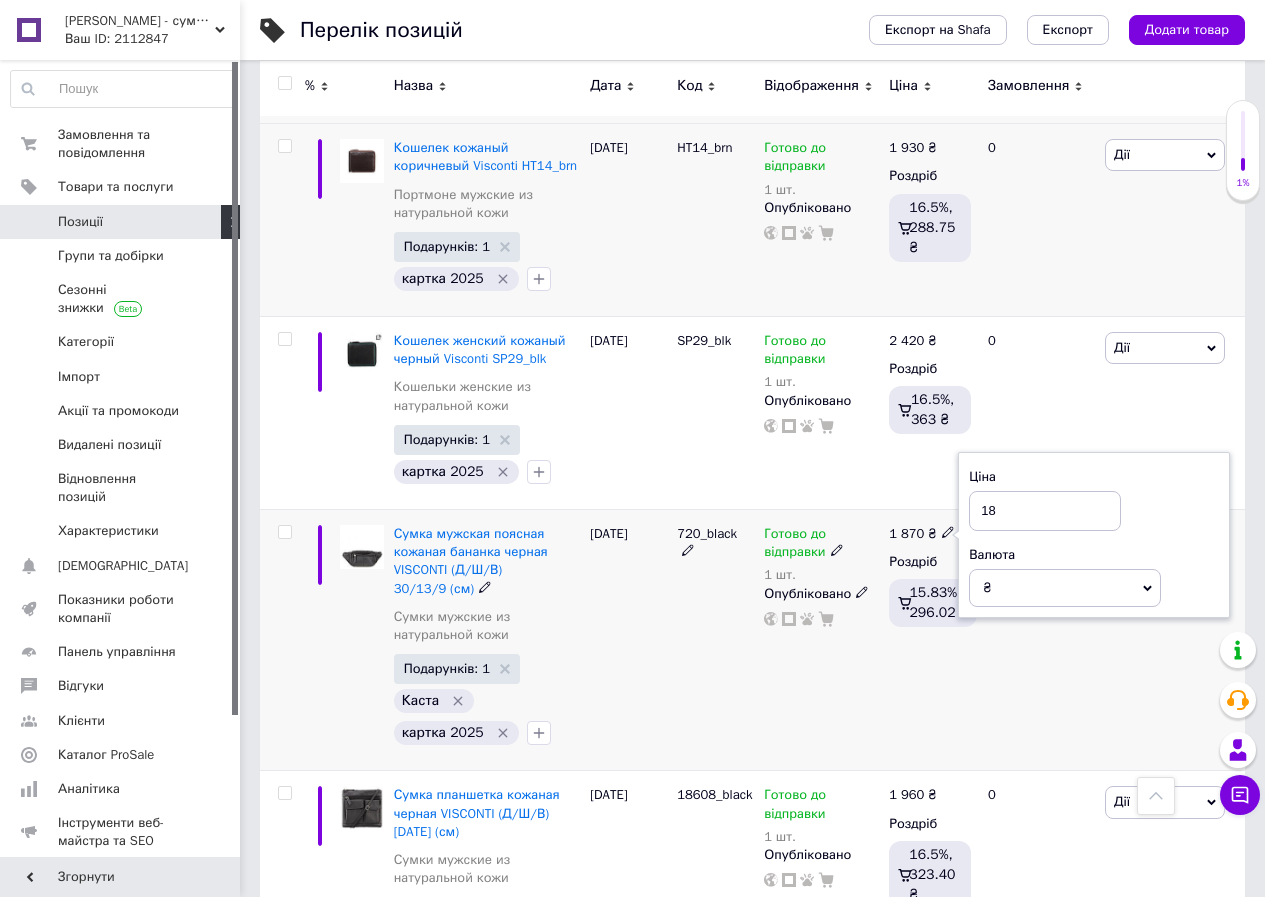 type on "1" 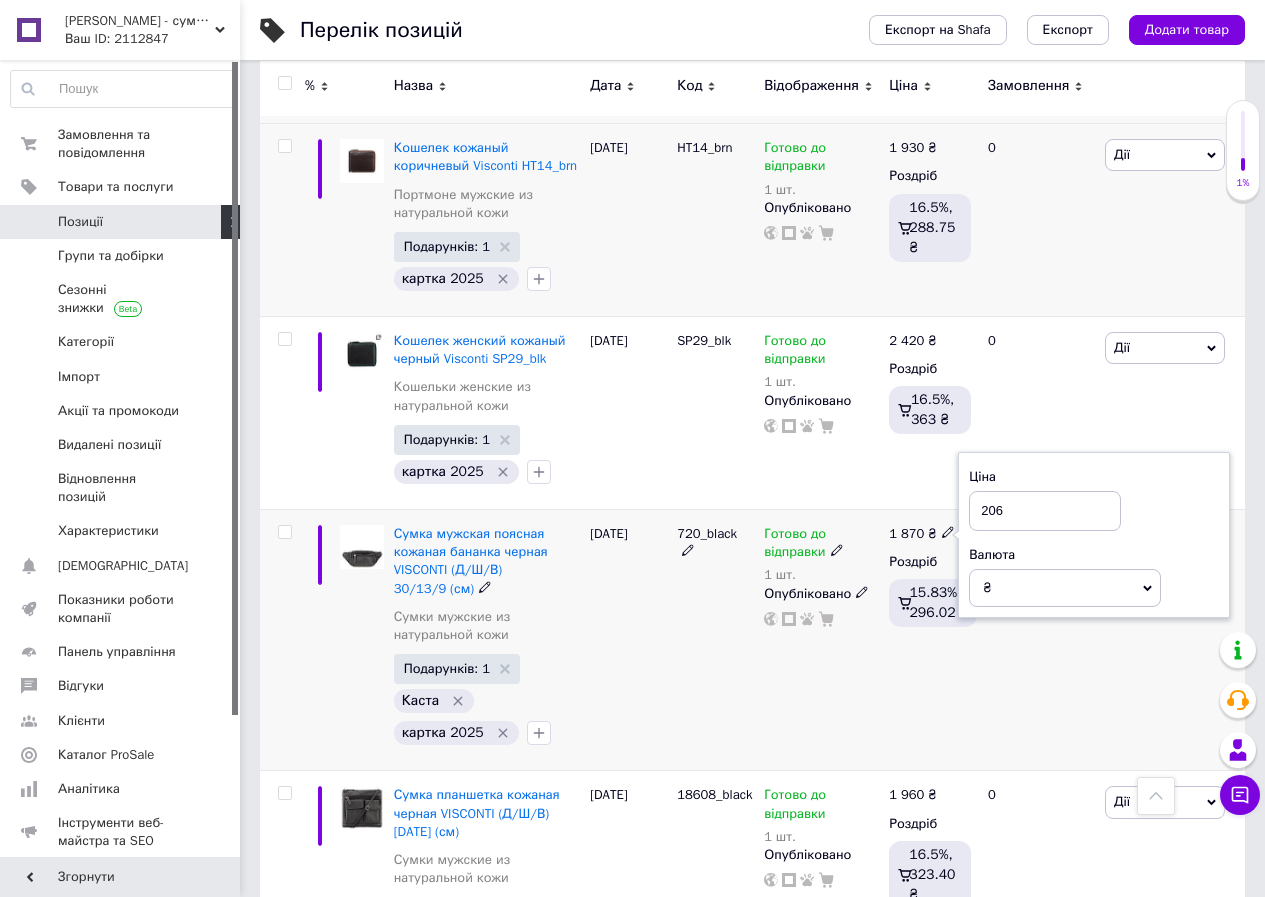 type on "2060" 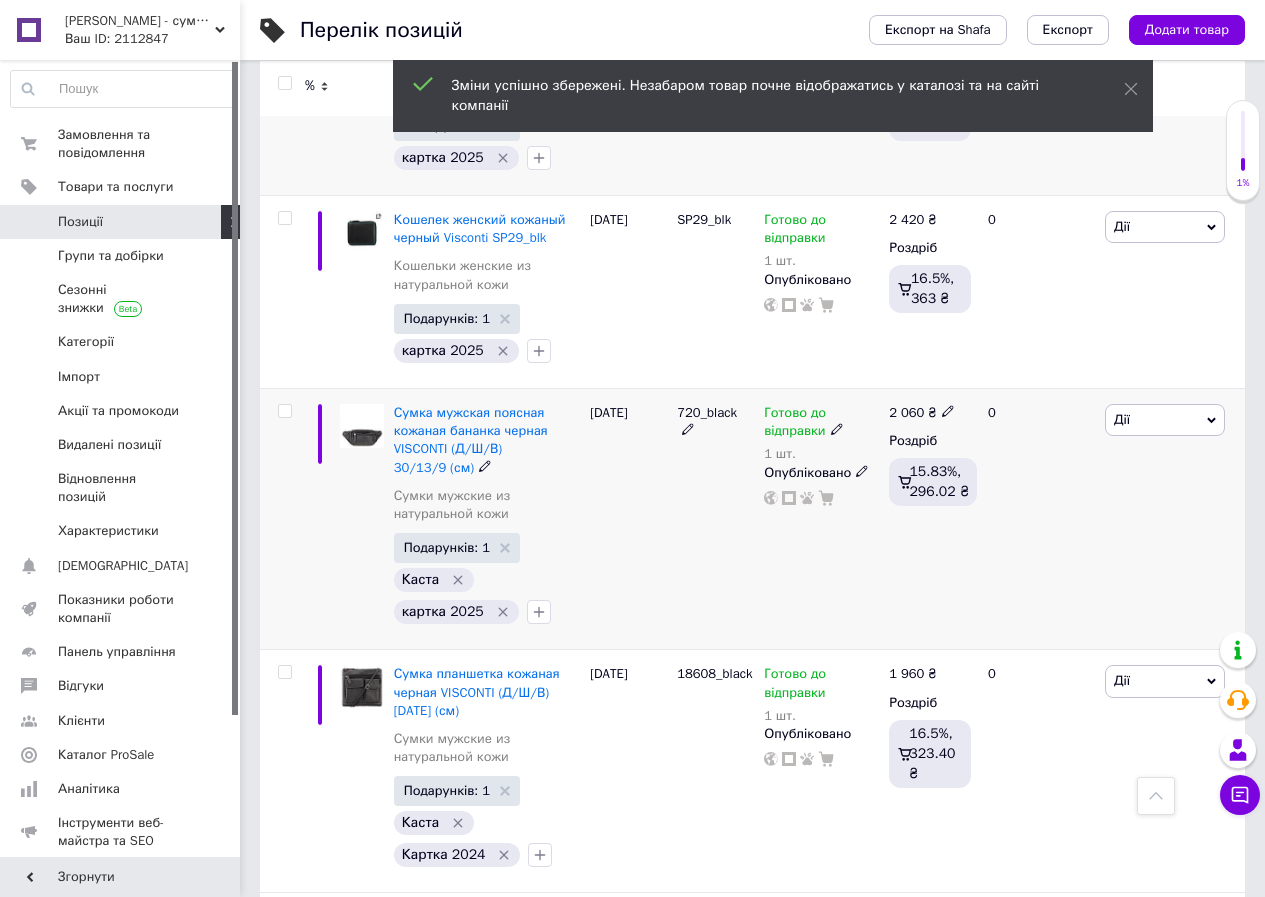 scroll, scrollTop: 1000, scrollLeft: 0, axis: vertical 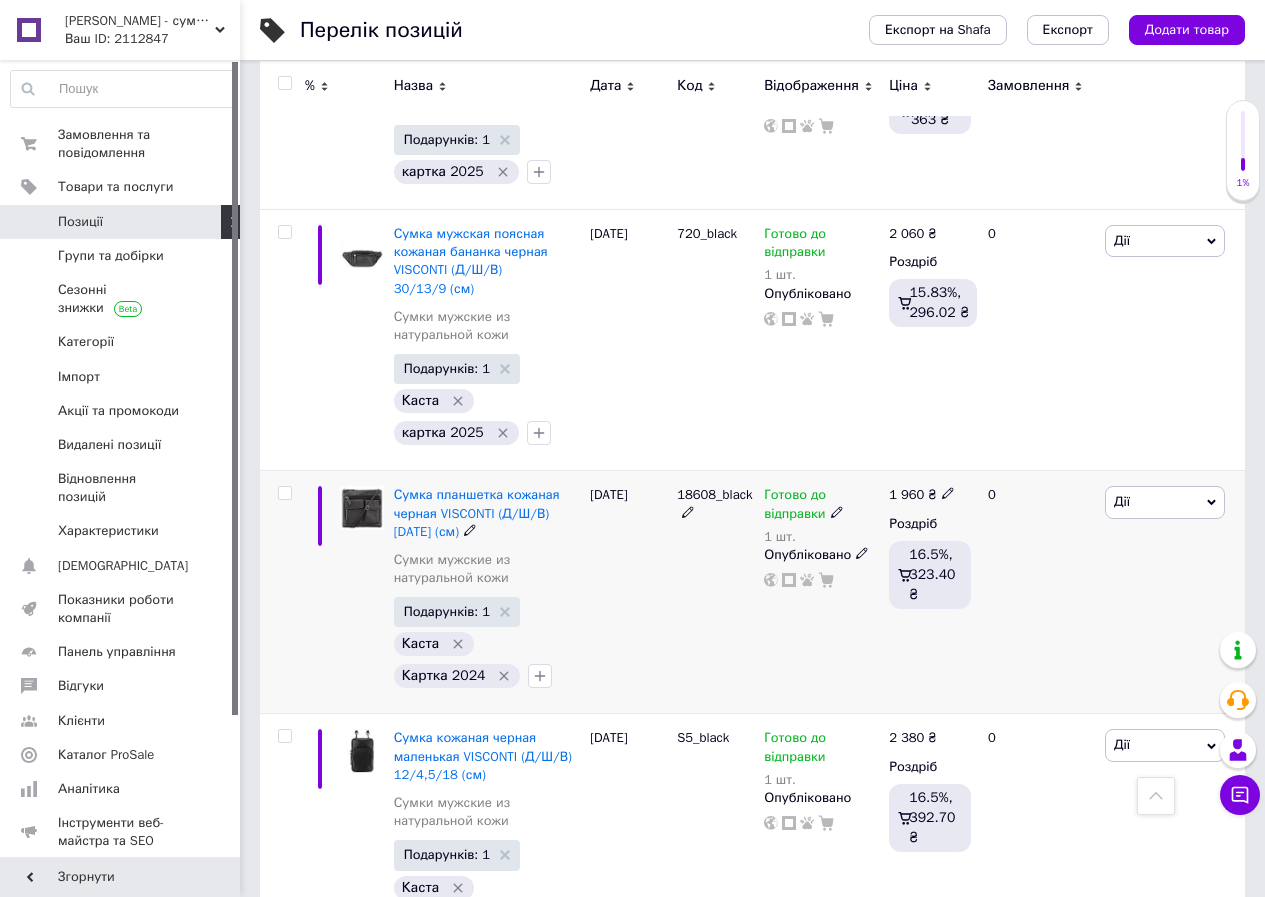 click 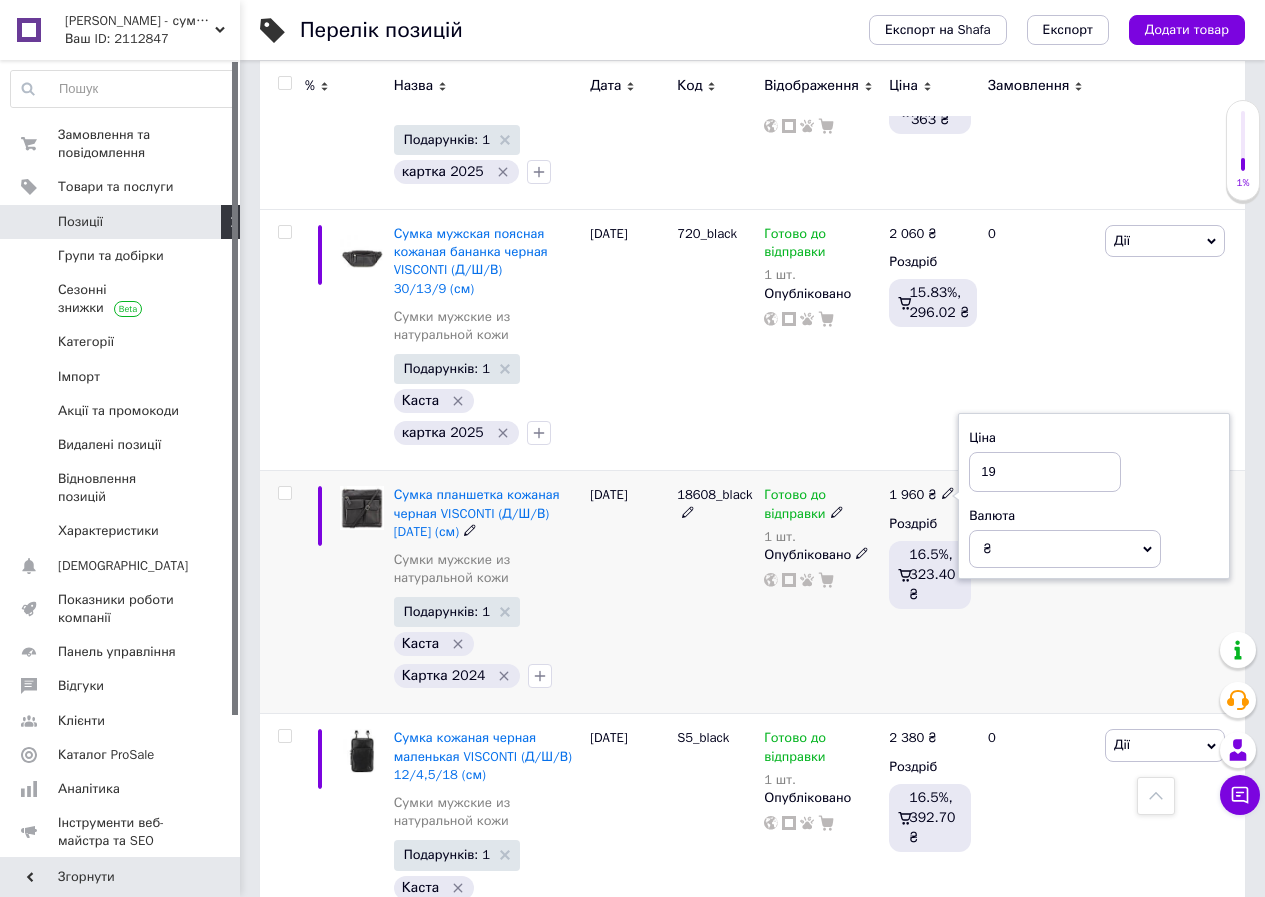 type on "1" 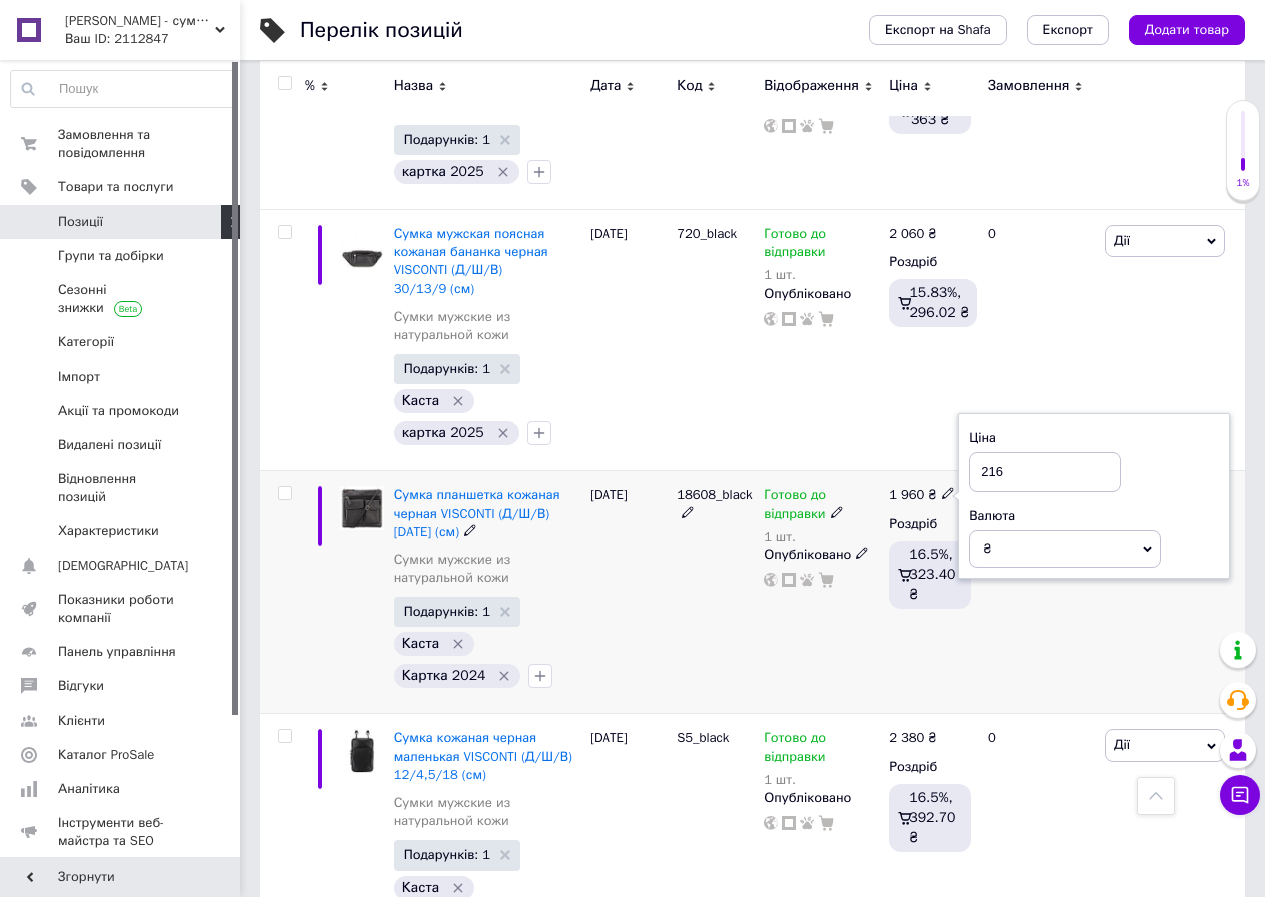 type on "2160" 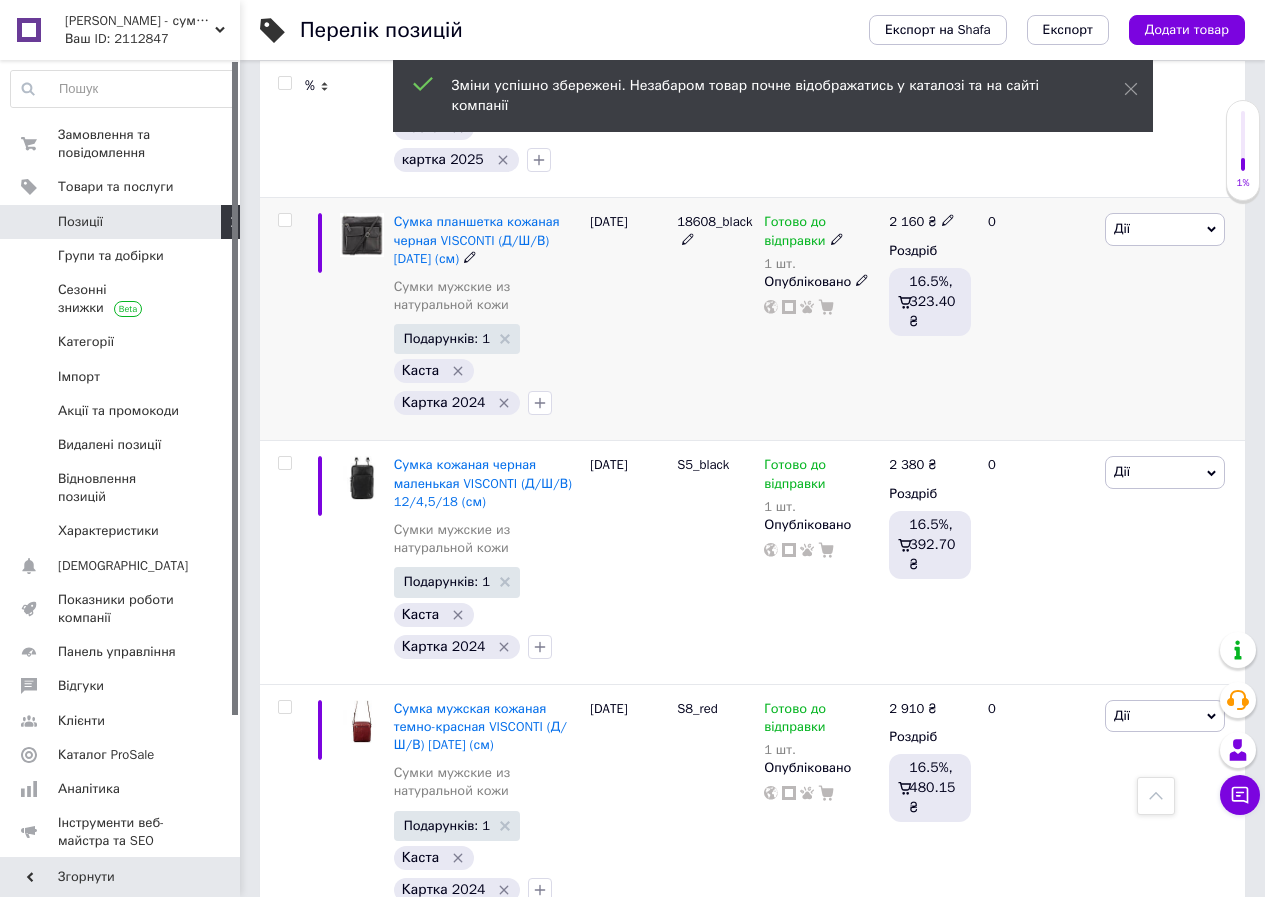 scroll, scrollTop: 1300, scrollLeft: 0, axis: vertical 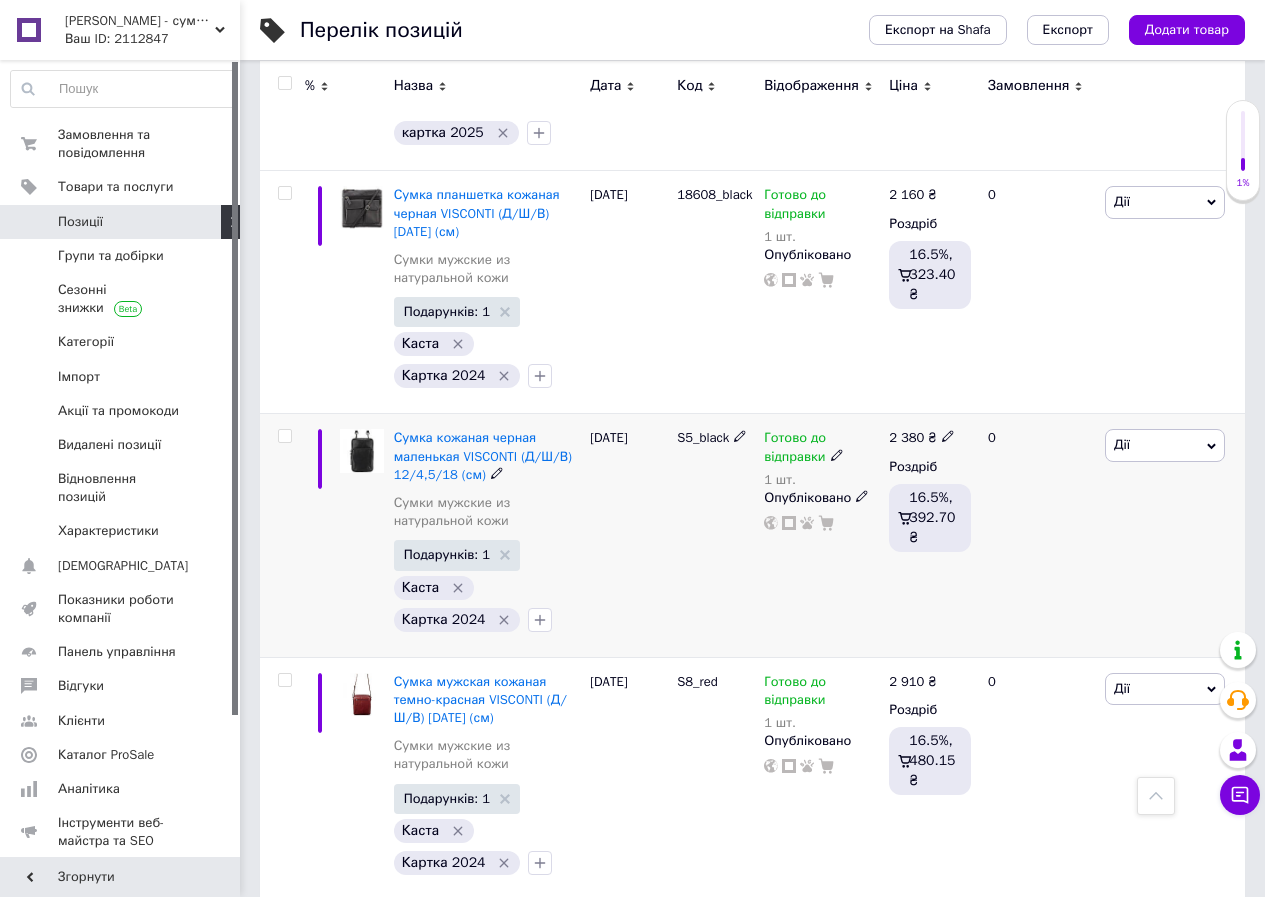 click 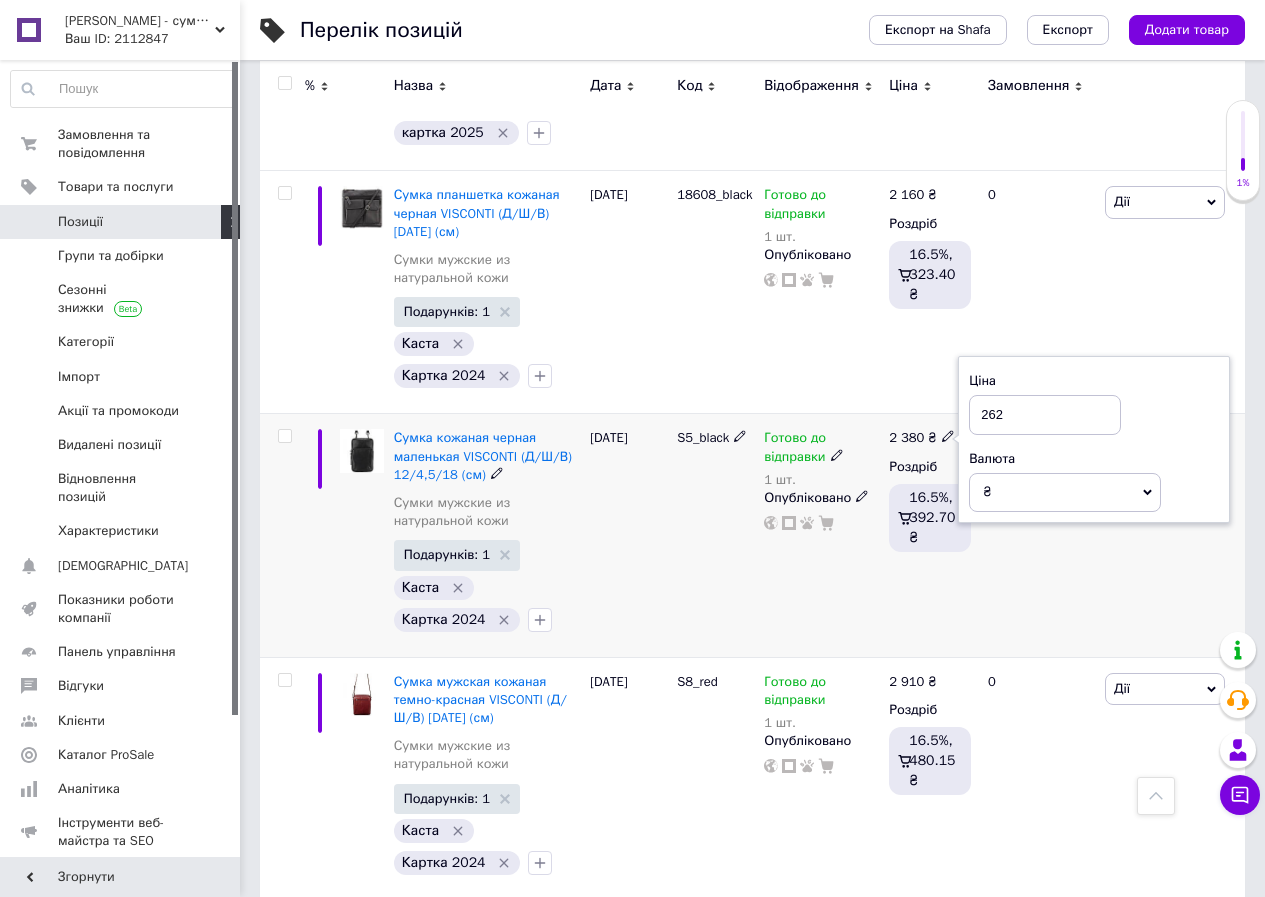 type on "2620" 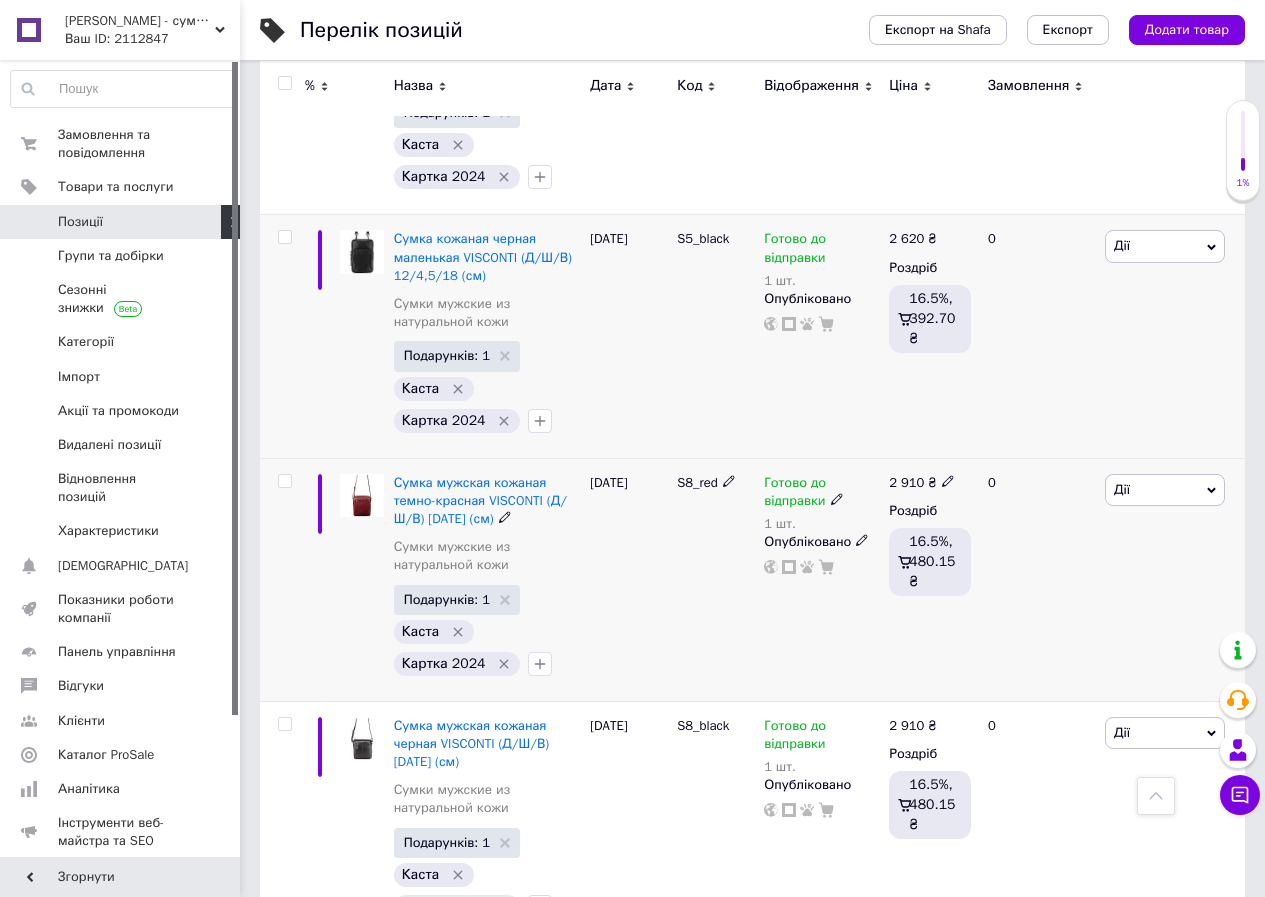 scroll, scrollTop: 1500, scrollLeft: 0, axis: vertical 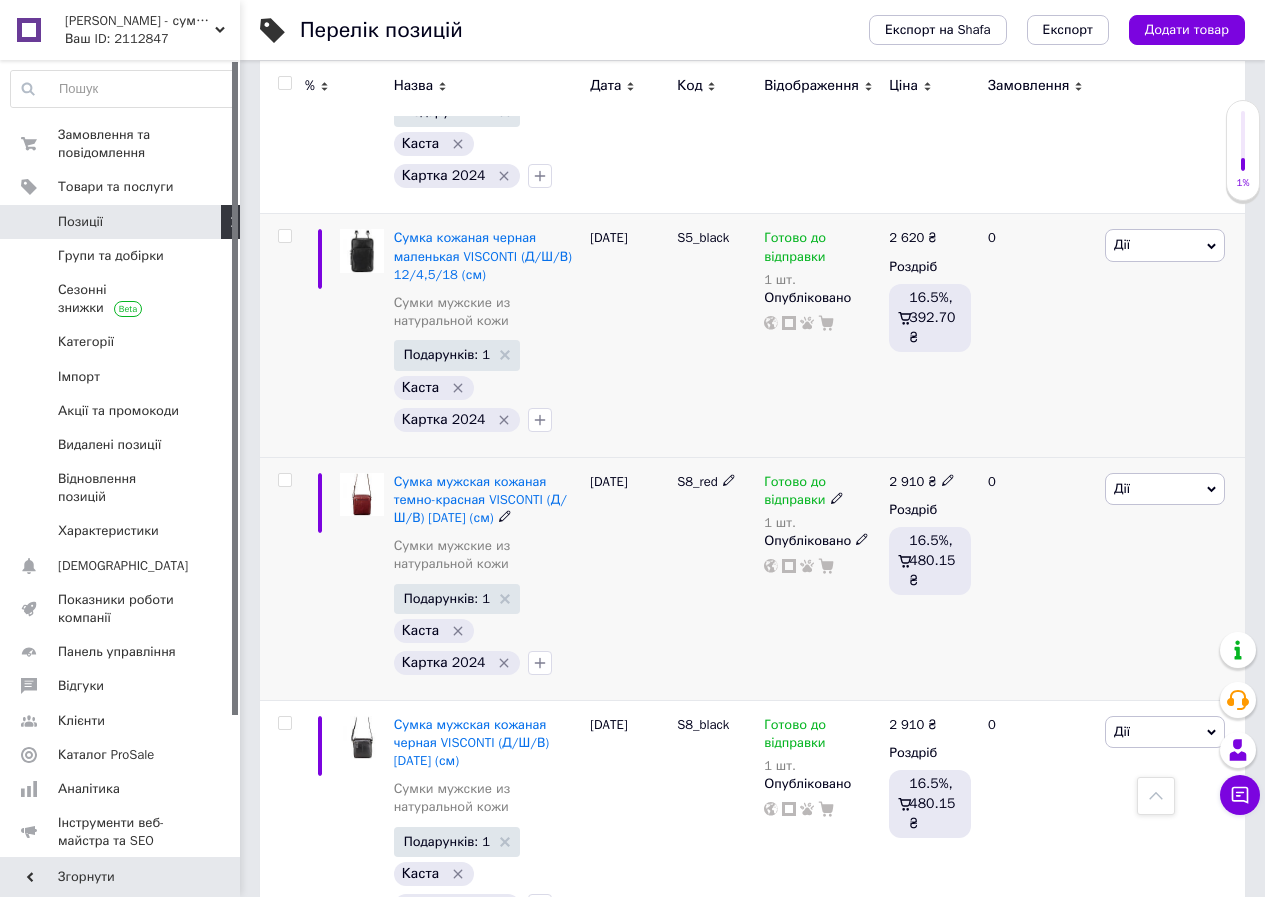 click 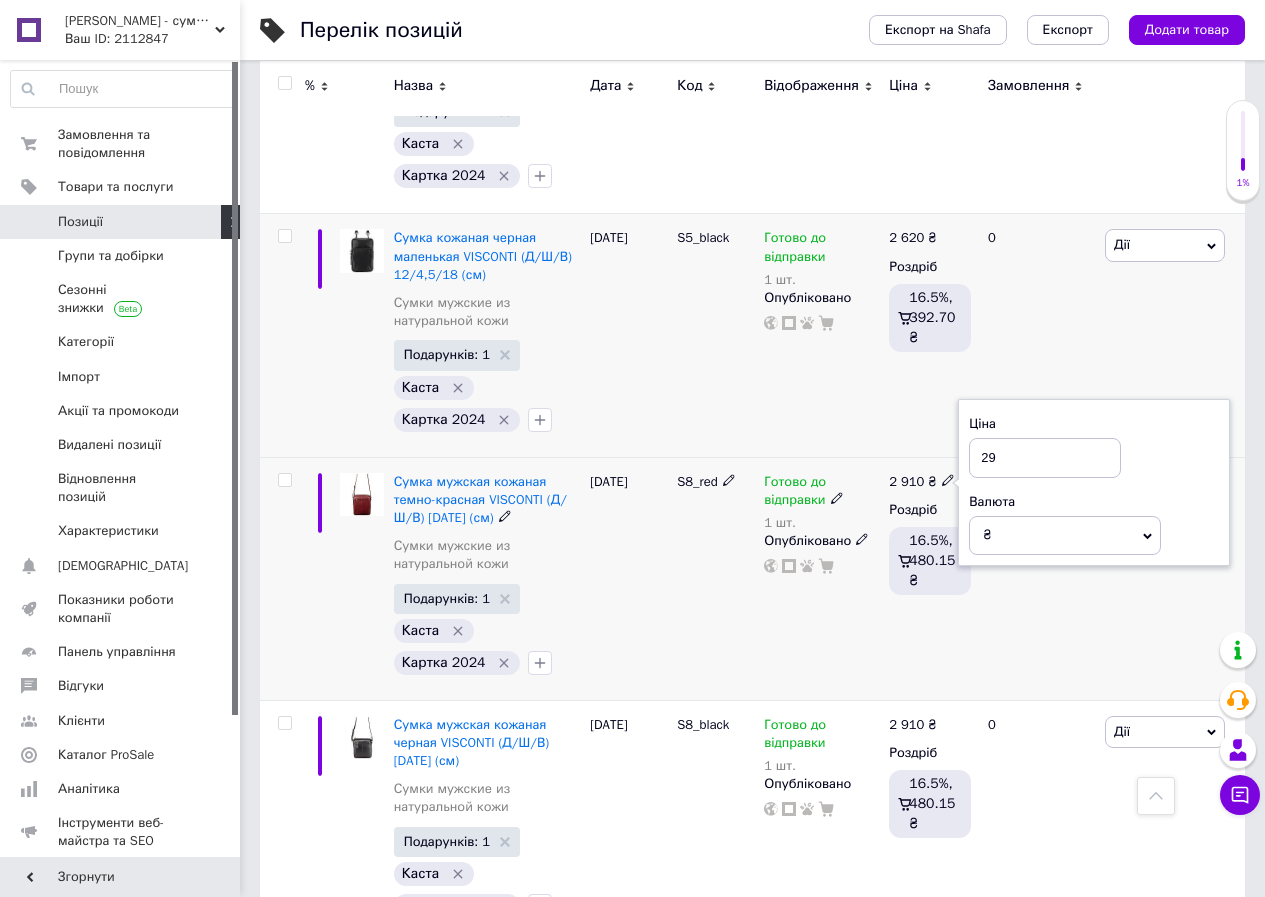 type on "2" 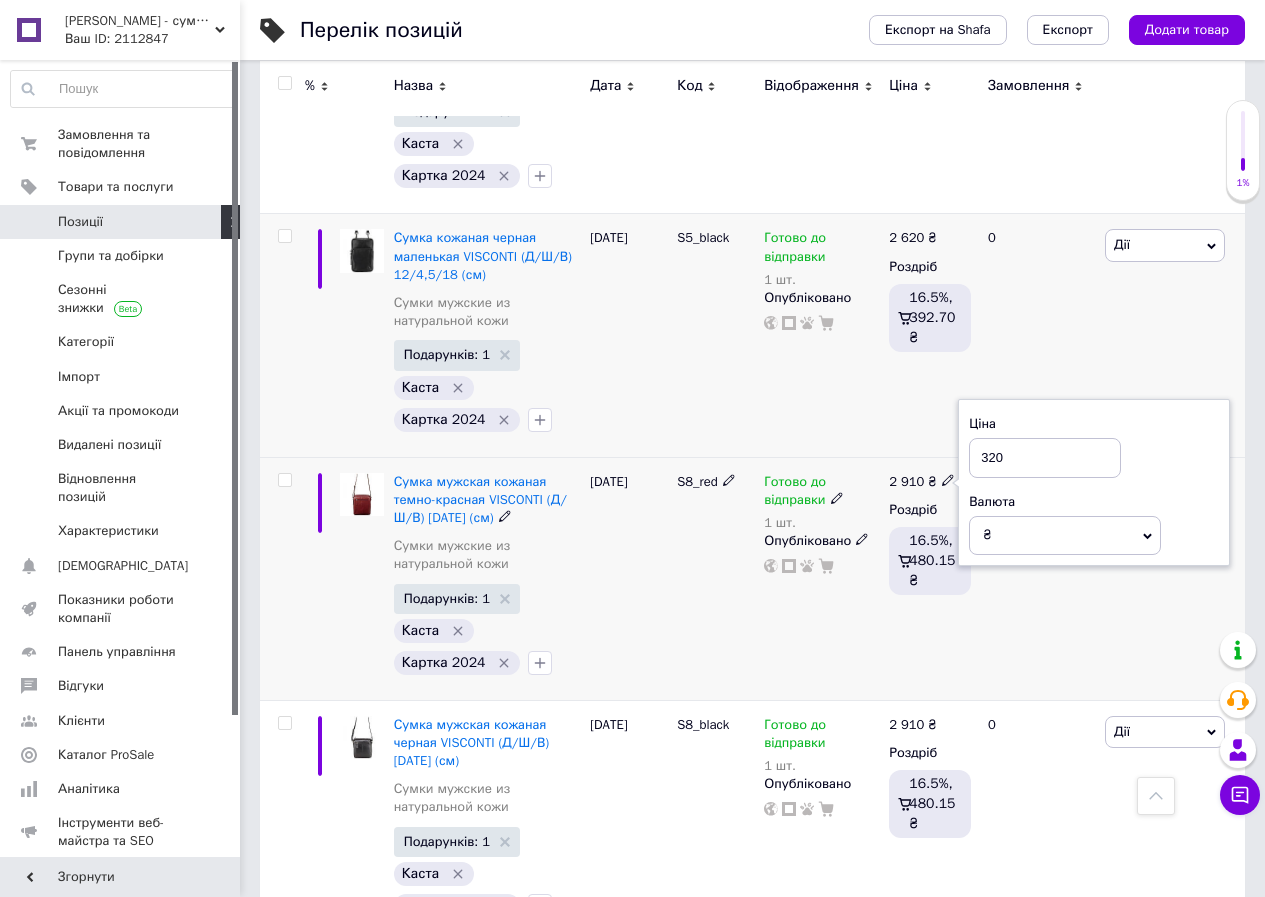 type on "3200" 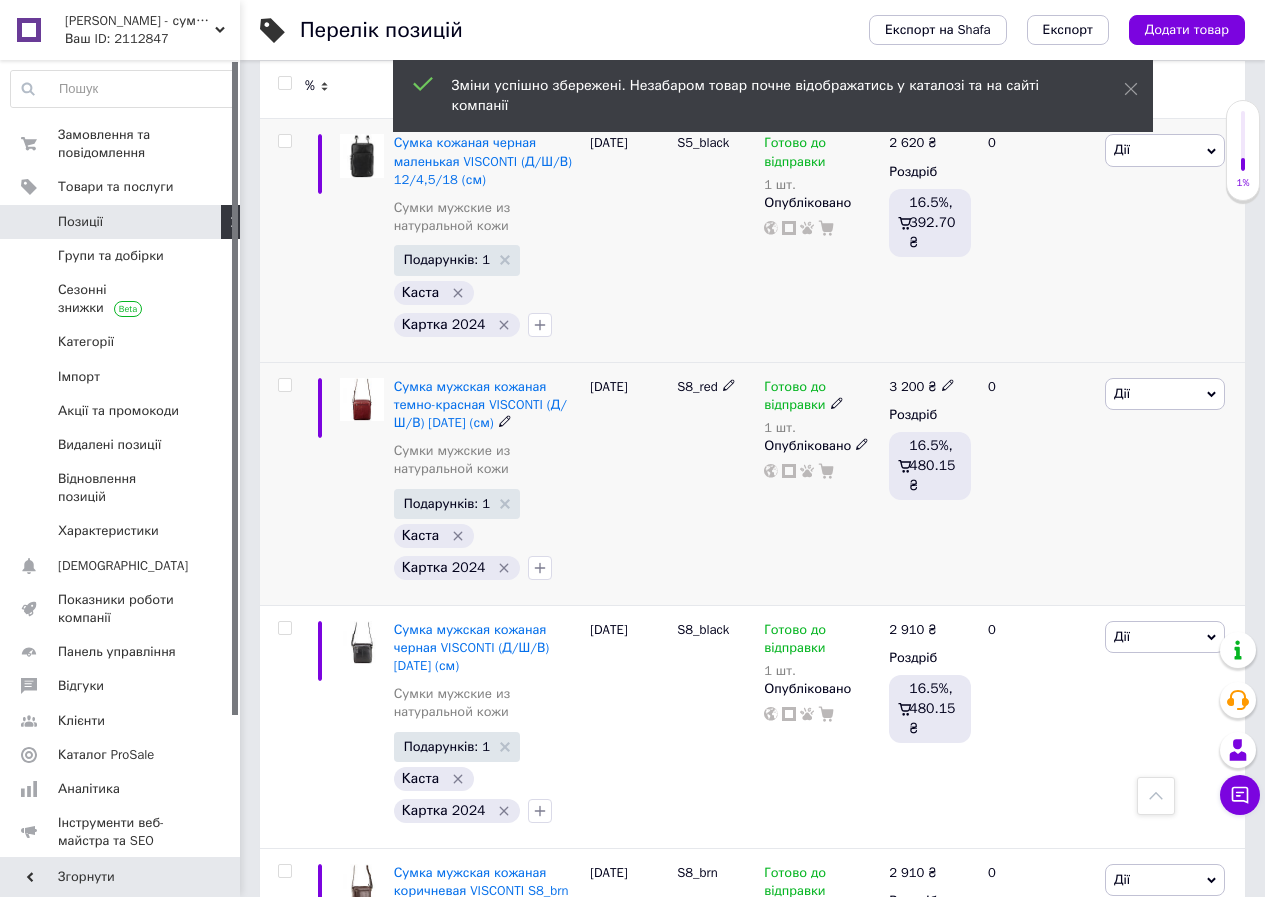 scroll, scrollTop: 1800, scrollLeft: 0, axis: vertical 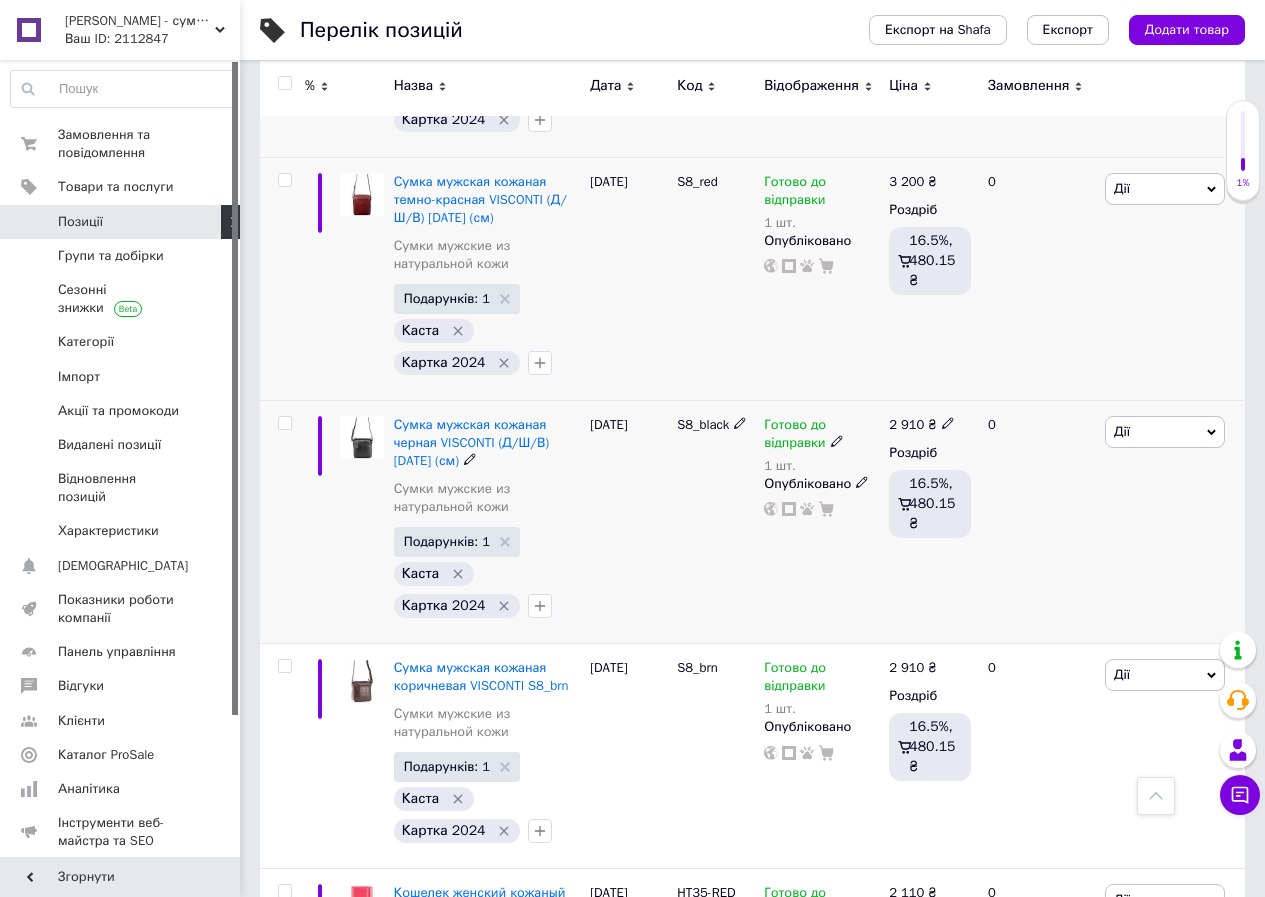 click 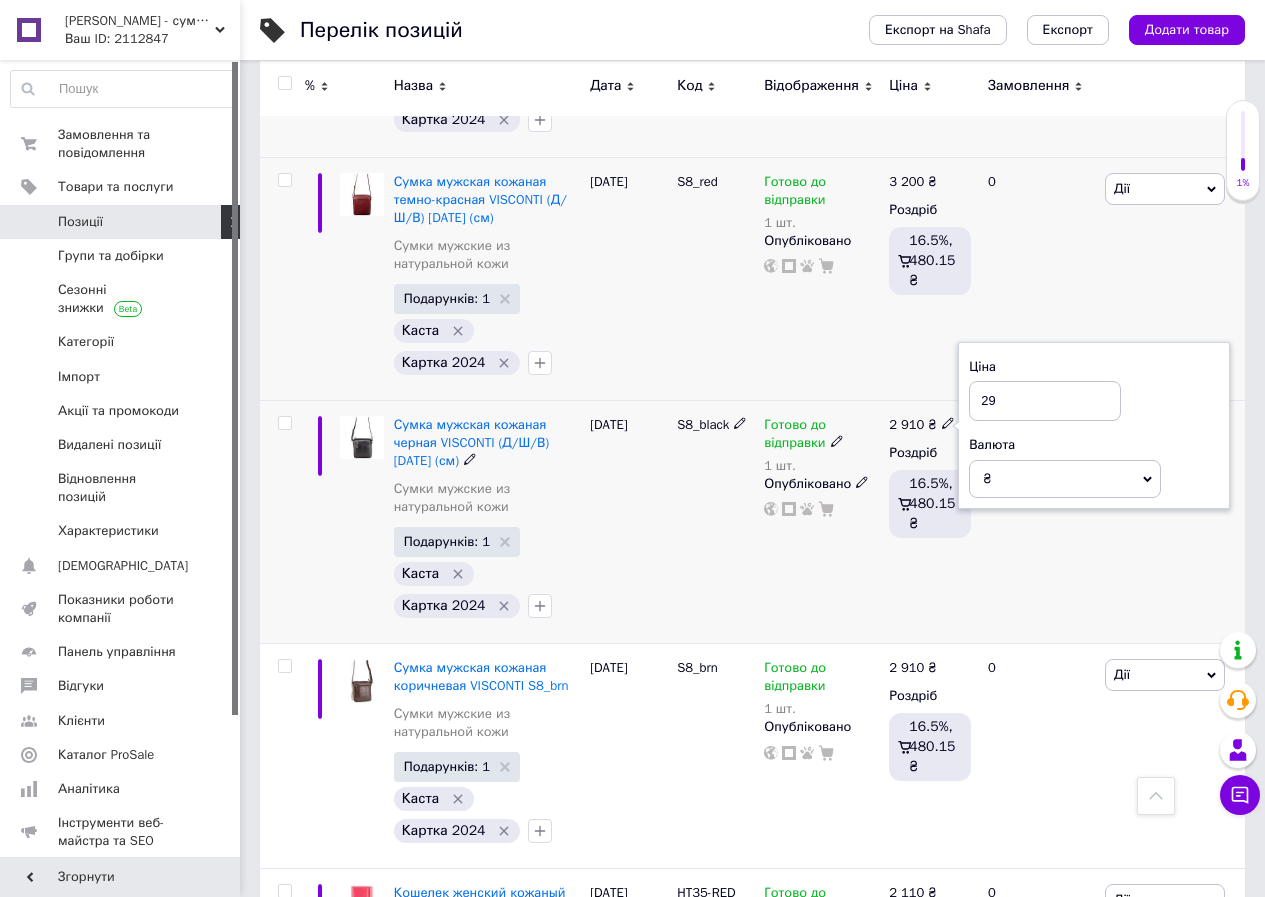 type on "2" 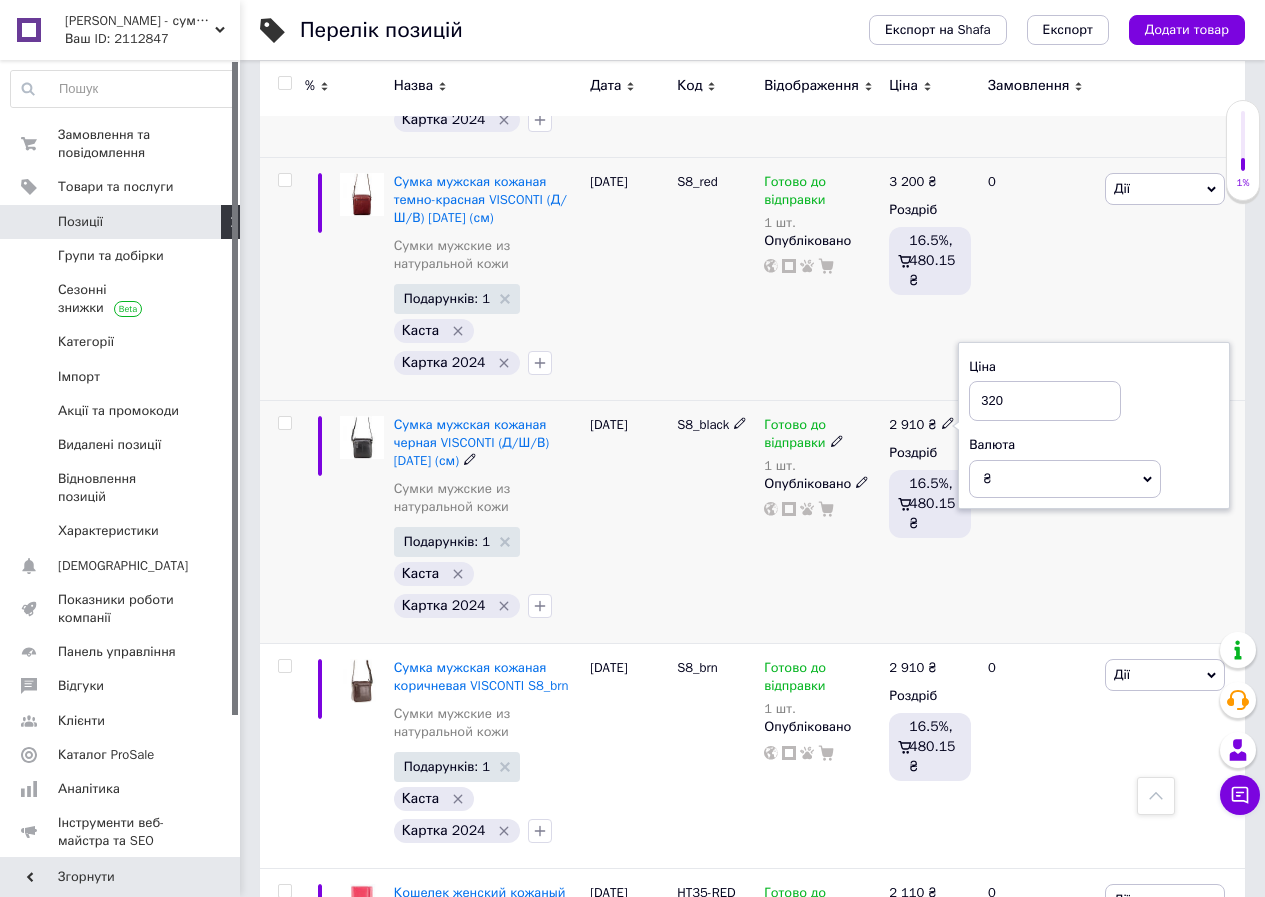 type on "3200" 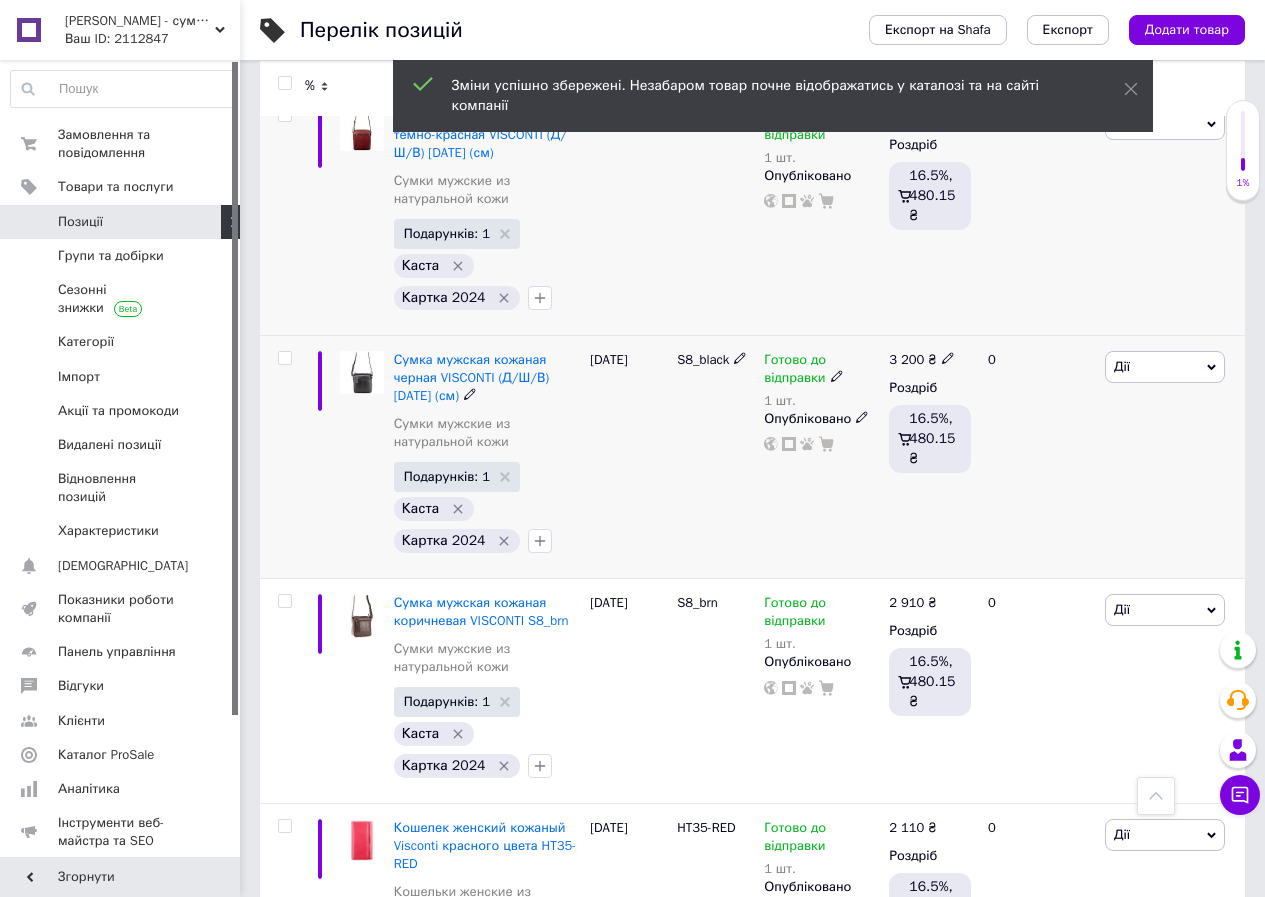 scroll, scrollTop: 1900, scrollLeft: 0, axis: vertical 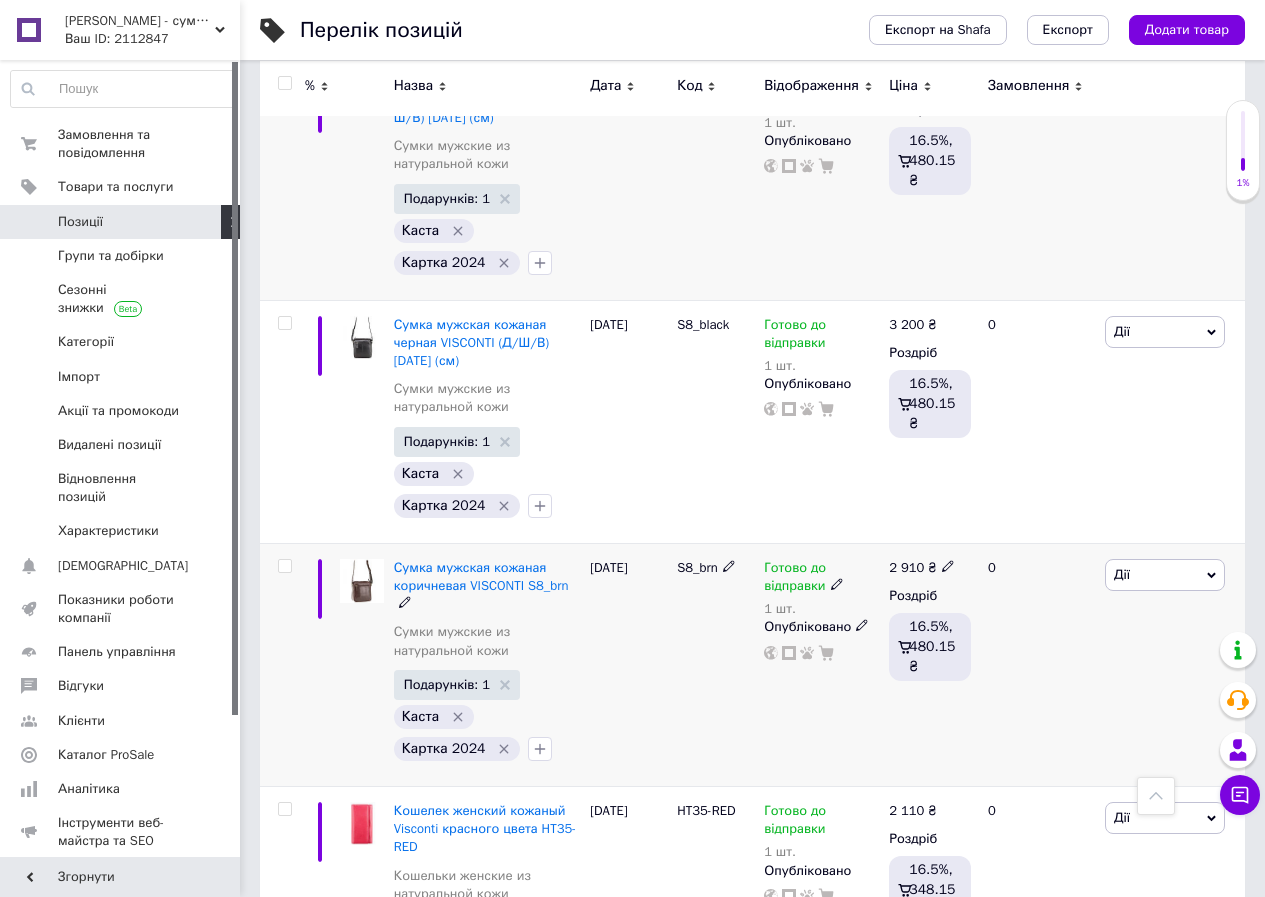 click 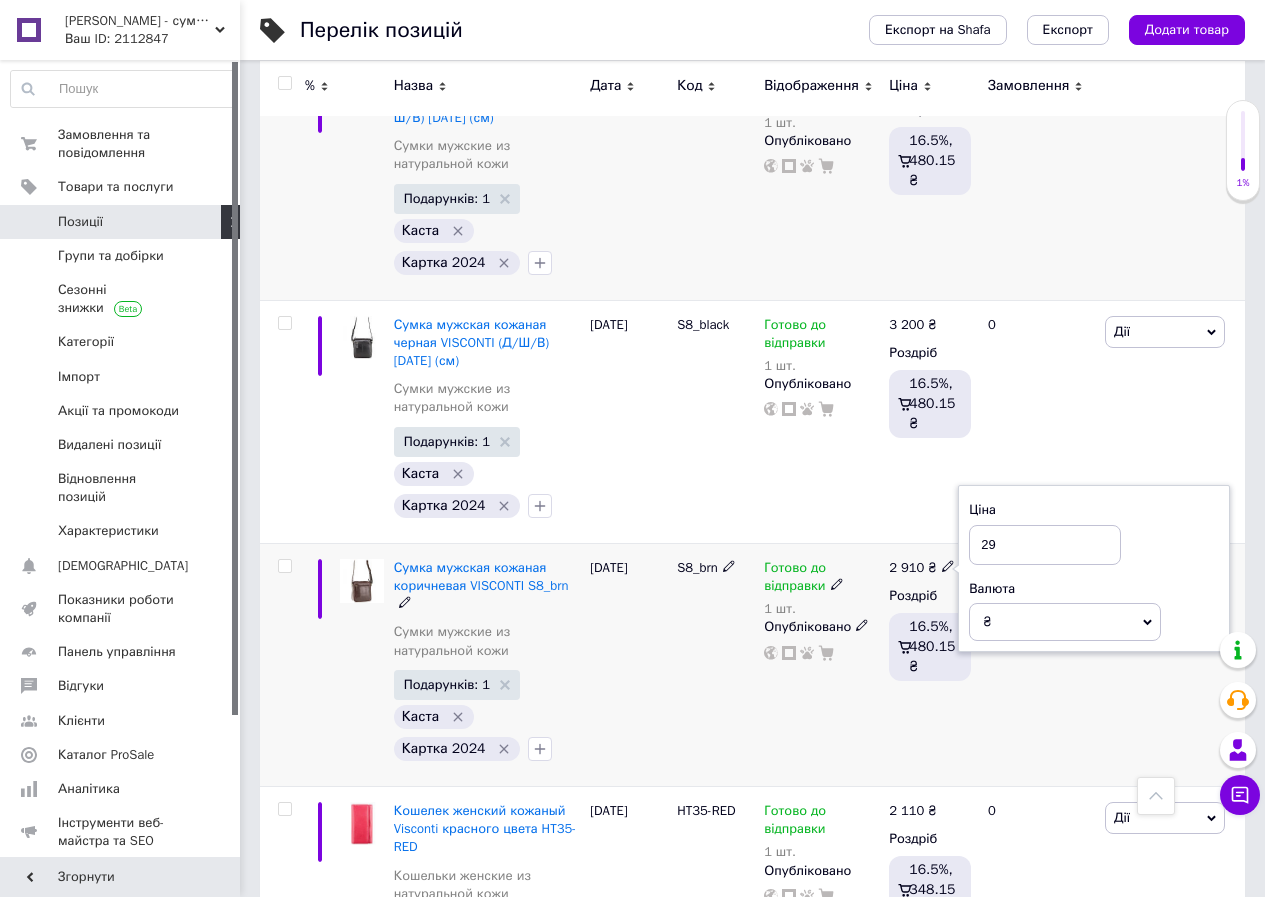 type on "2" 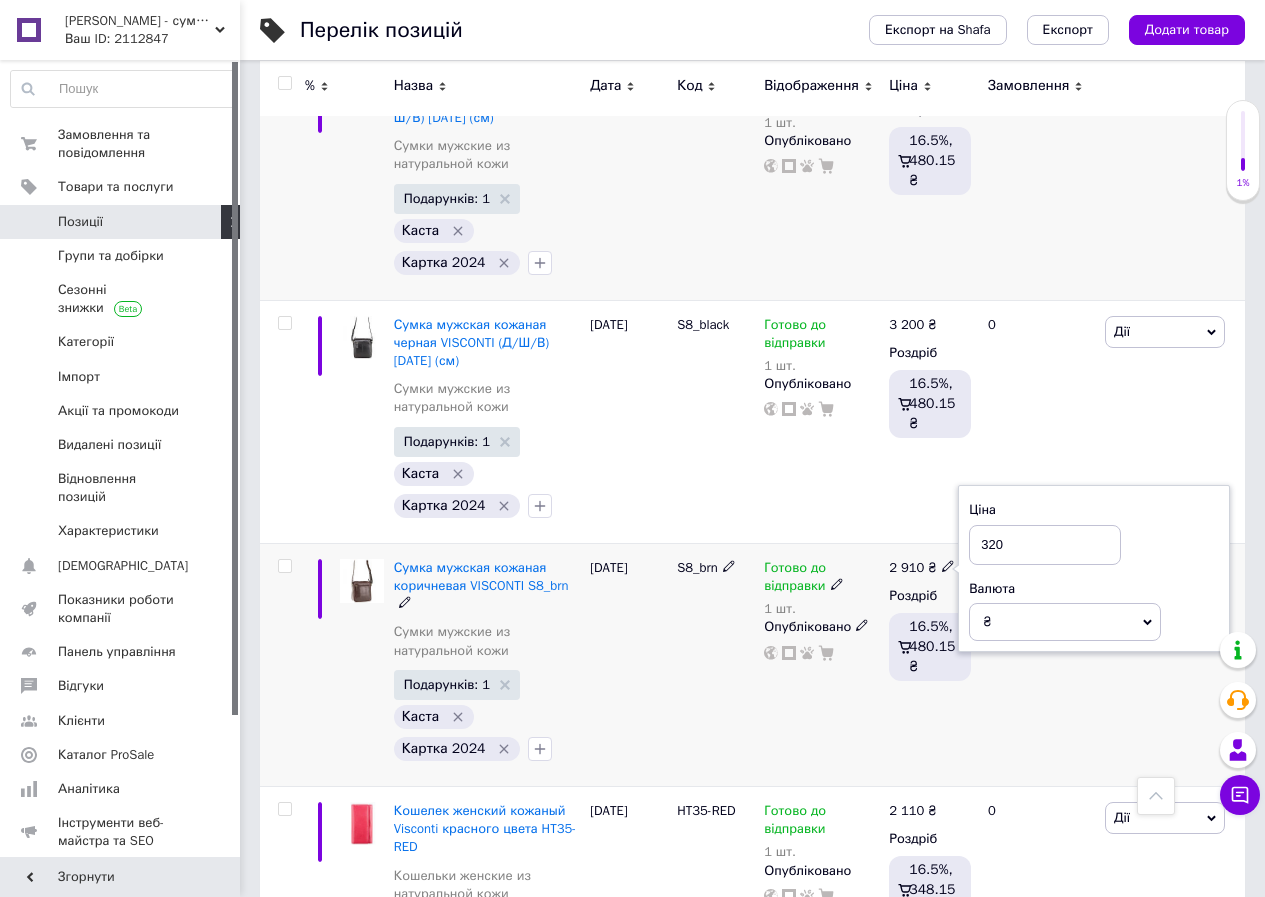 type on "3200" 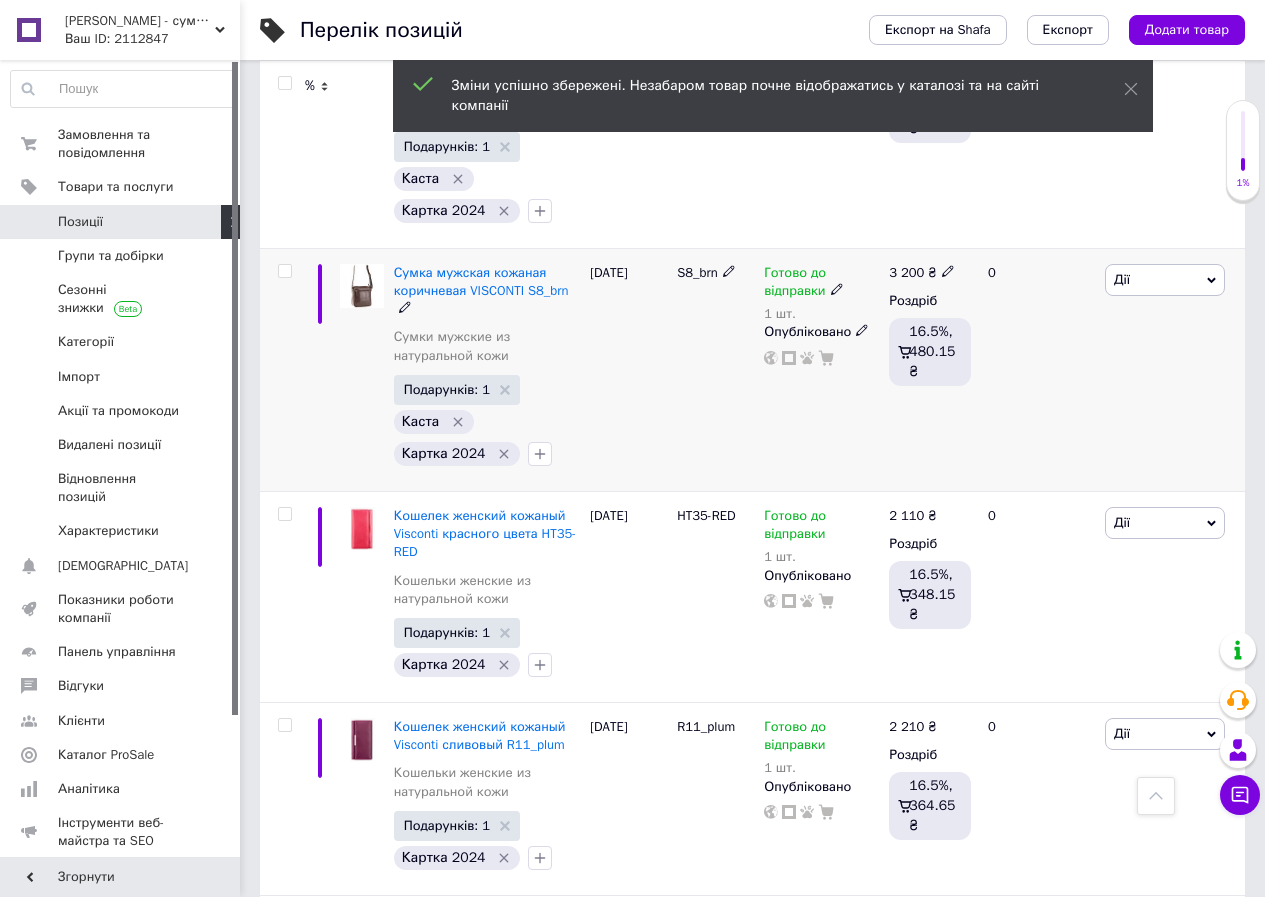 scroll, scrollTop: 2200, scrollLeft: 0, axis: vertical 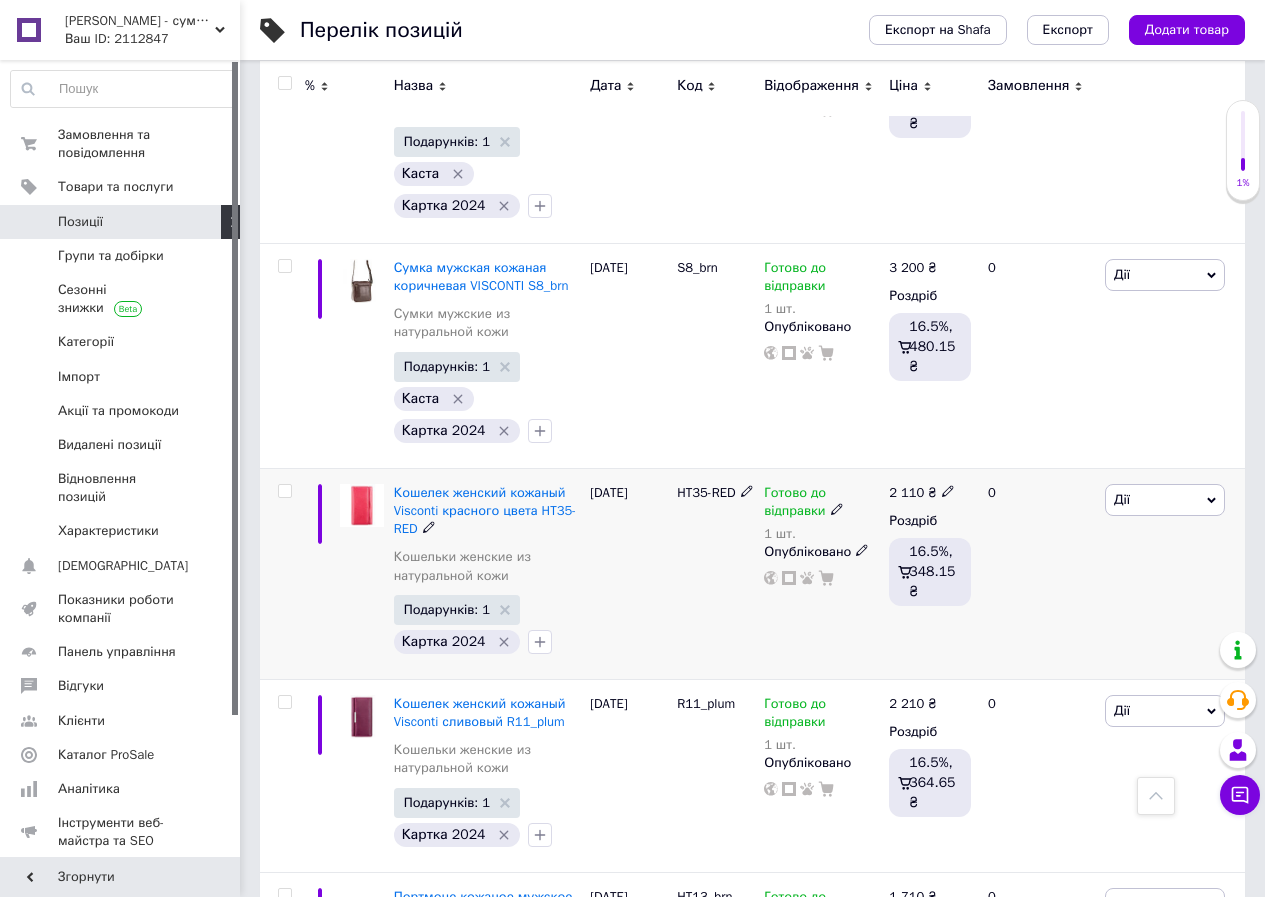 click 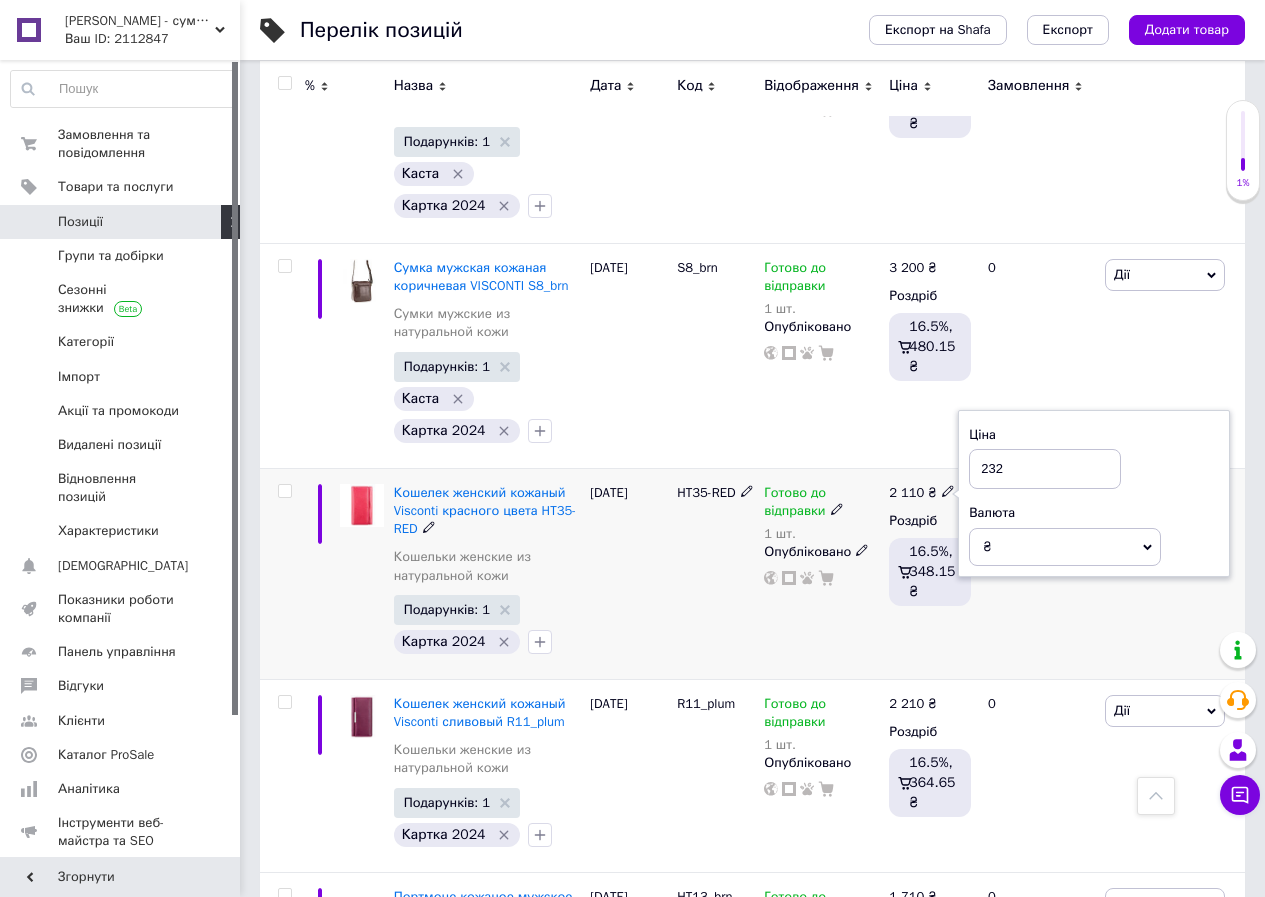 type on "2320" 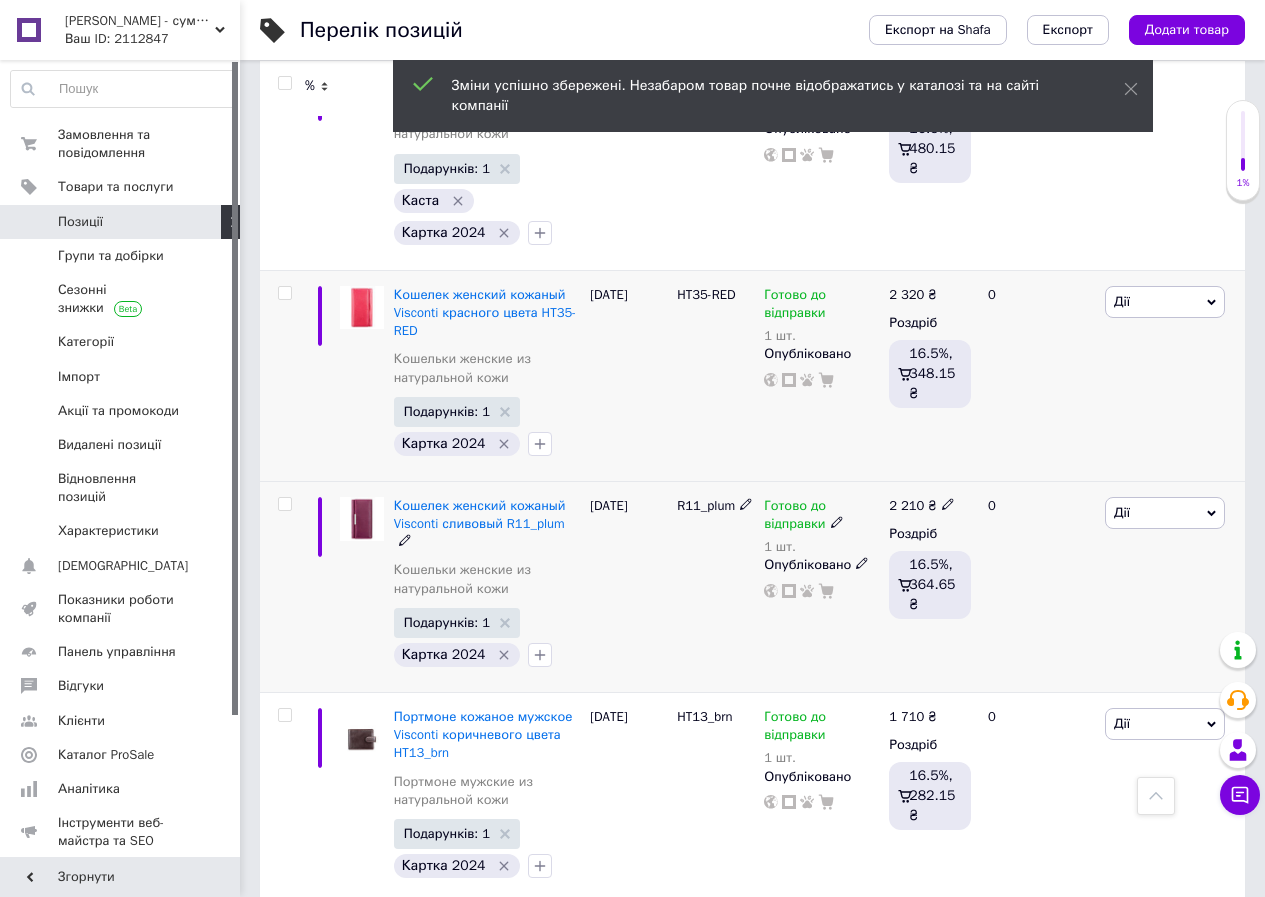 scroll, scrollTop: 2400, scrollLeft: 0, axis: vertical 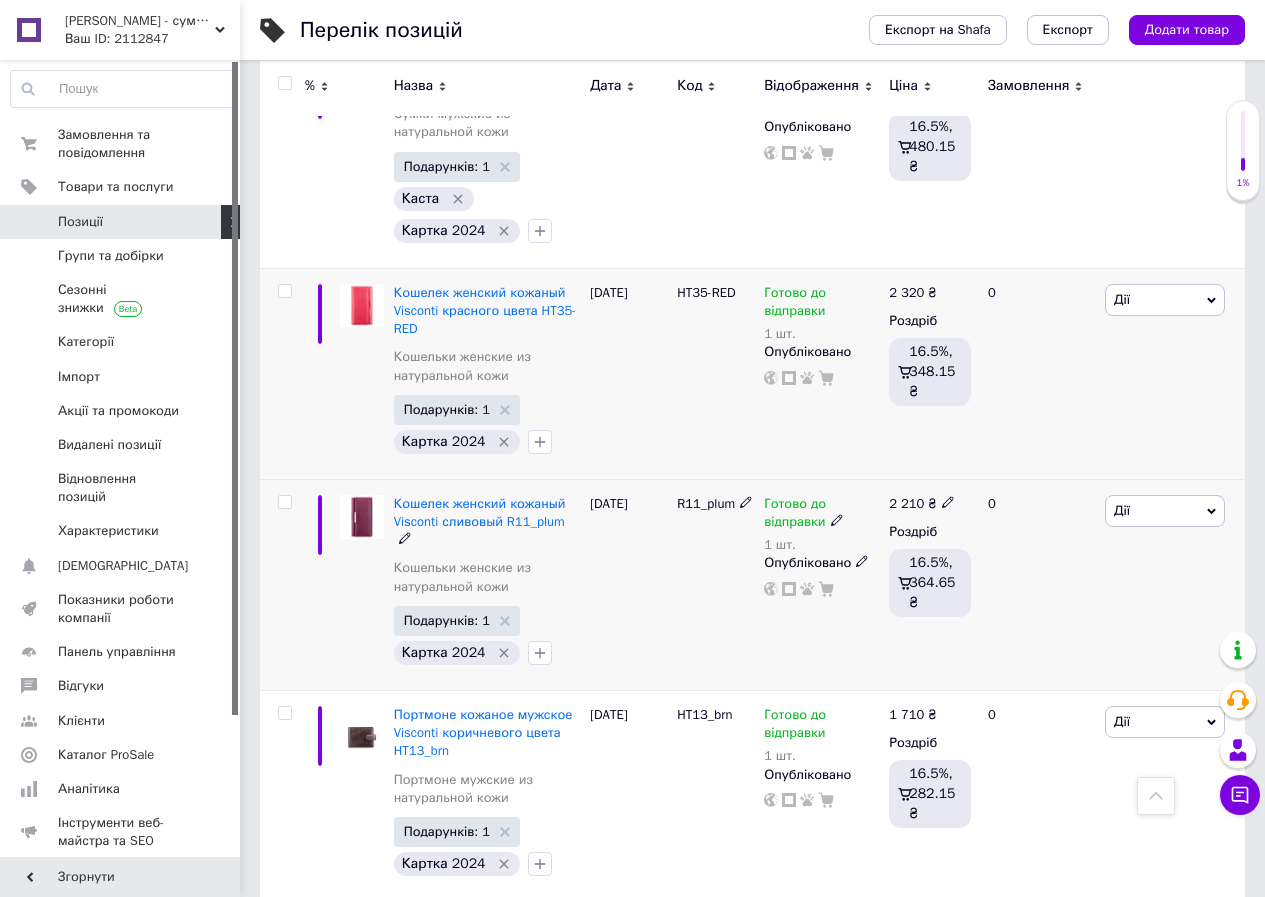 click 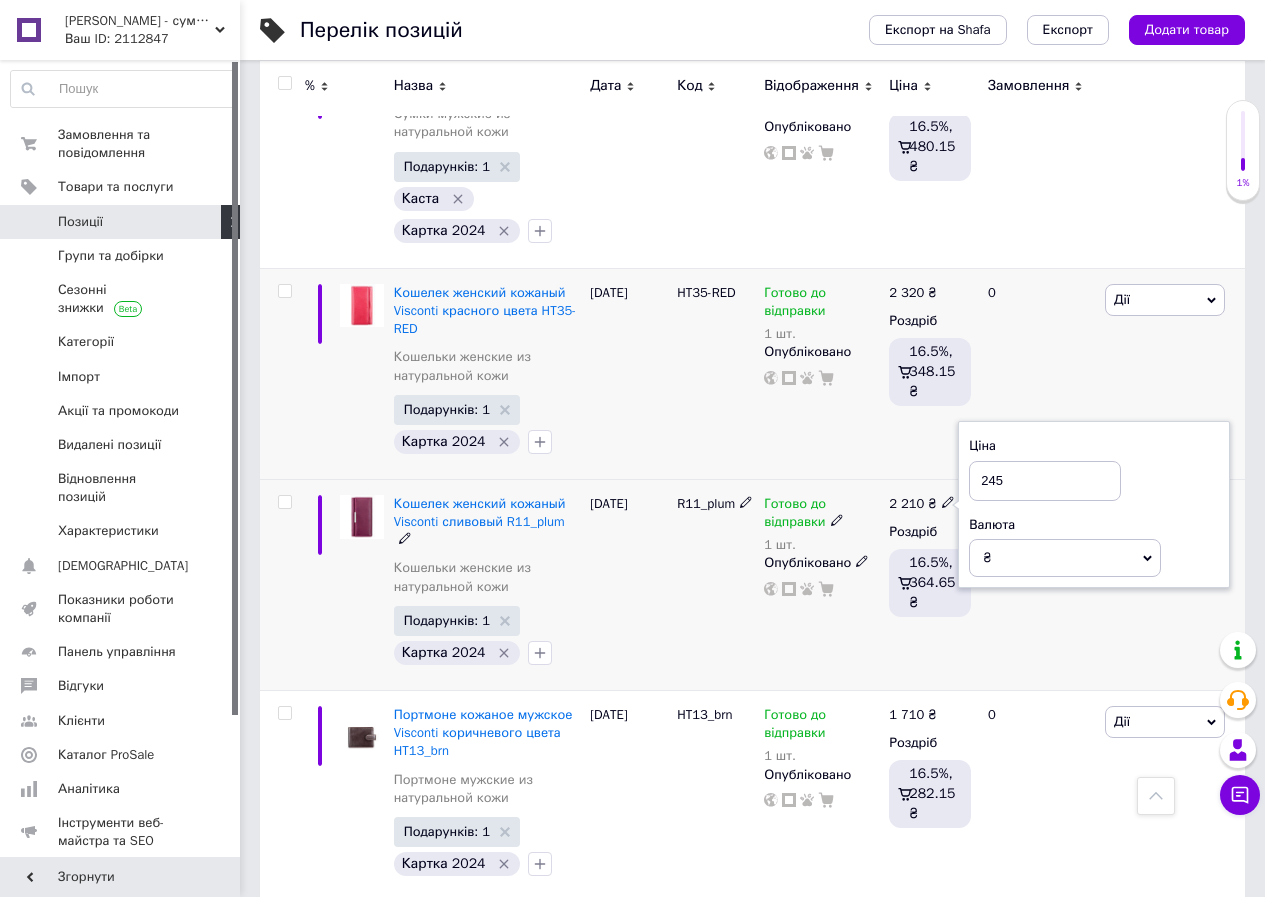 type on "2450" 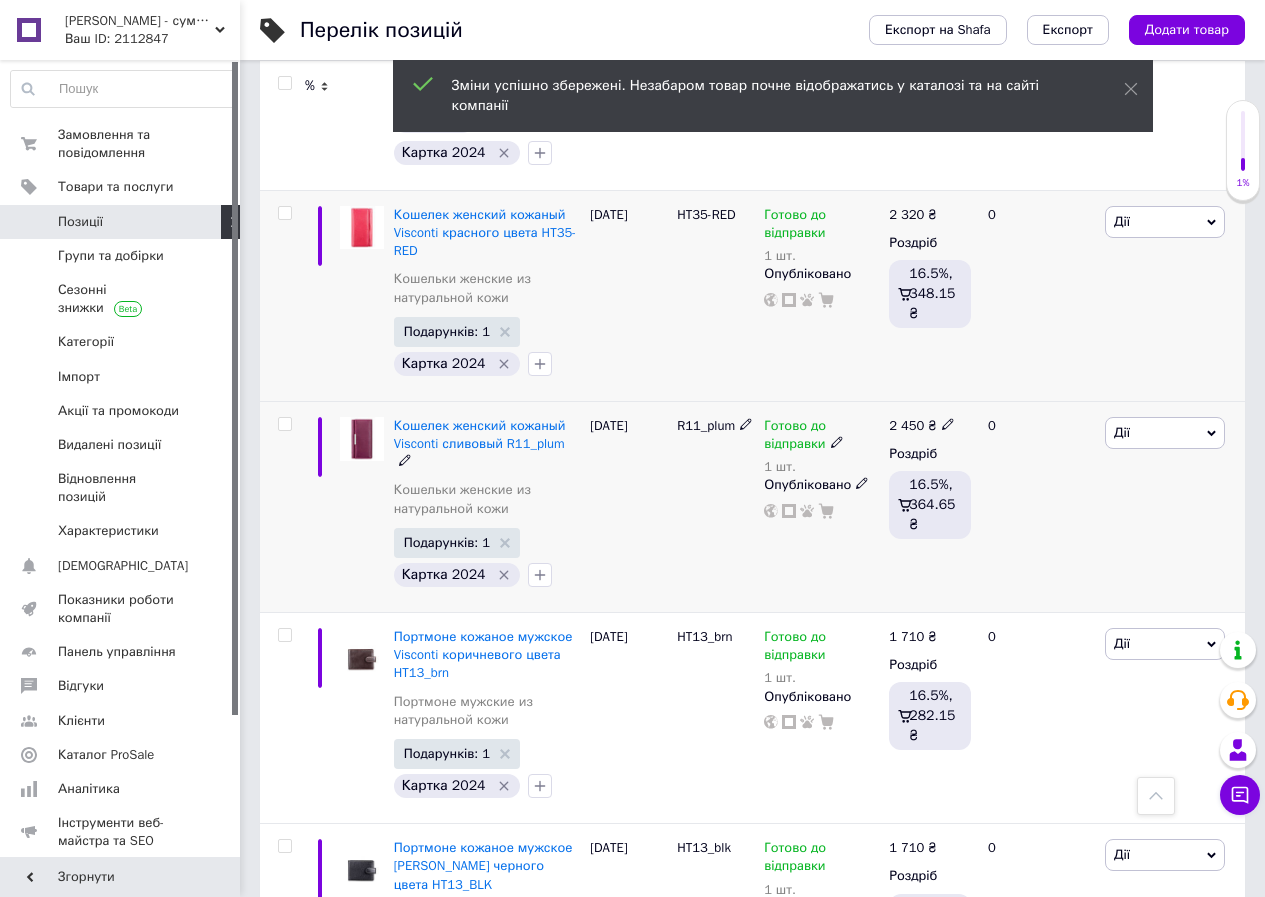 scroll, scrollTop: 2500, scrollLeft: 0, axis: vertical 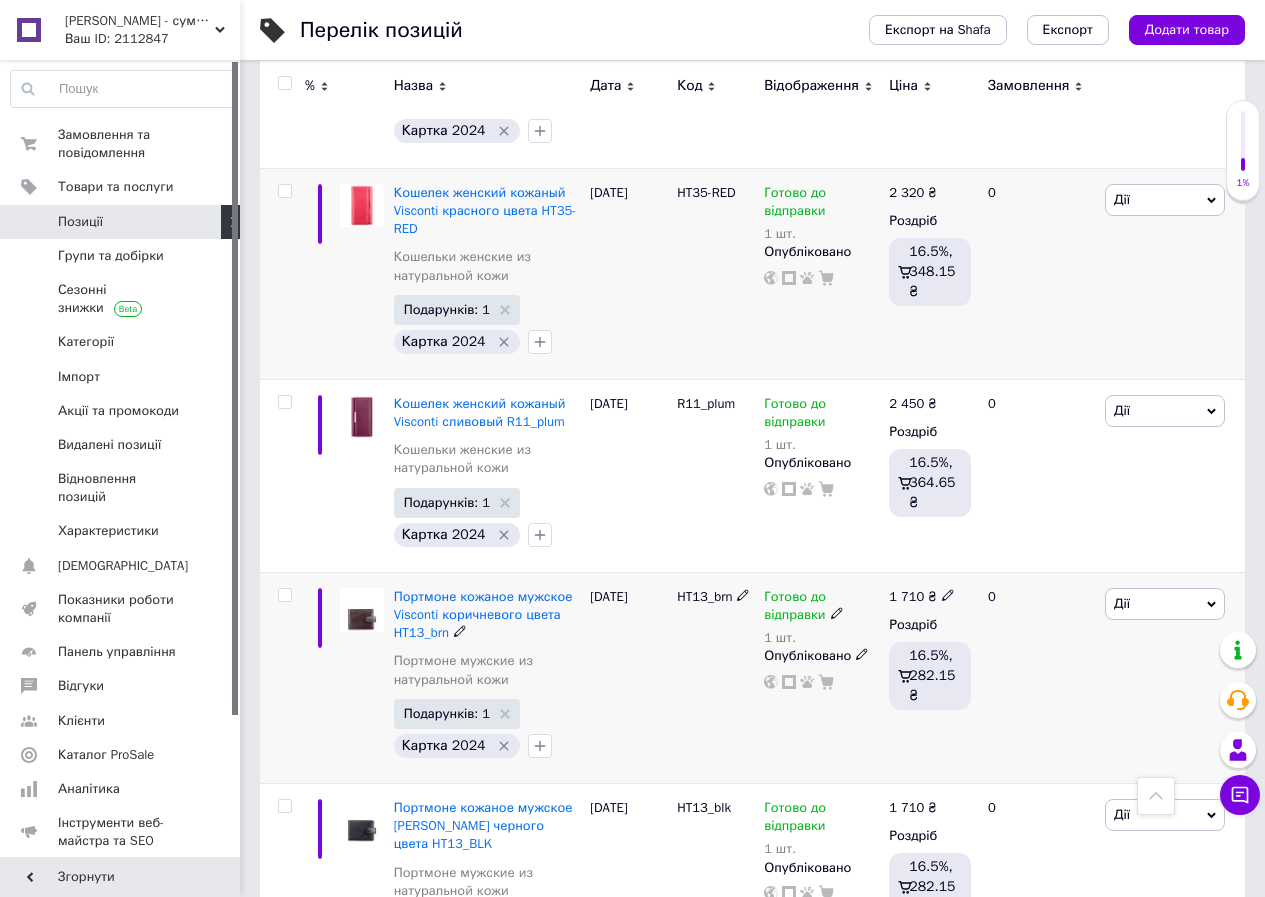 click 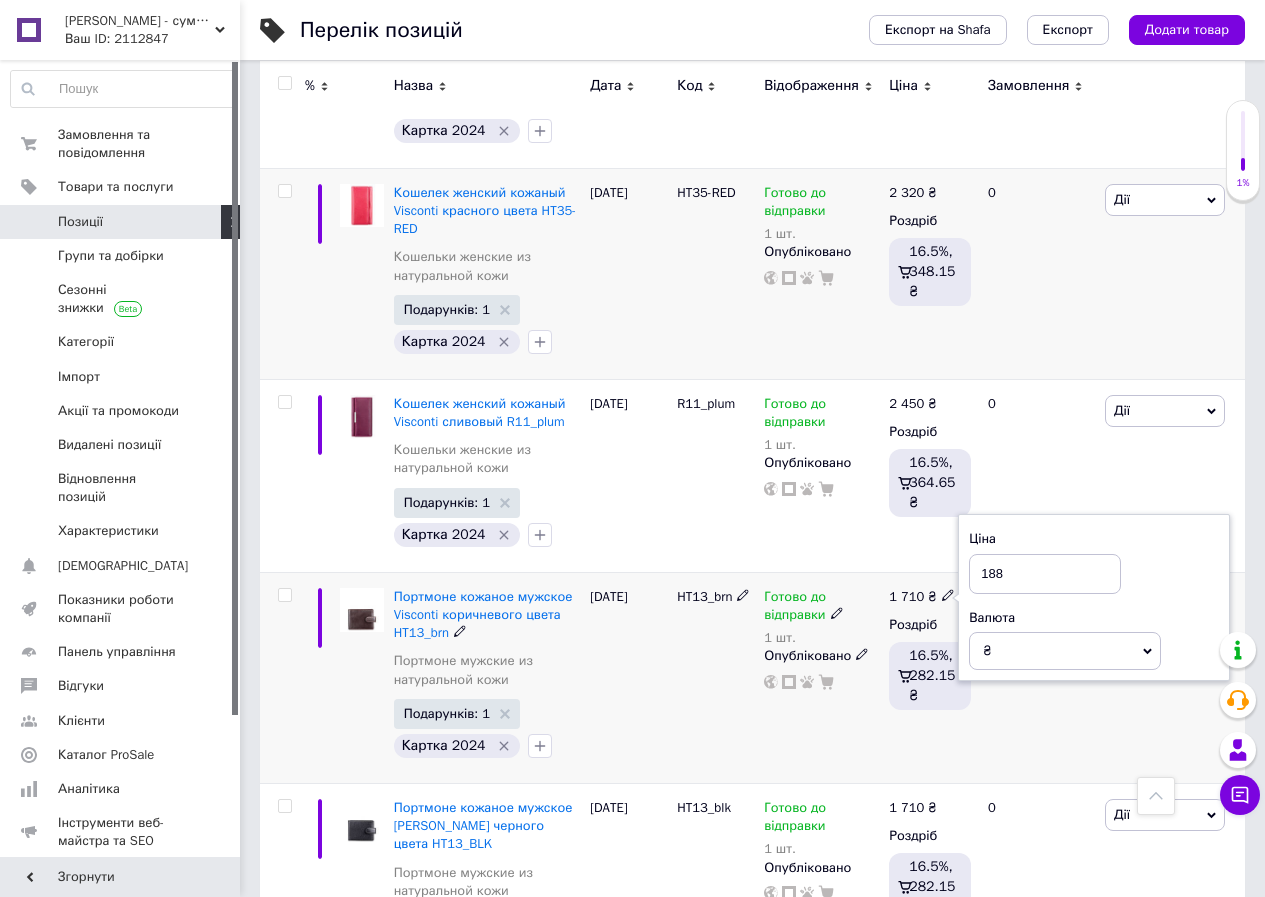 type on "1880" 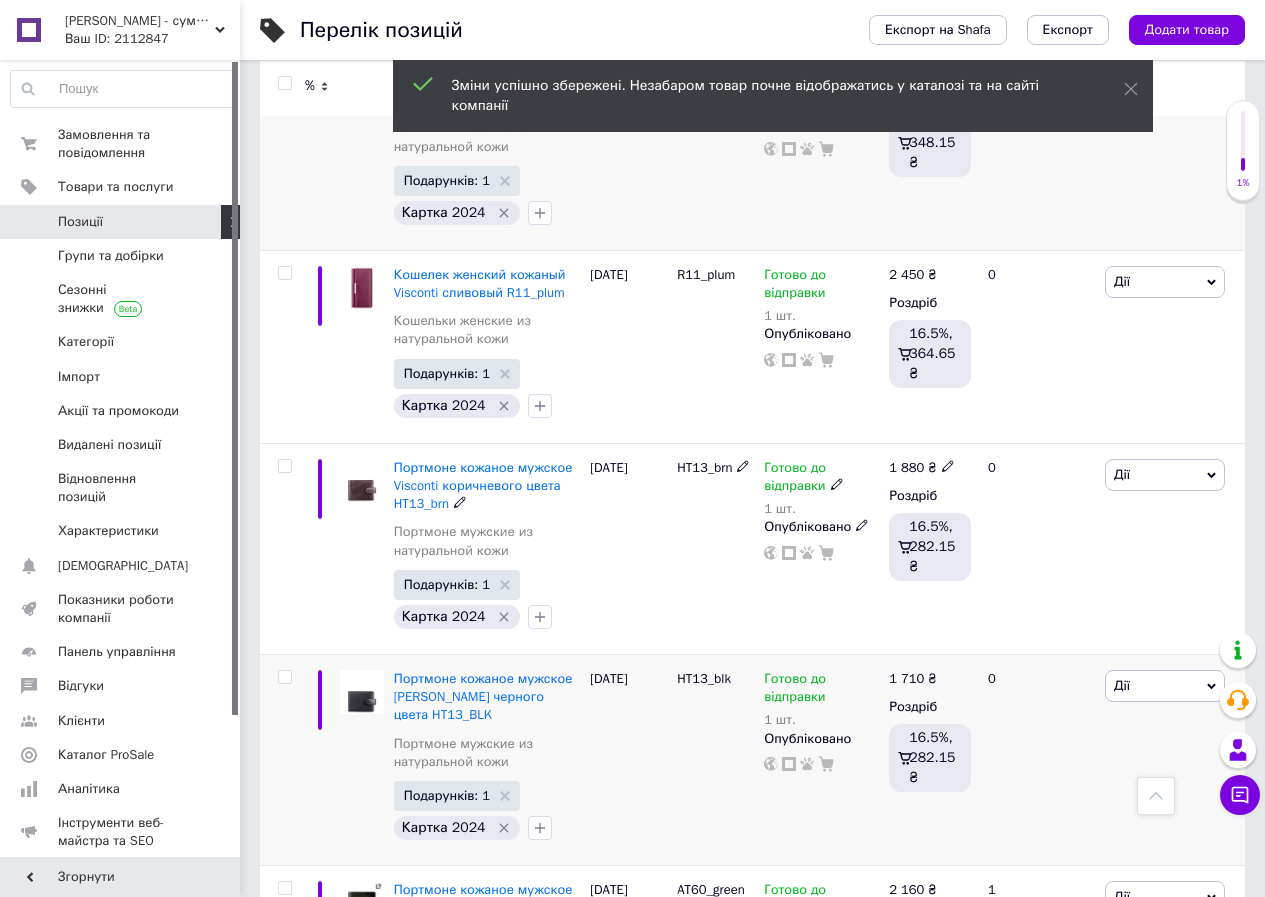 scroll, scrollTop: 2800, scrollLeft: 0, axis: vertical 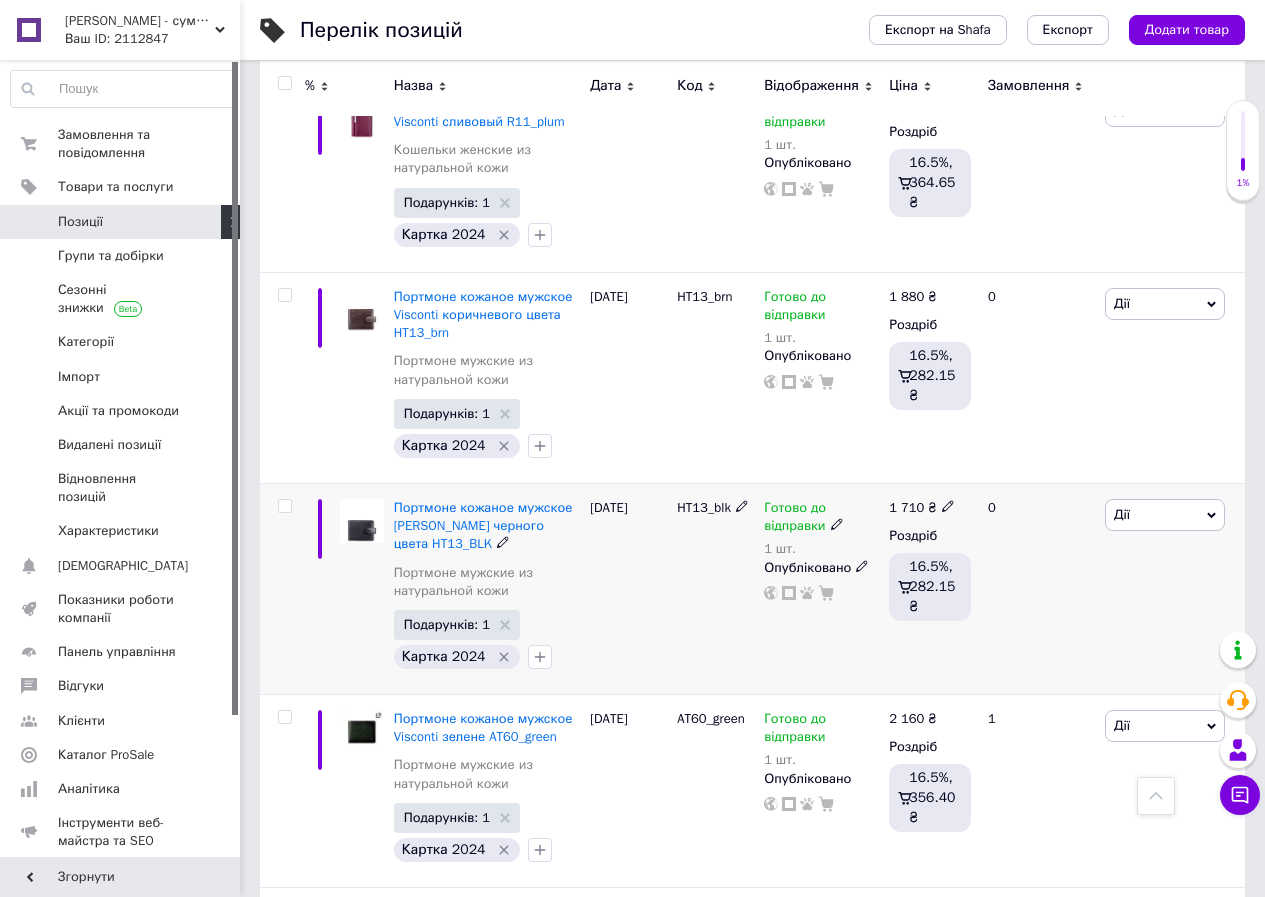 click 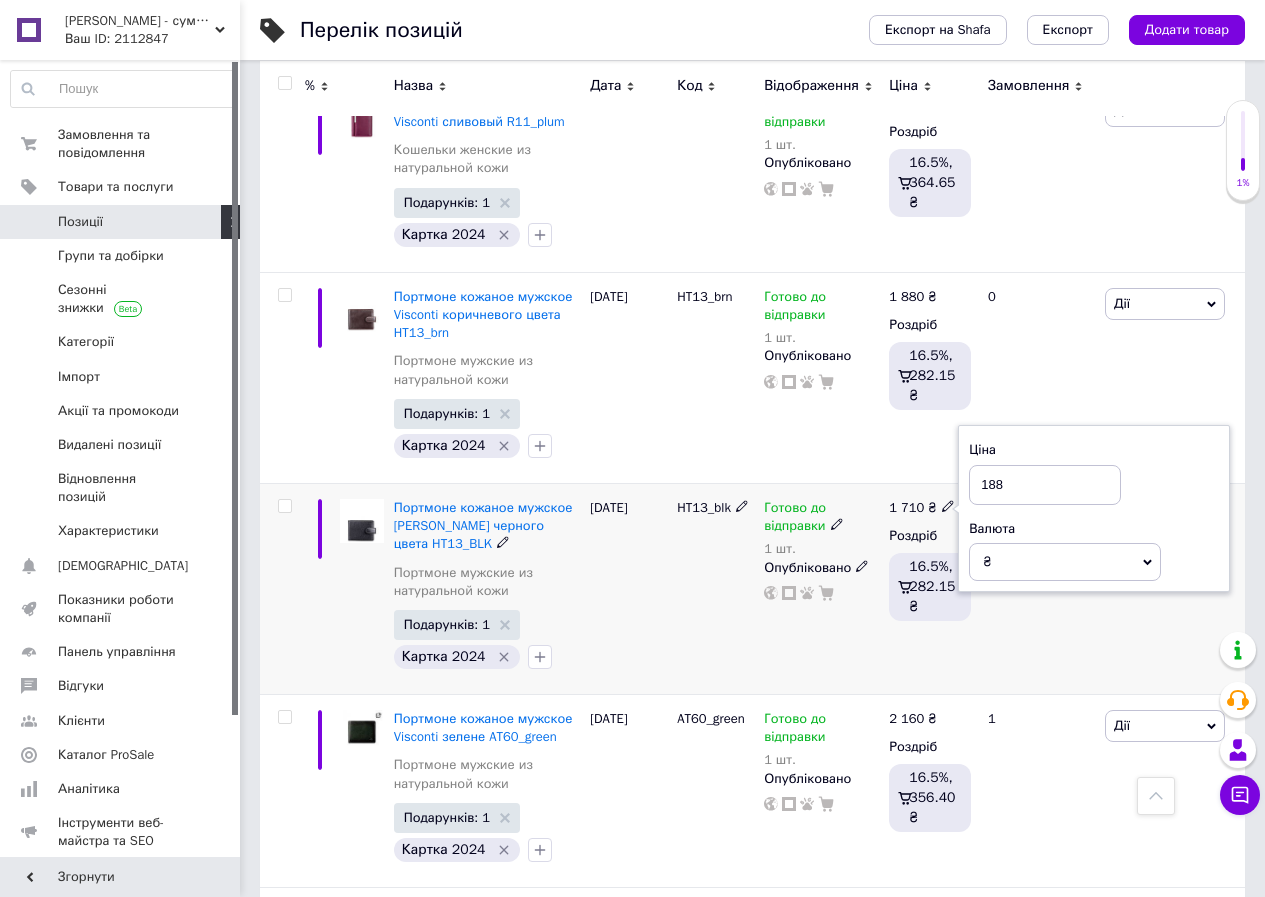 type on "1880" 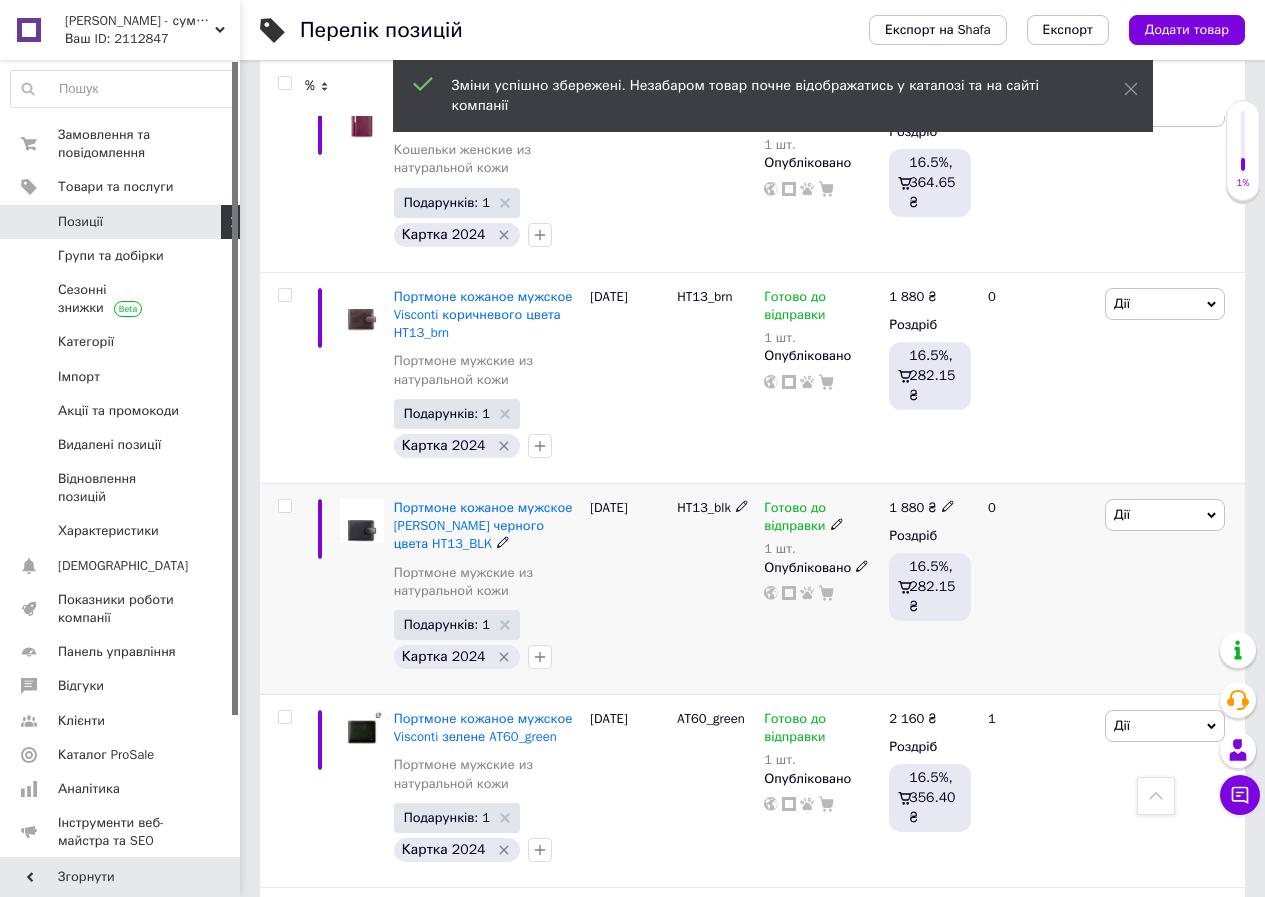scroll, scrollTop: 3000, scrollLeft: 0, axis: vertical 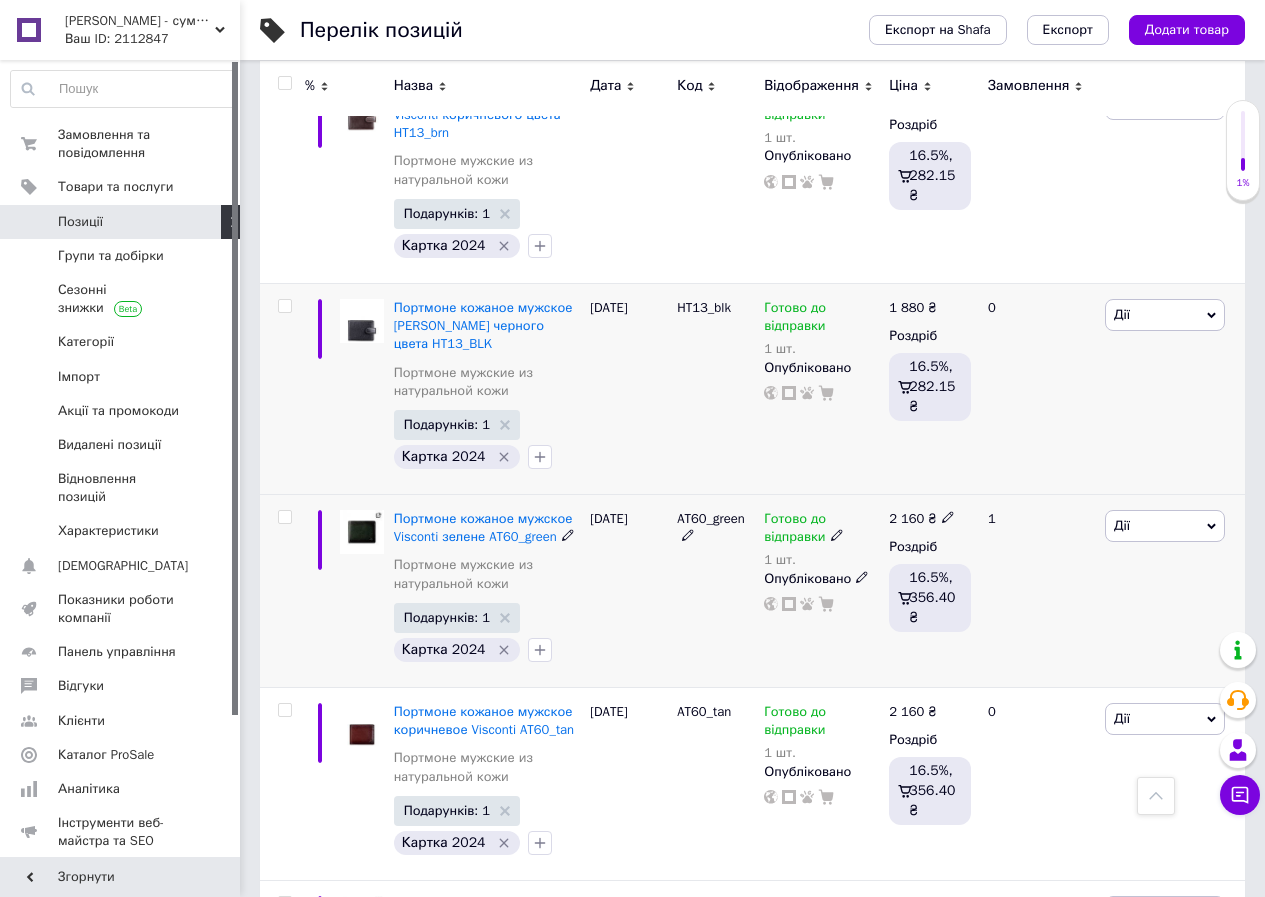click 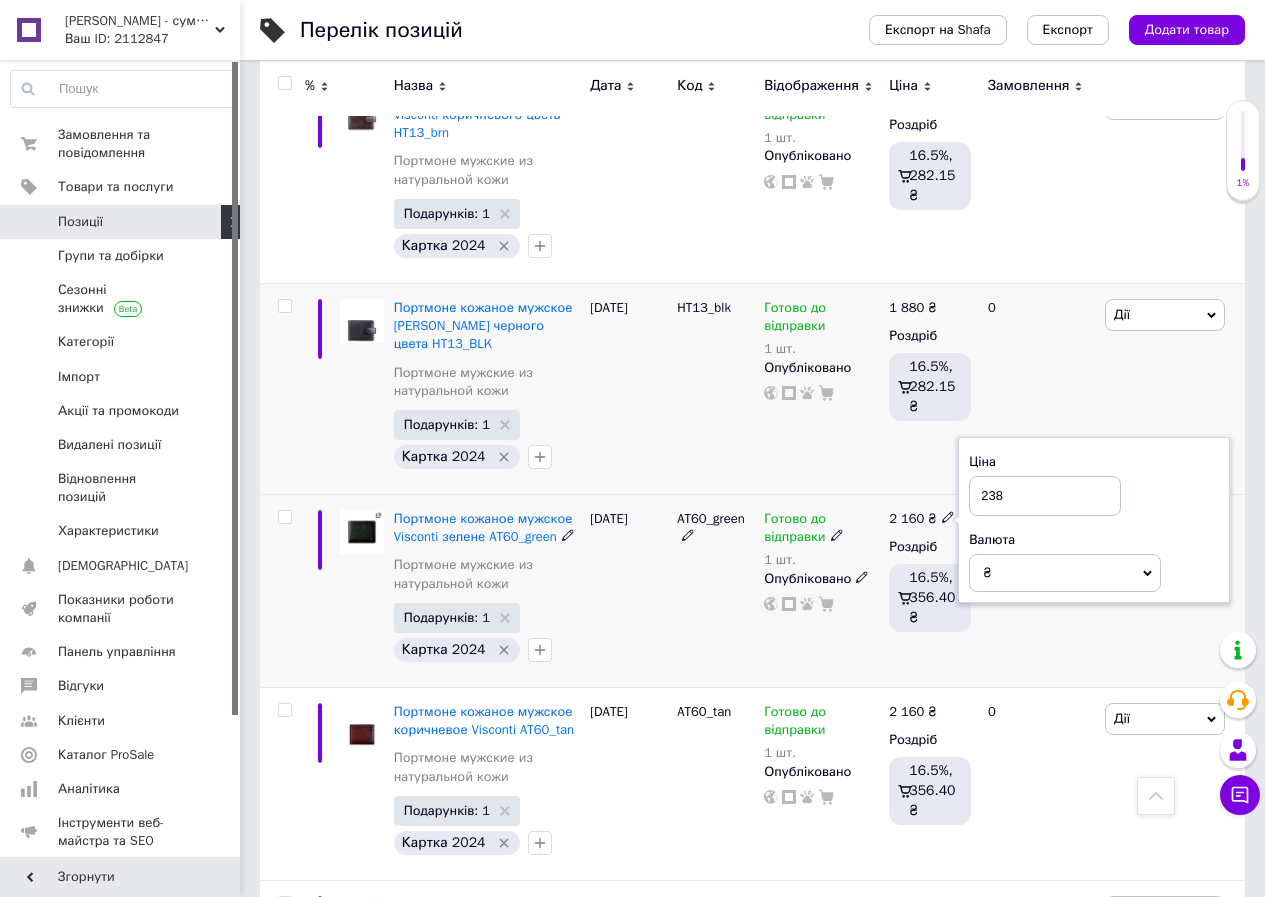 type on "2380" 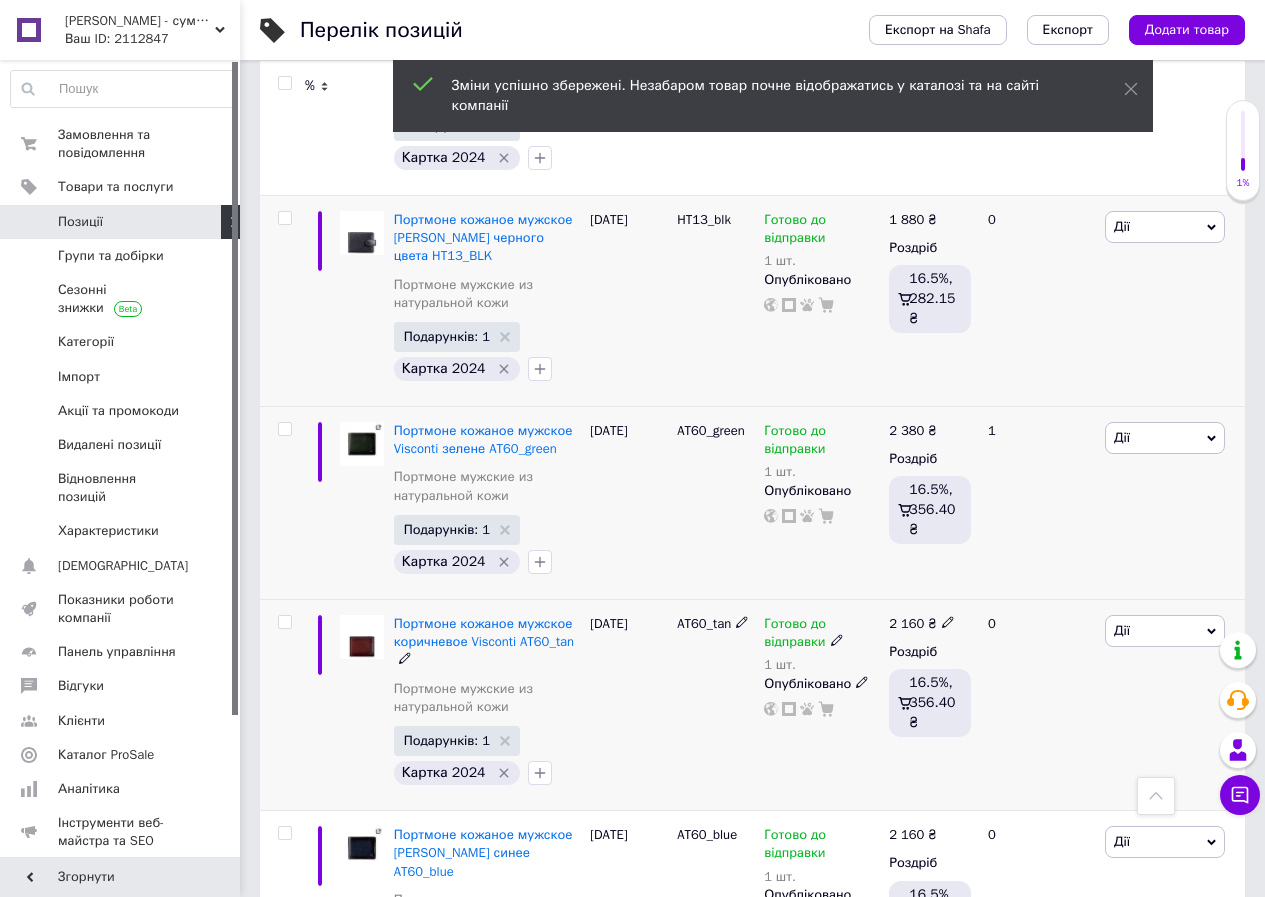 scroll, scrollTop: 3200, scrollLeft: 0, axis: vertical 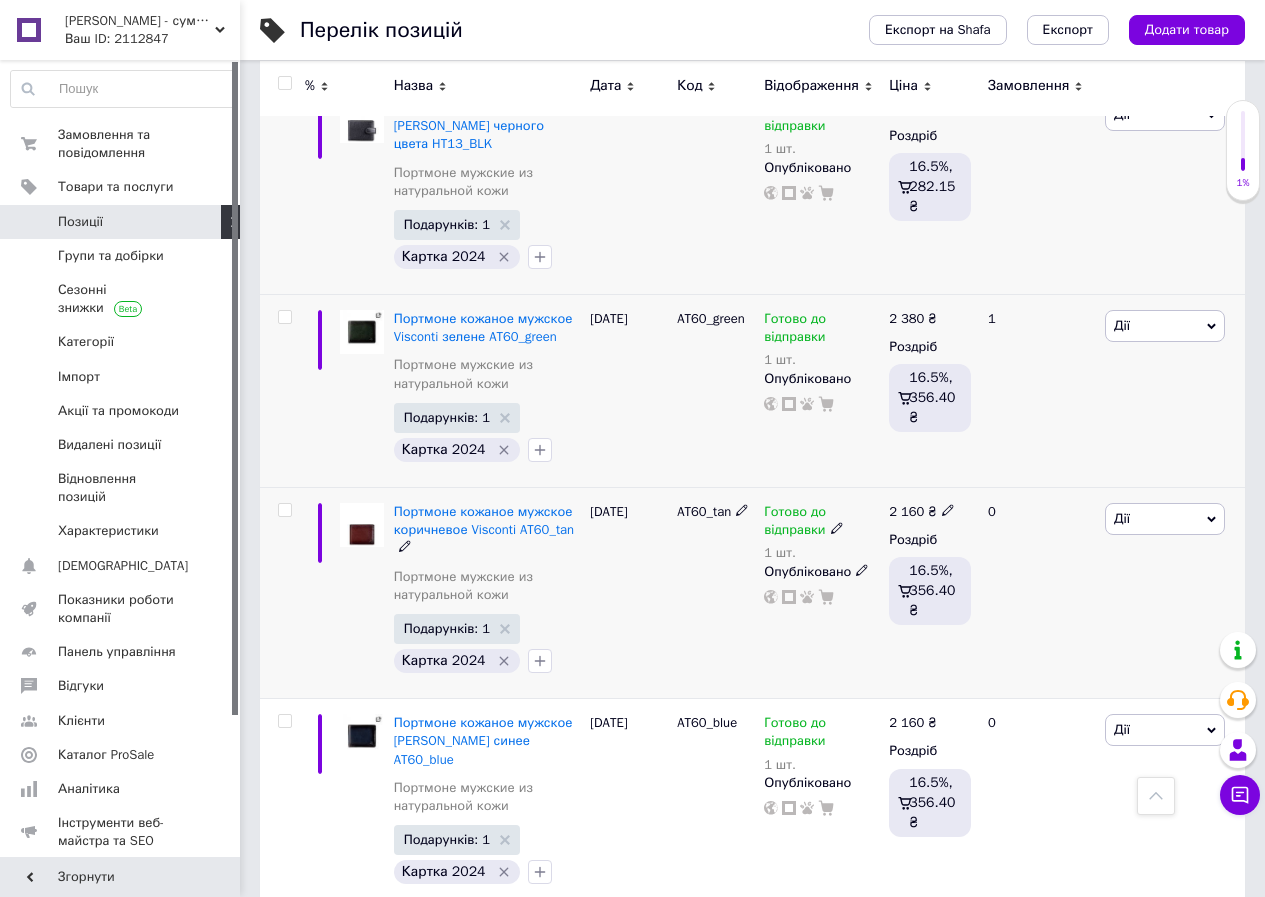 click 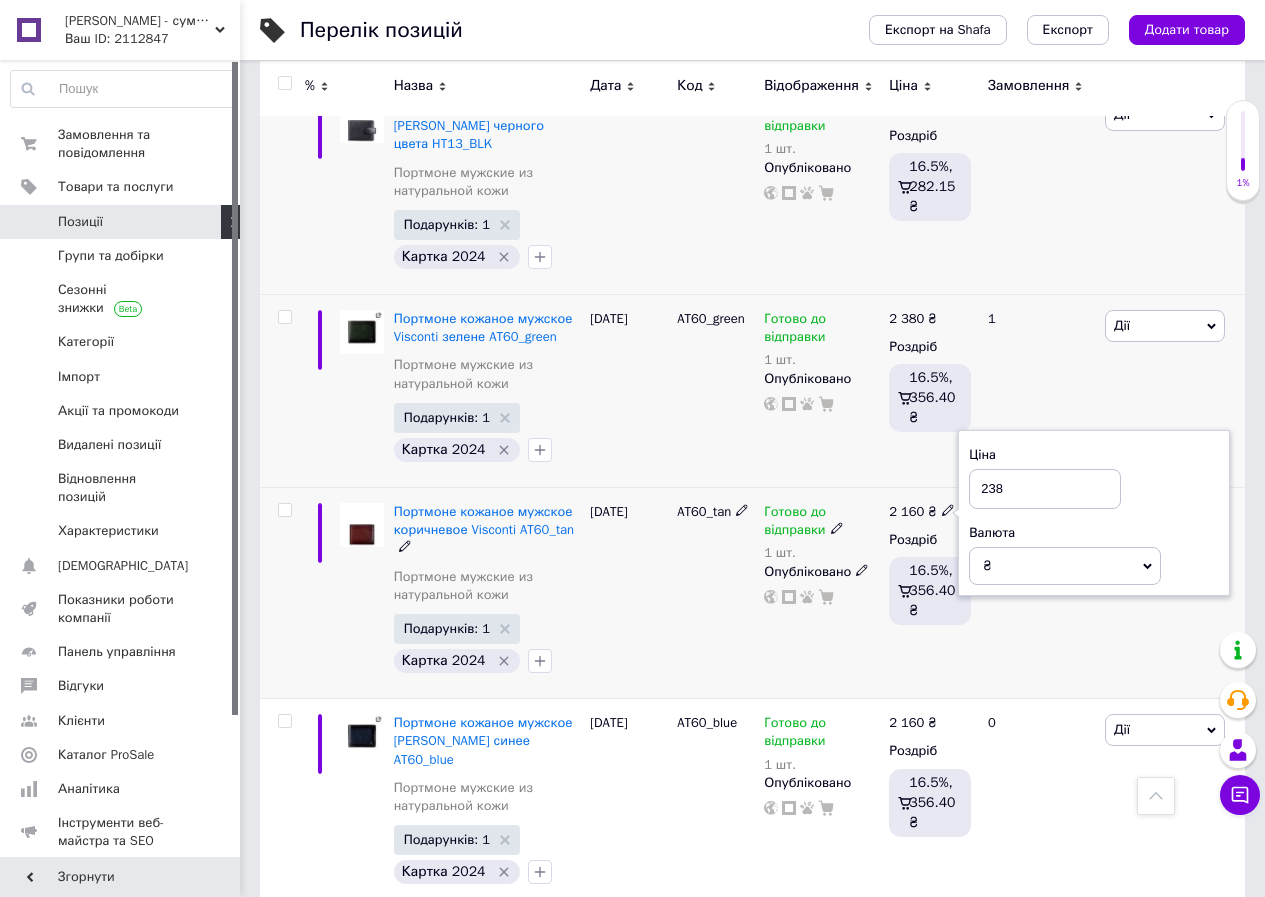 type on "2380" 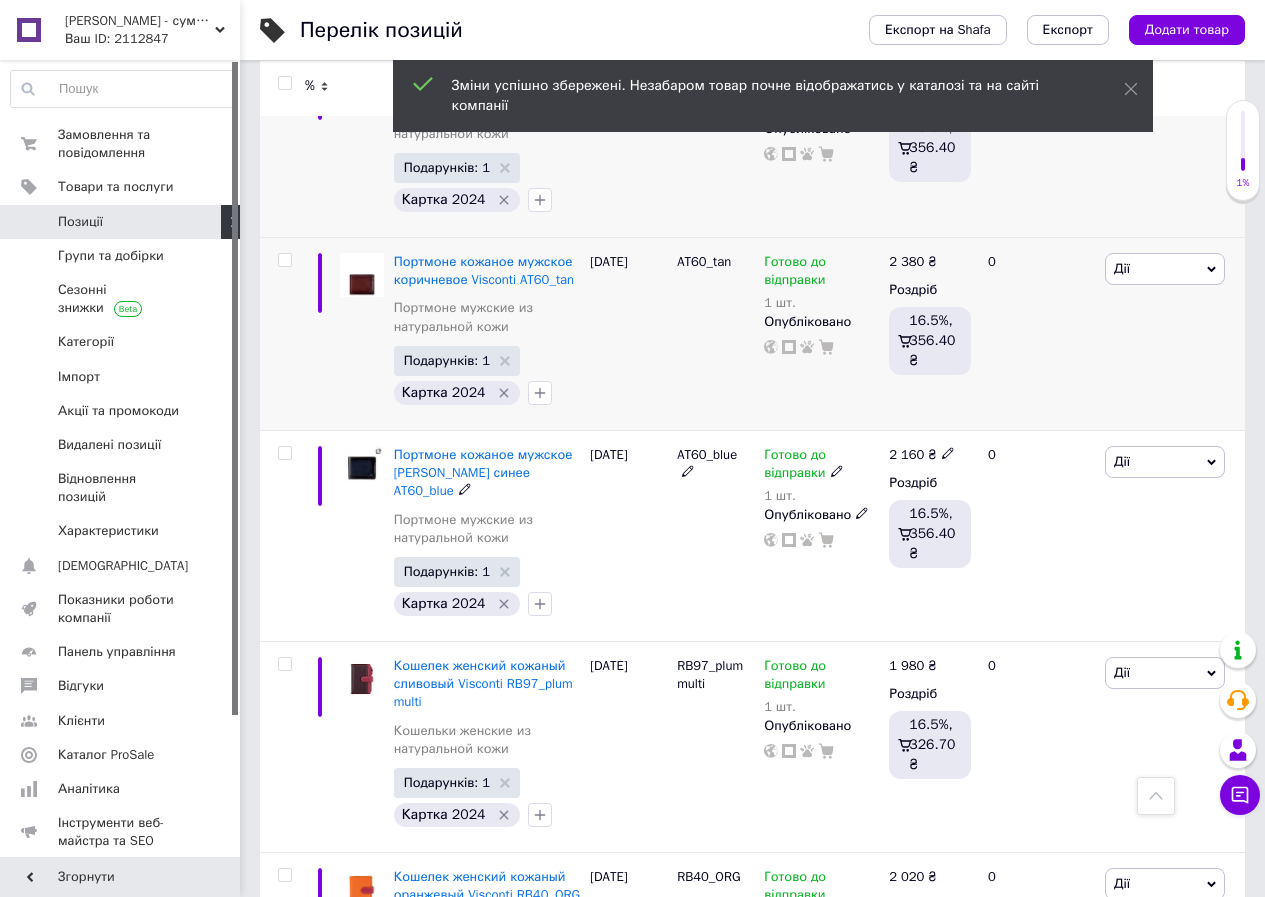 scroll, scrollTop: 3500, scrollLeft: 0, axis: vertical 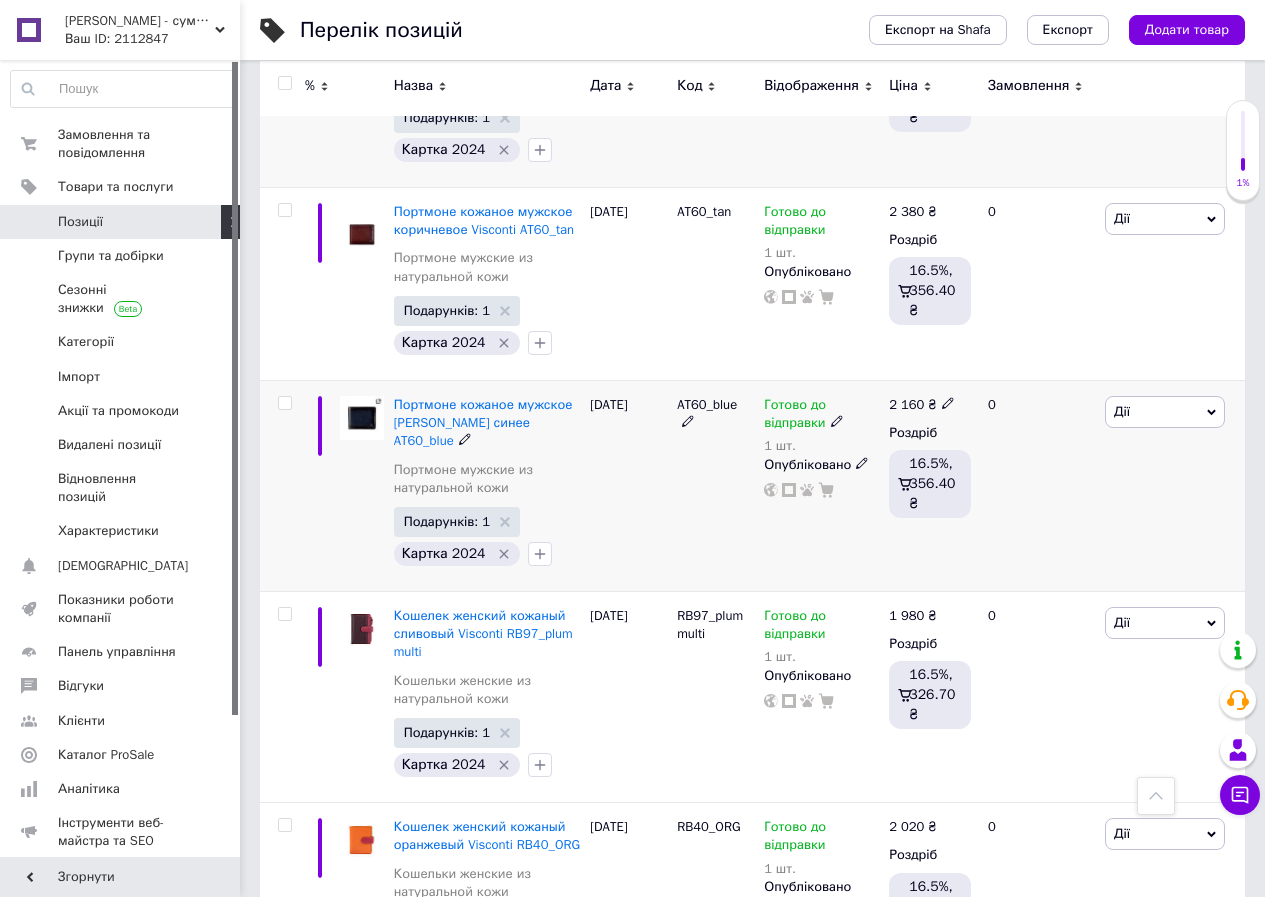click 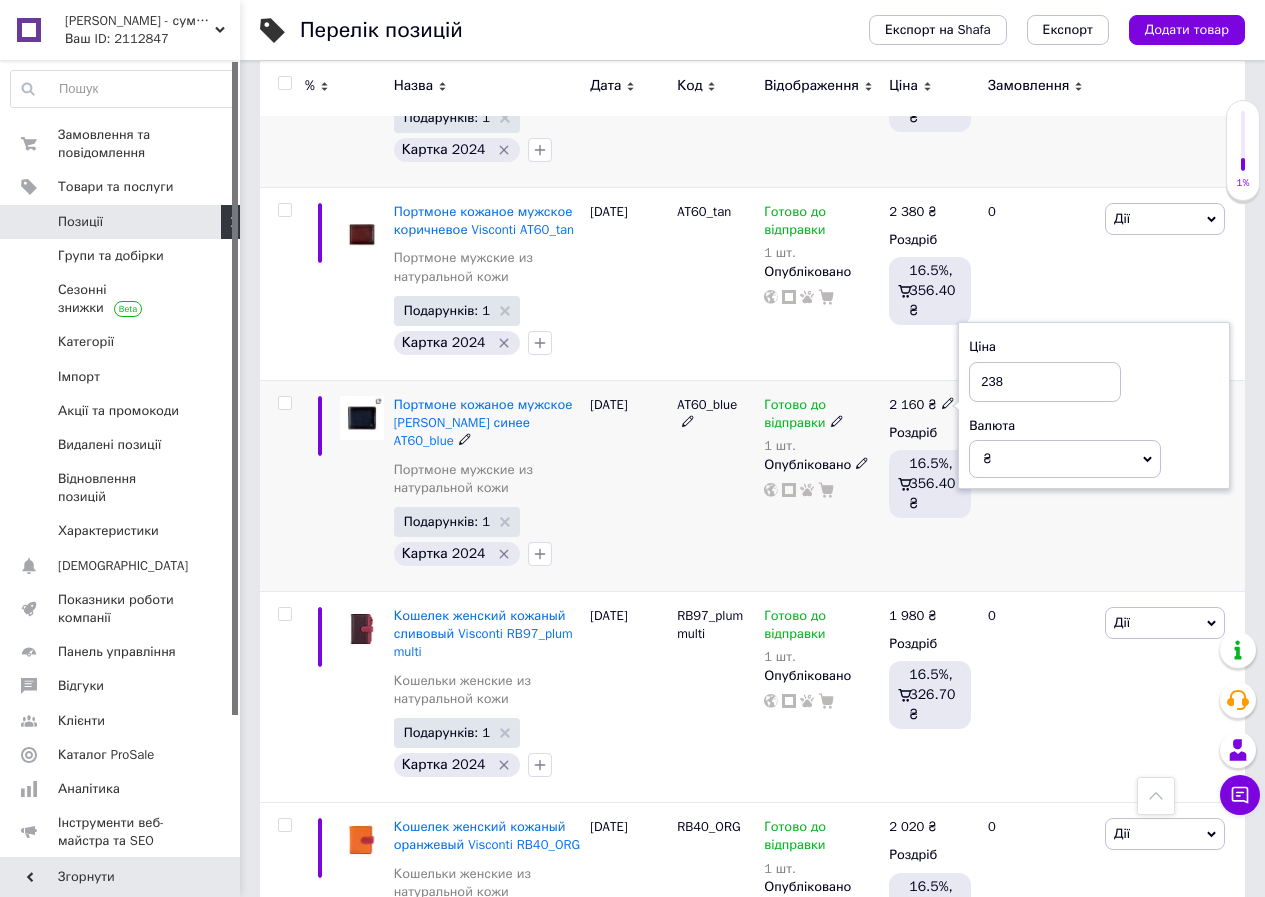 type on "2380" 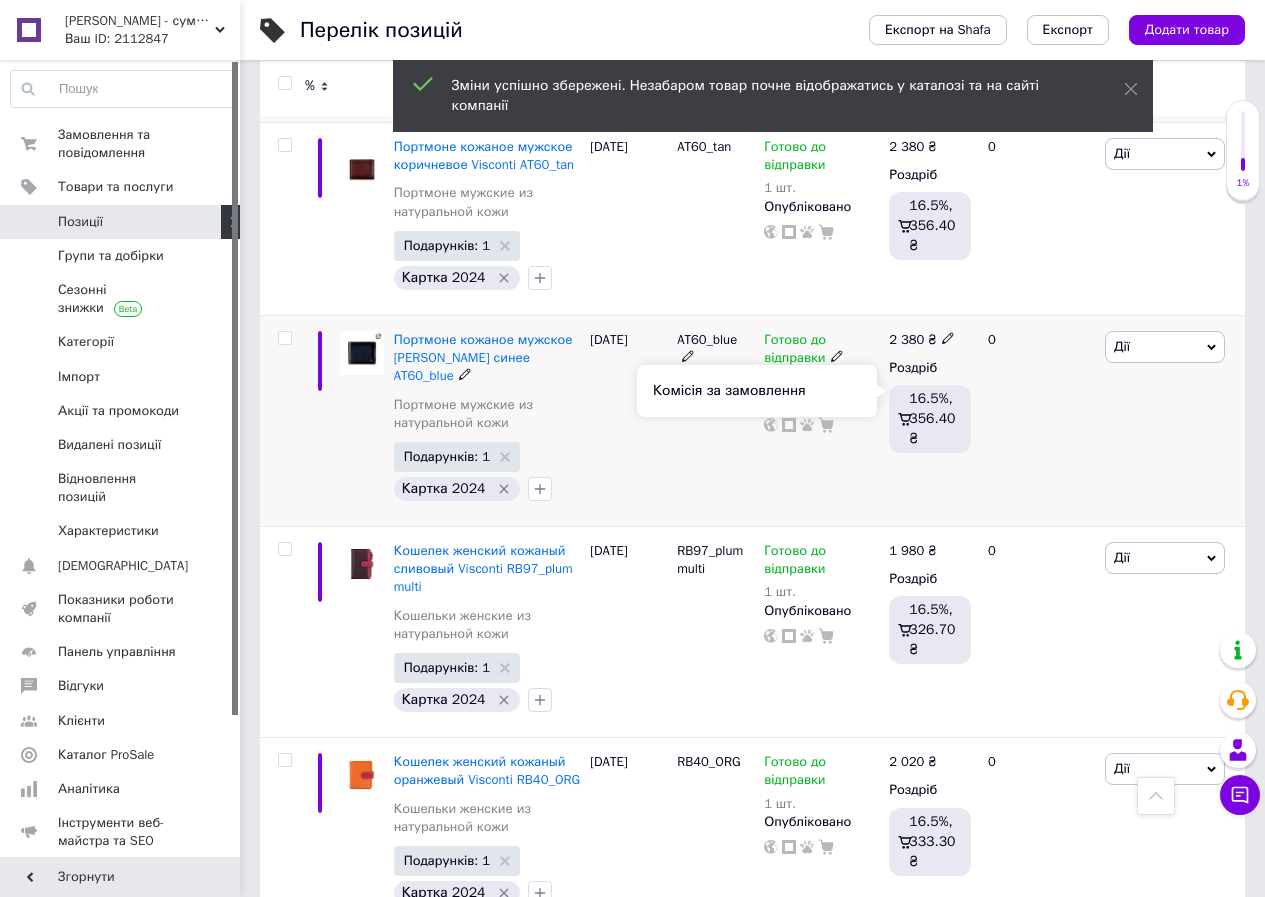 scroll, scrollTop: 3600, scrollLeft: 0, axis: vertical 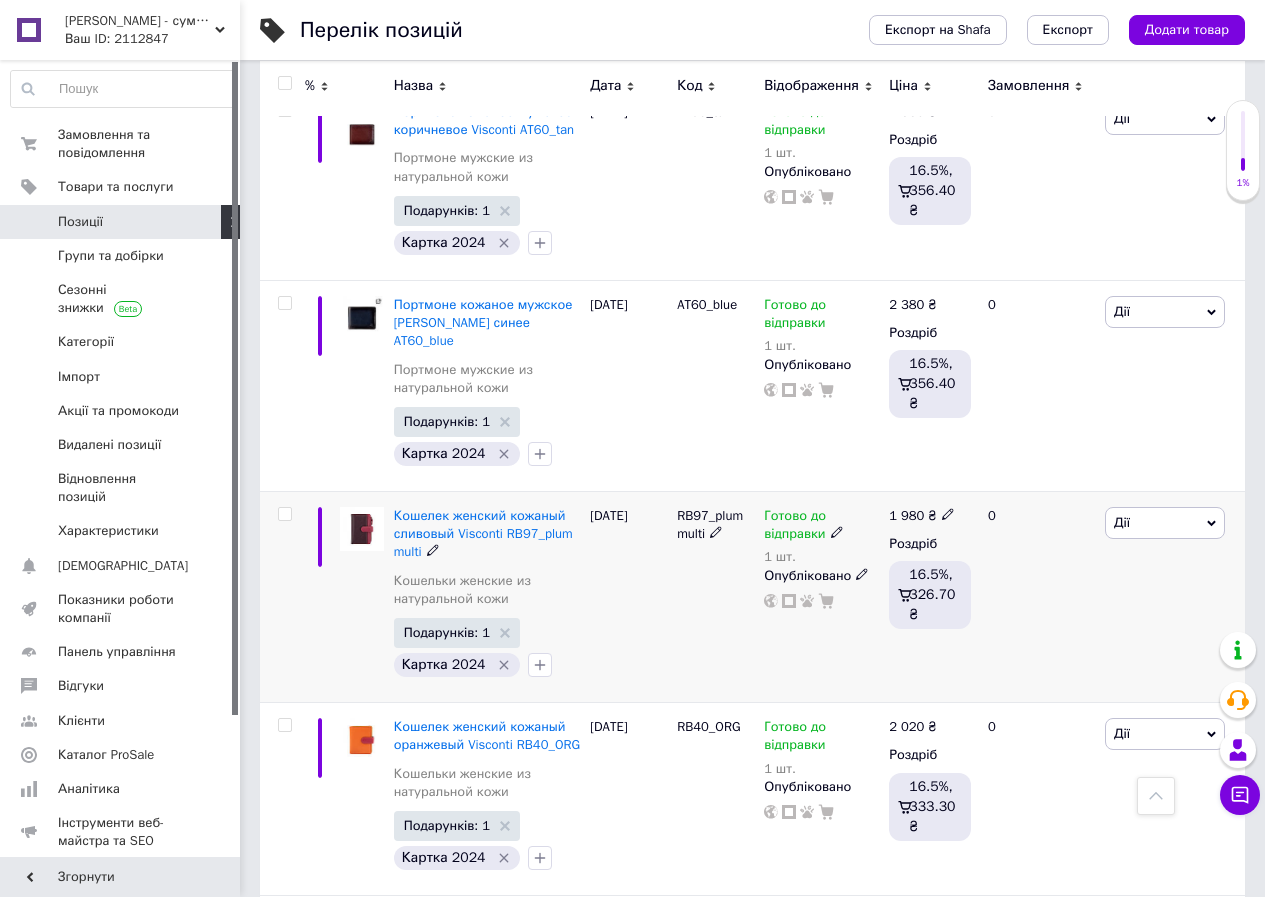 click 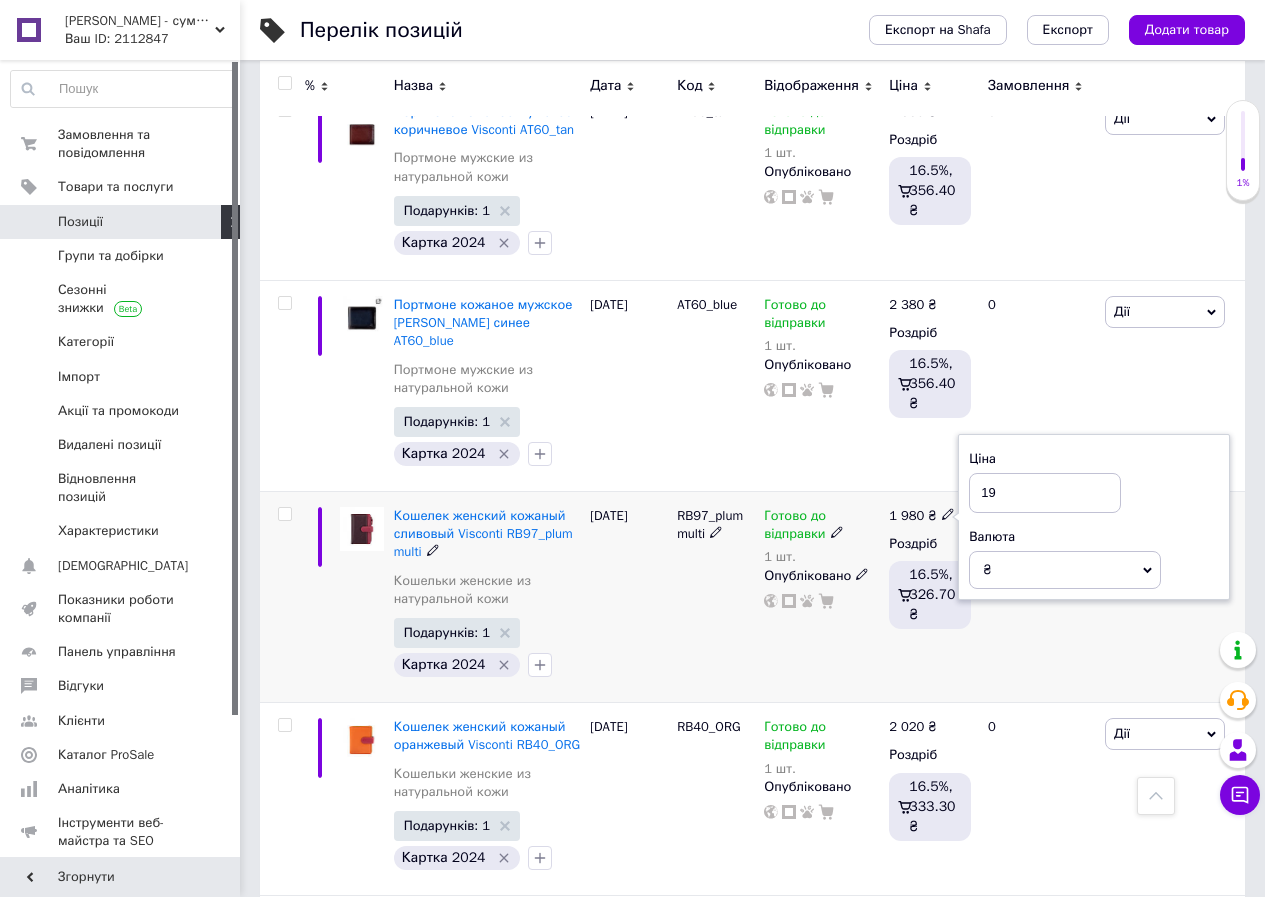 type on "1" 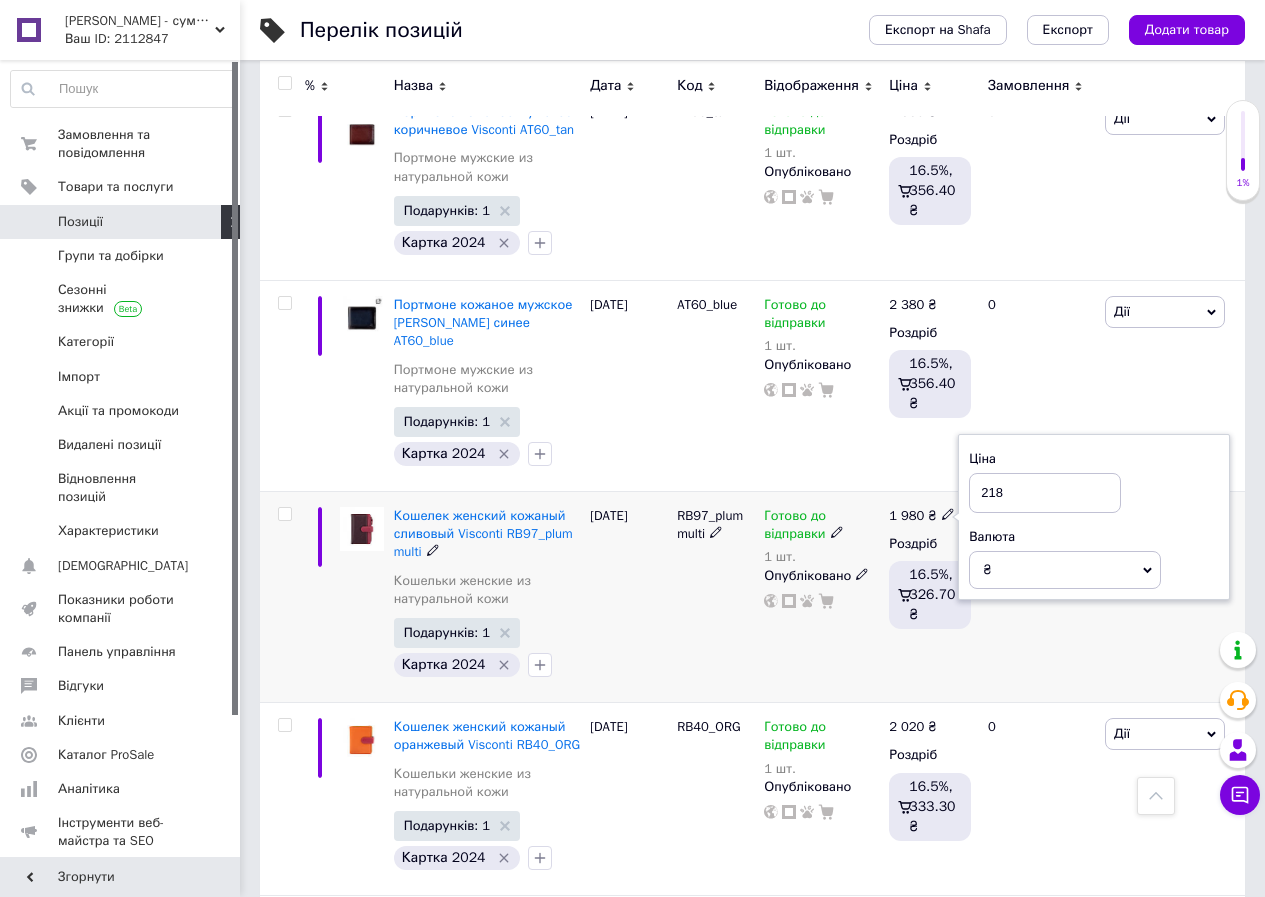 type on "2180" 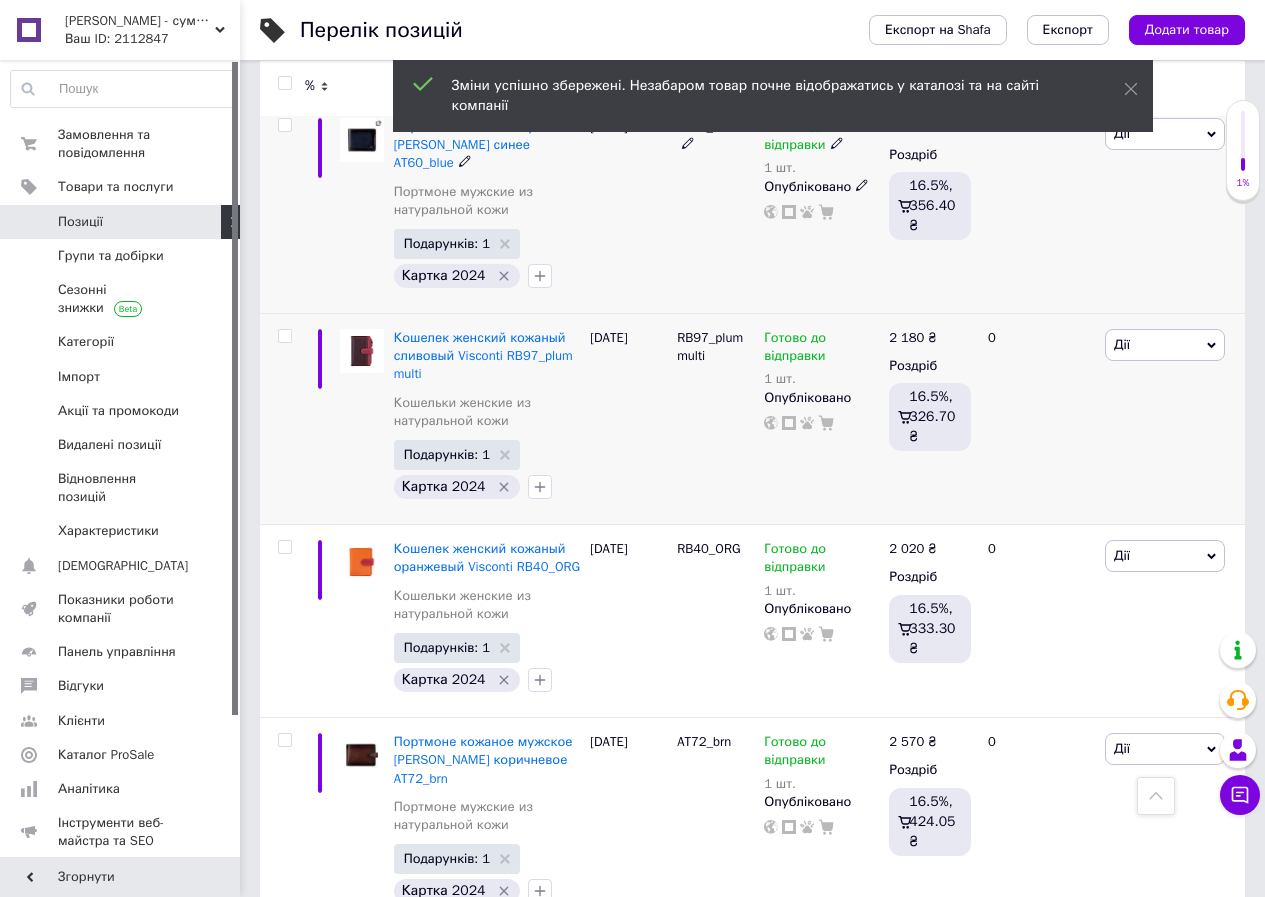 scroll, scrollTop: 3900, scrollLeft: 0, axis: vertical 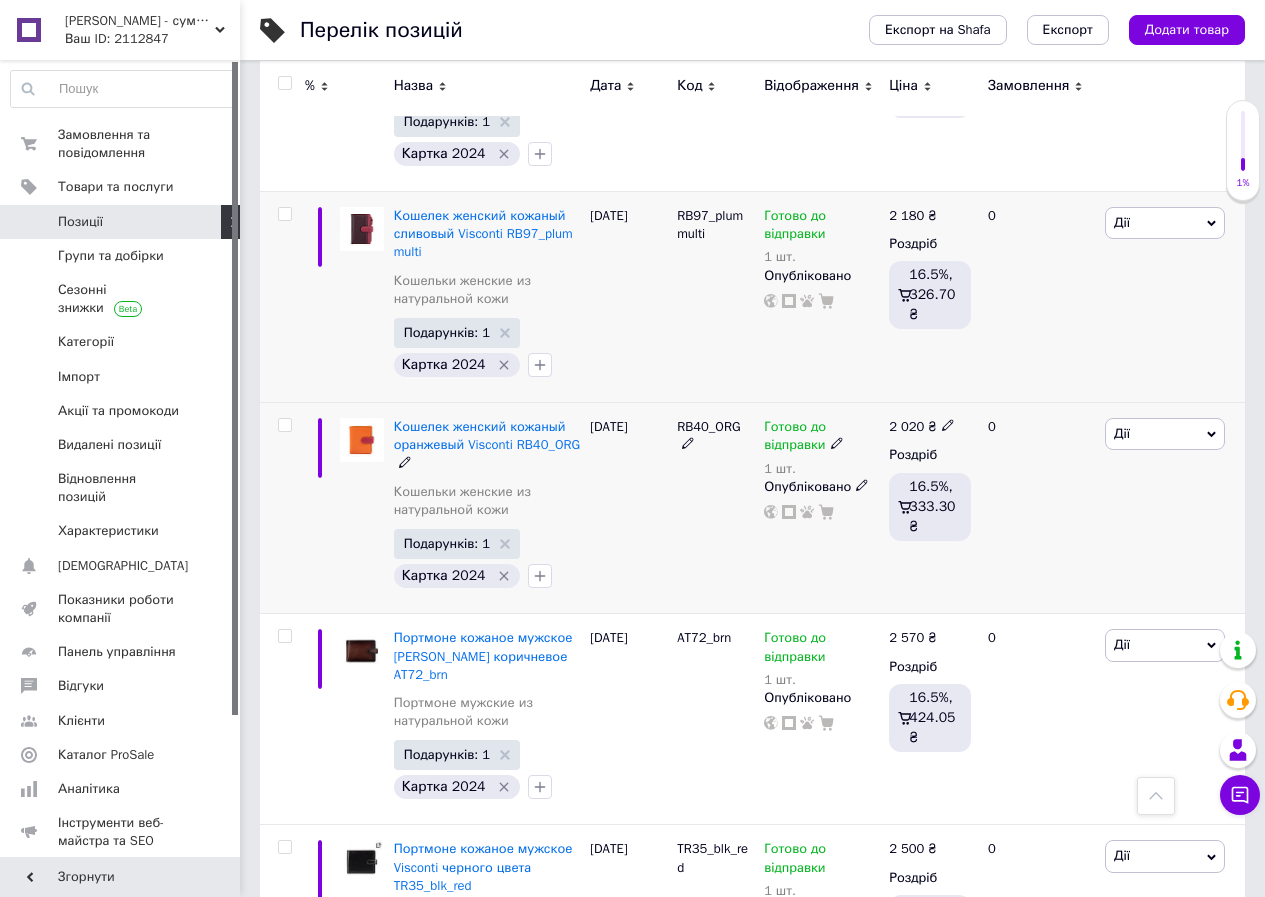 click 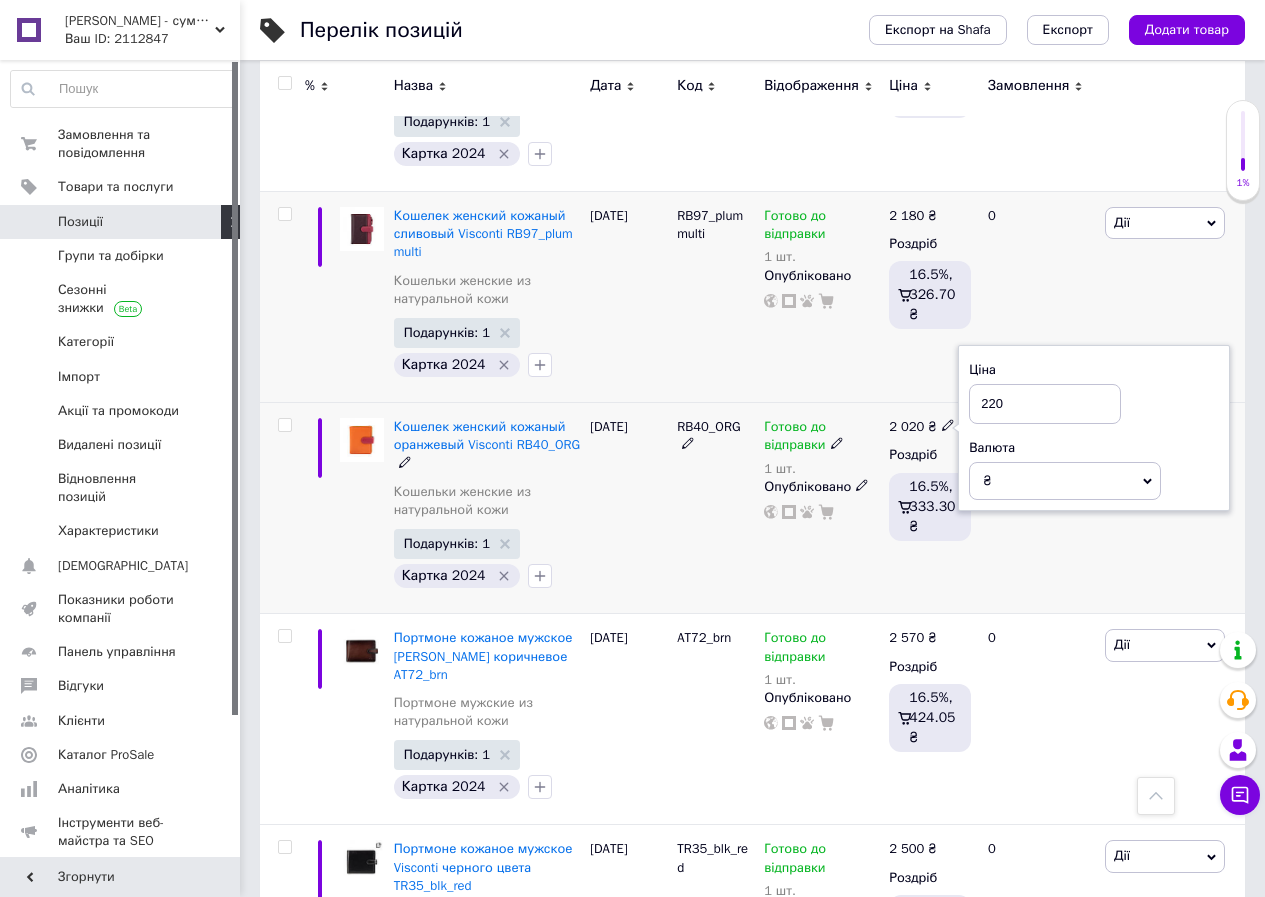 type on "2200" 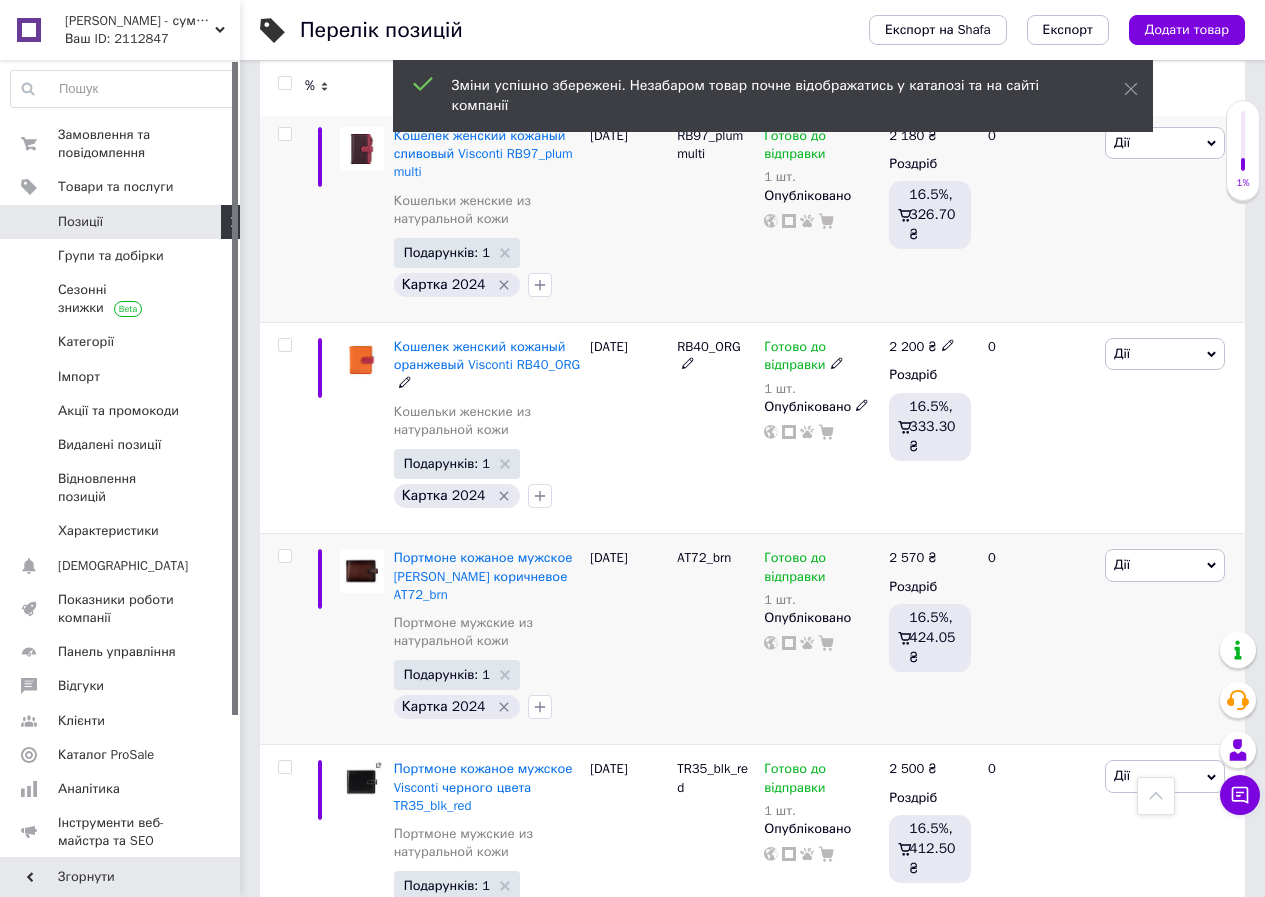 scroll, scrollTop: 4100, scrollLeft: 0, axis: vertical 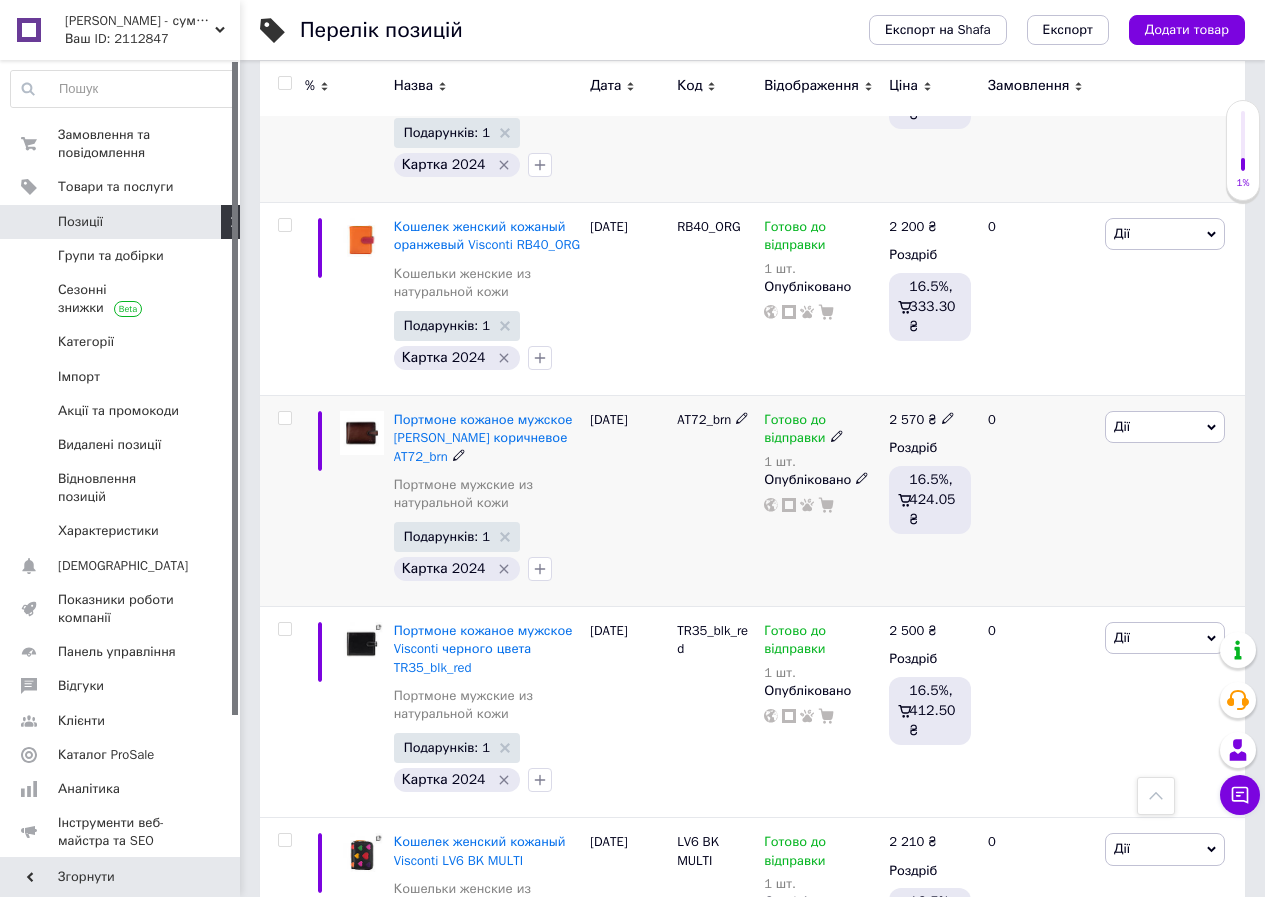 click 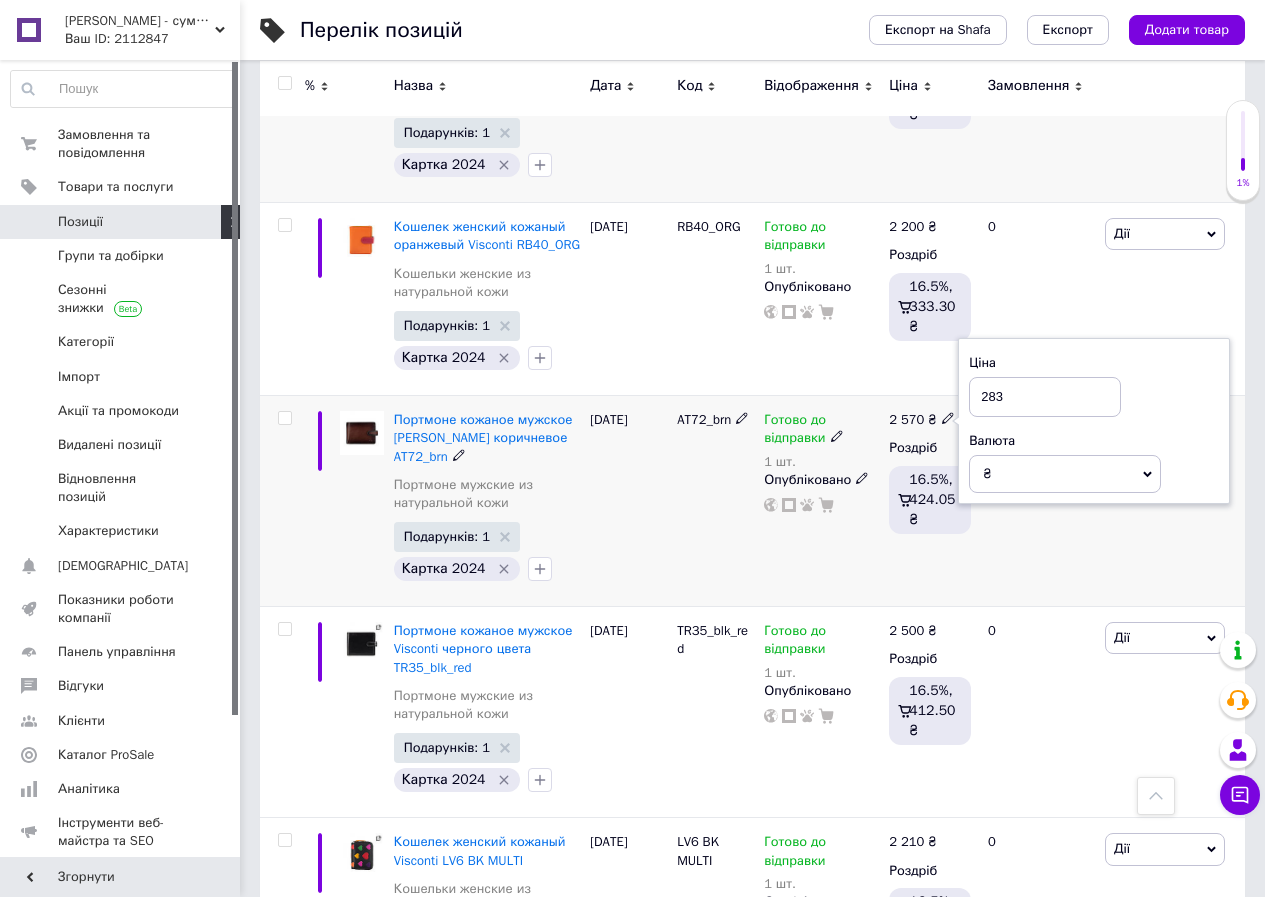 type on "2830" 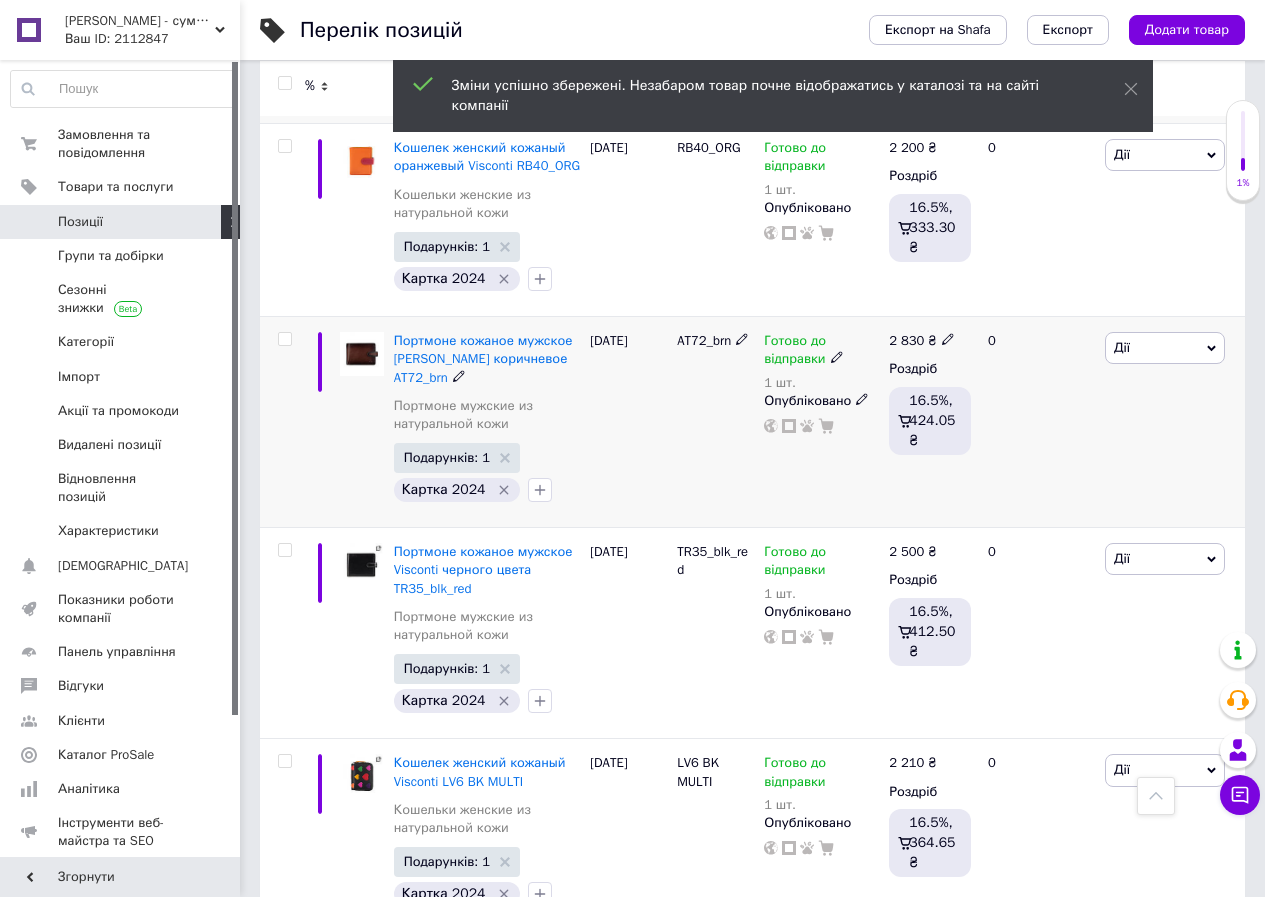 scroll, scrollTop: 4200, scrollLeft: 0, axis: vertical 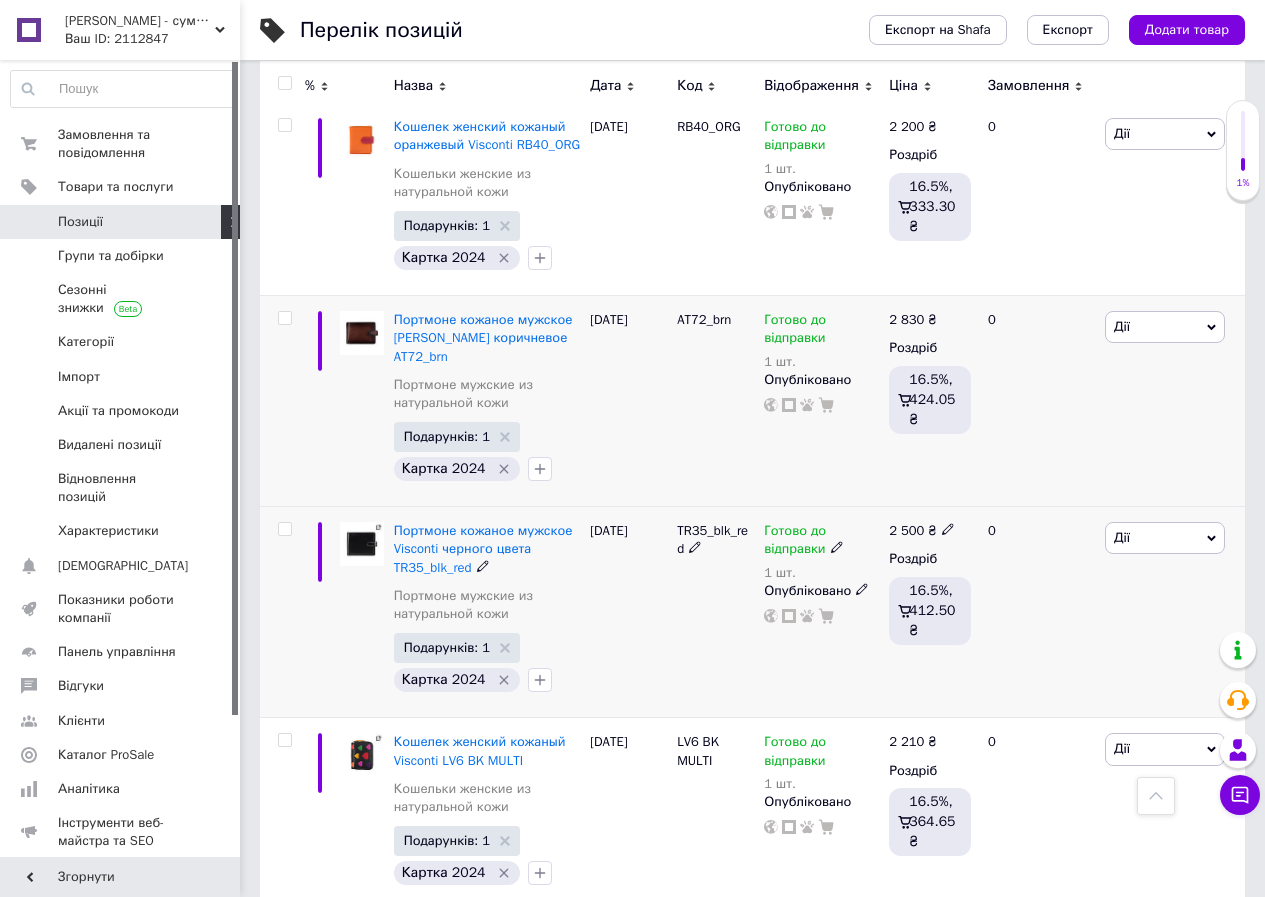 click 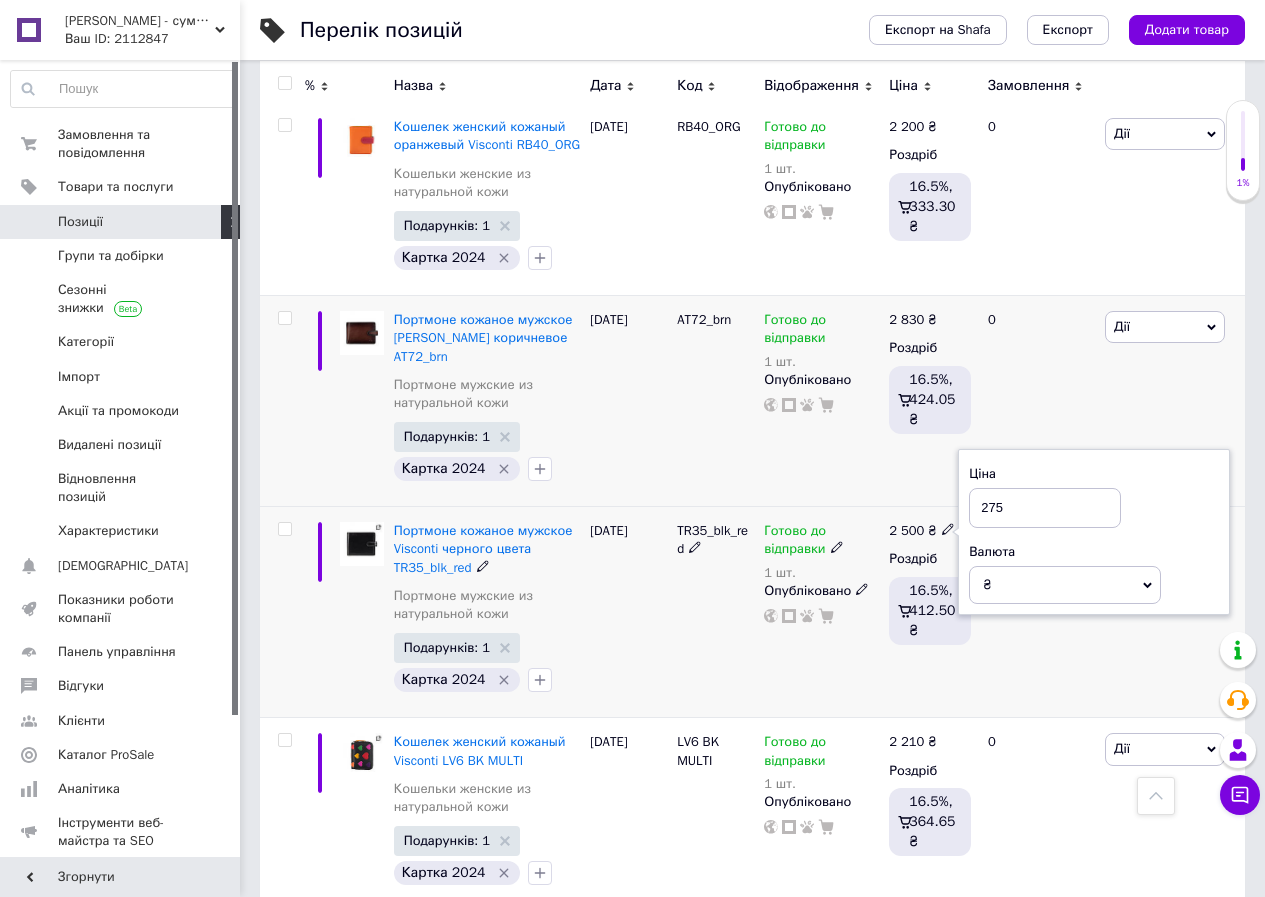 type on "2750" 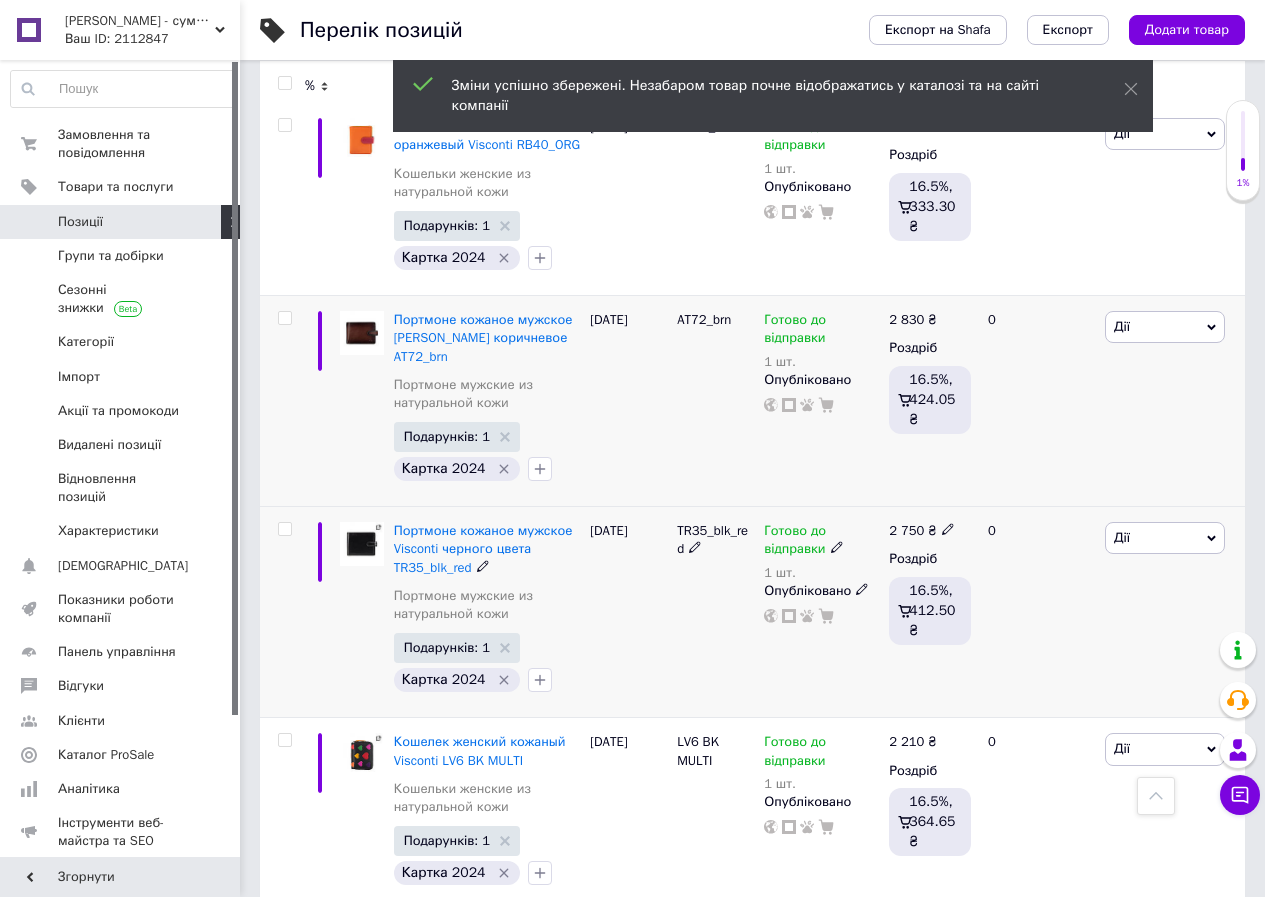 scroll, scrollTop: 4400, scrollLeft: 0, axis: vertical 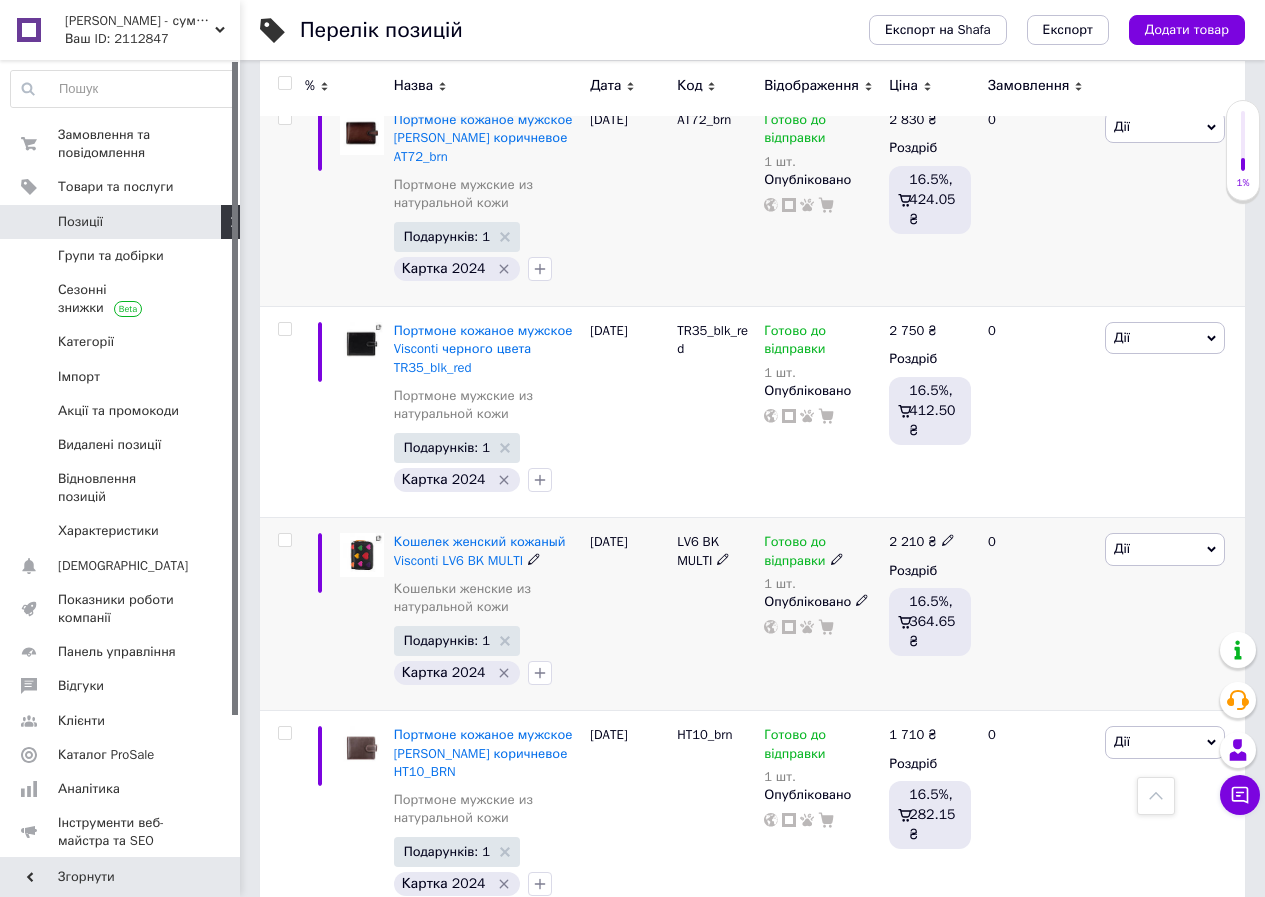 click 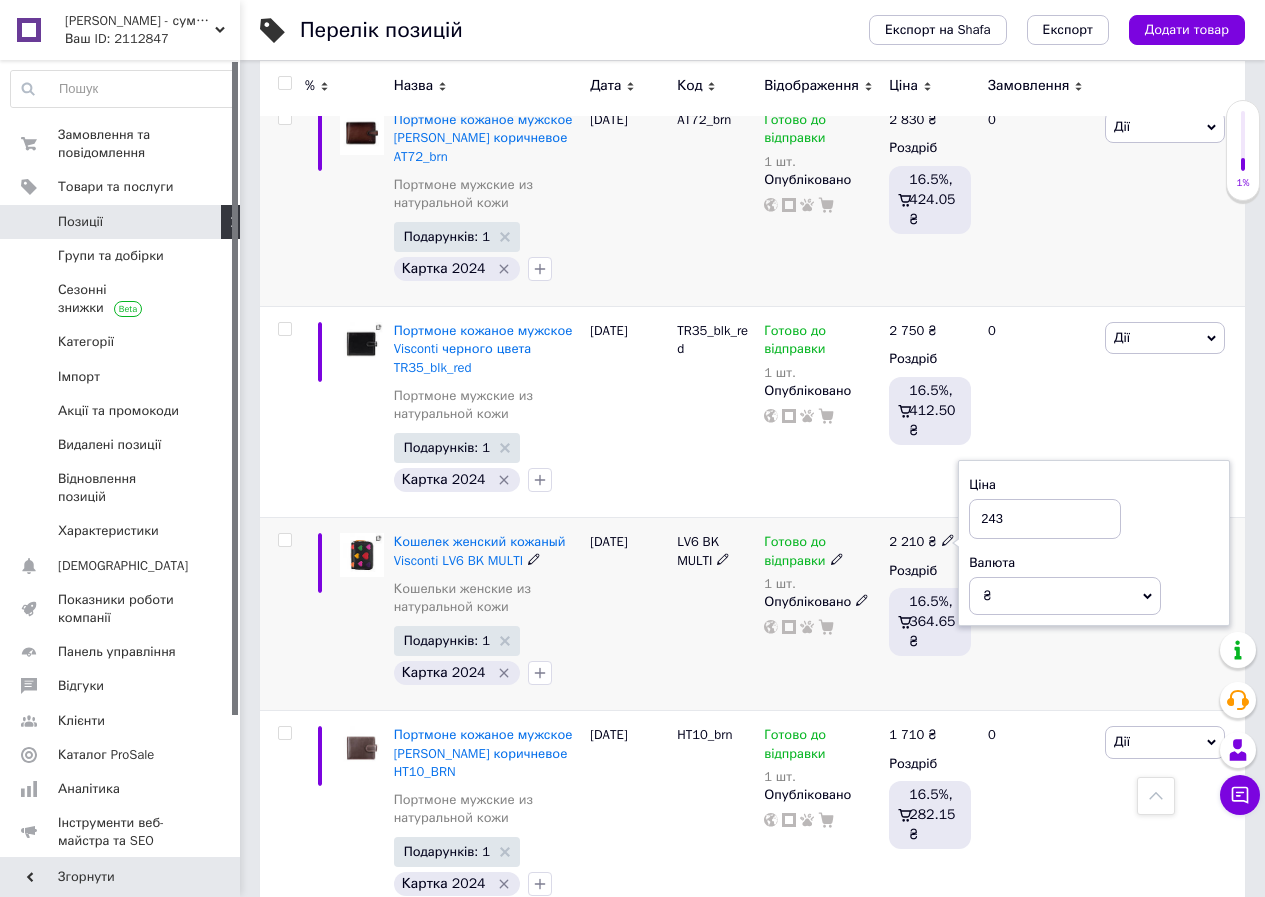 type on "2430" 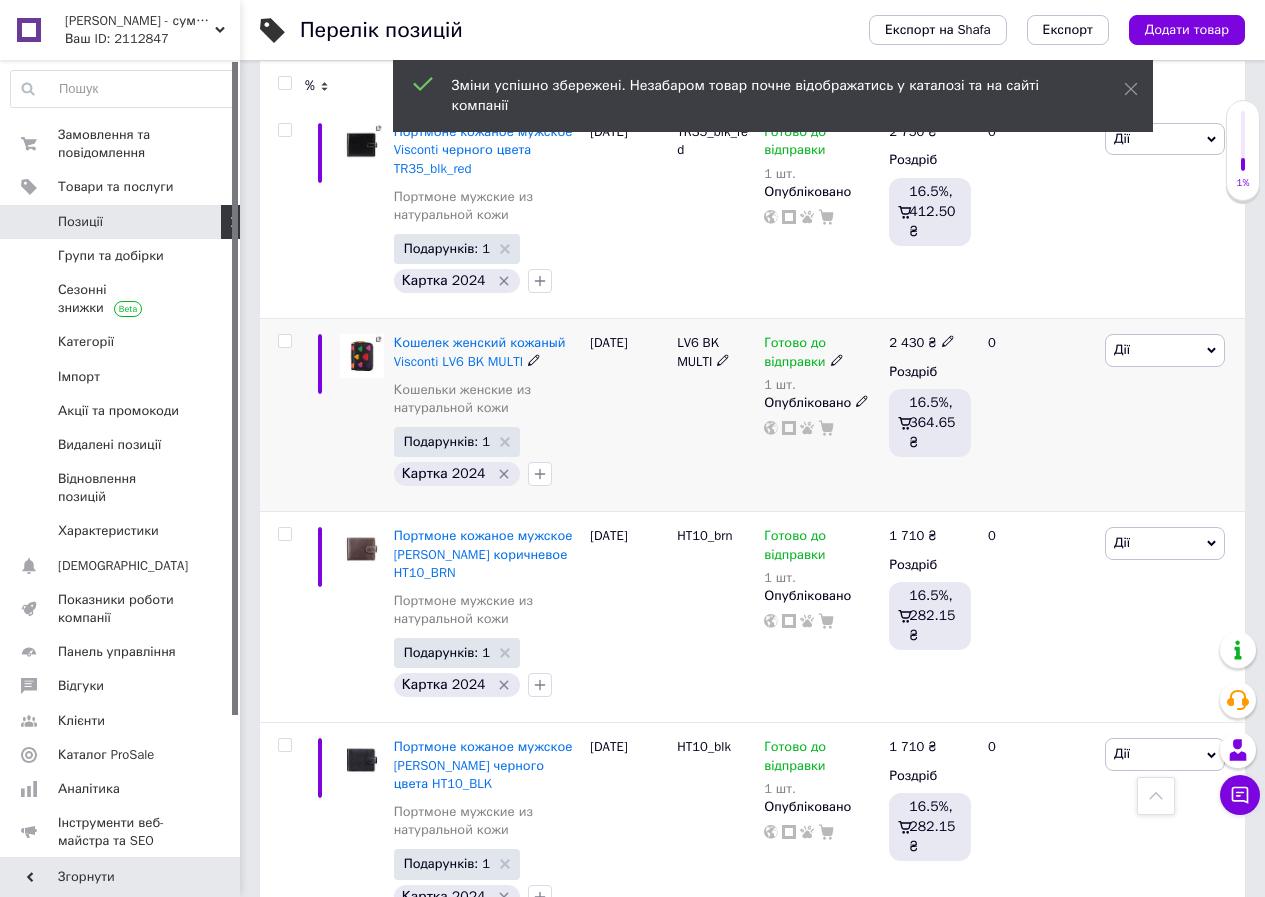 scroll, scrollTop: 4600, scrollLeft: 0, axis: vertical 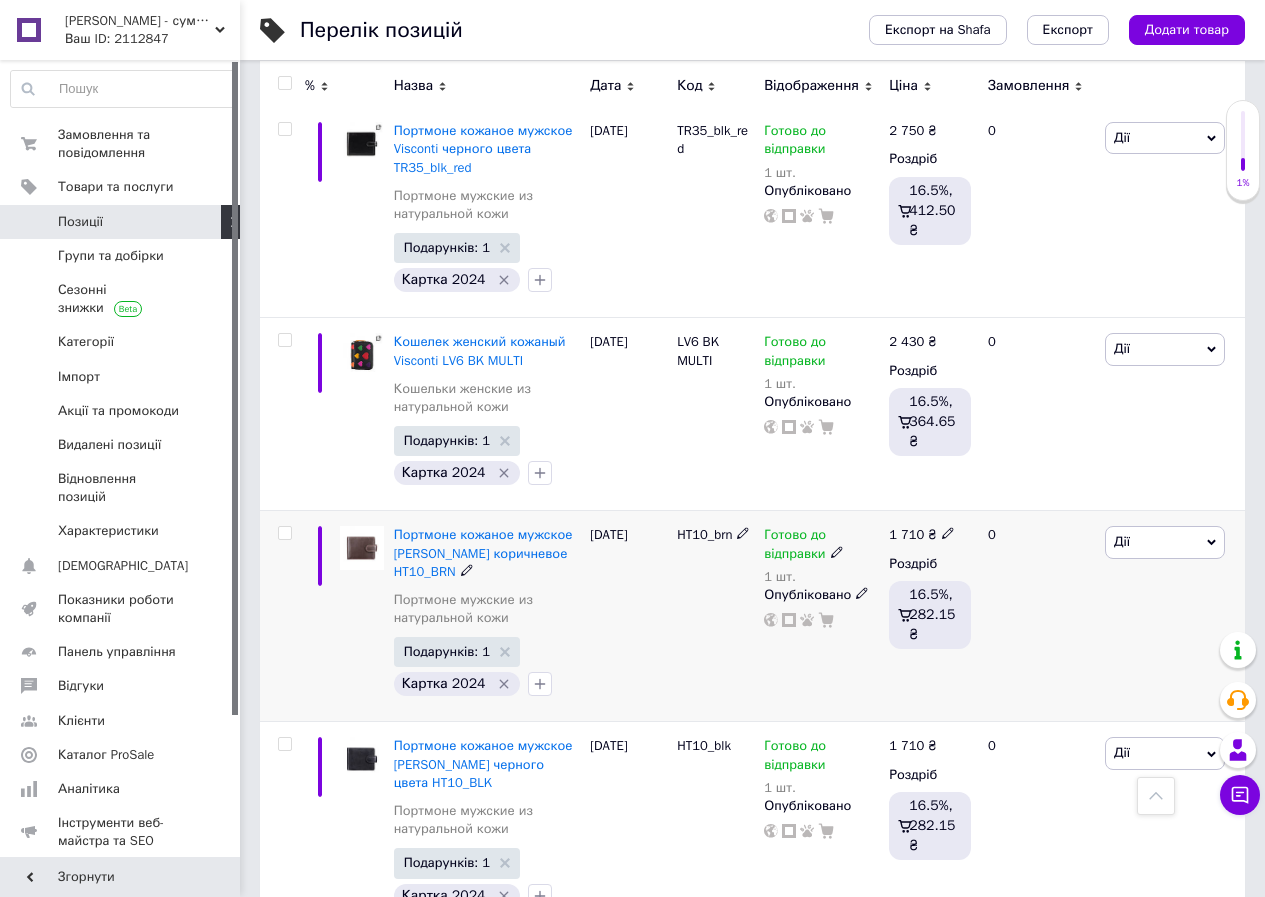 click 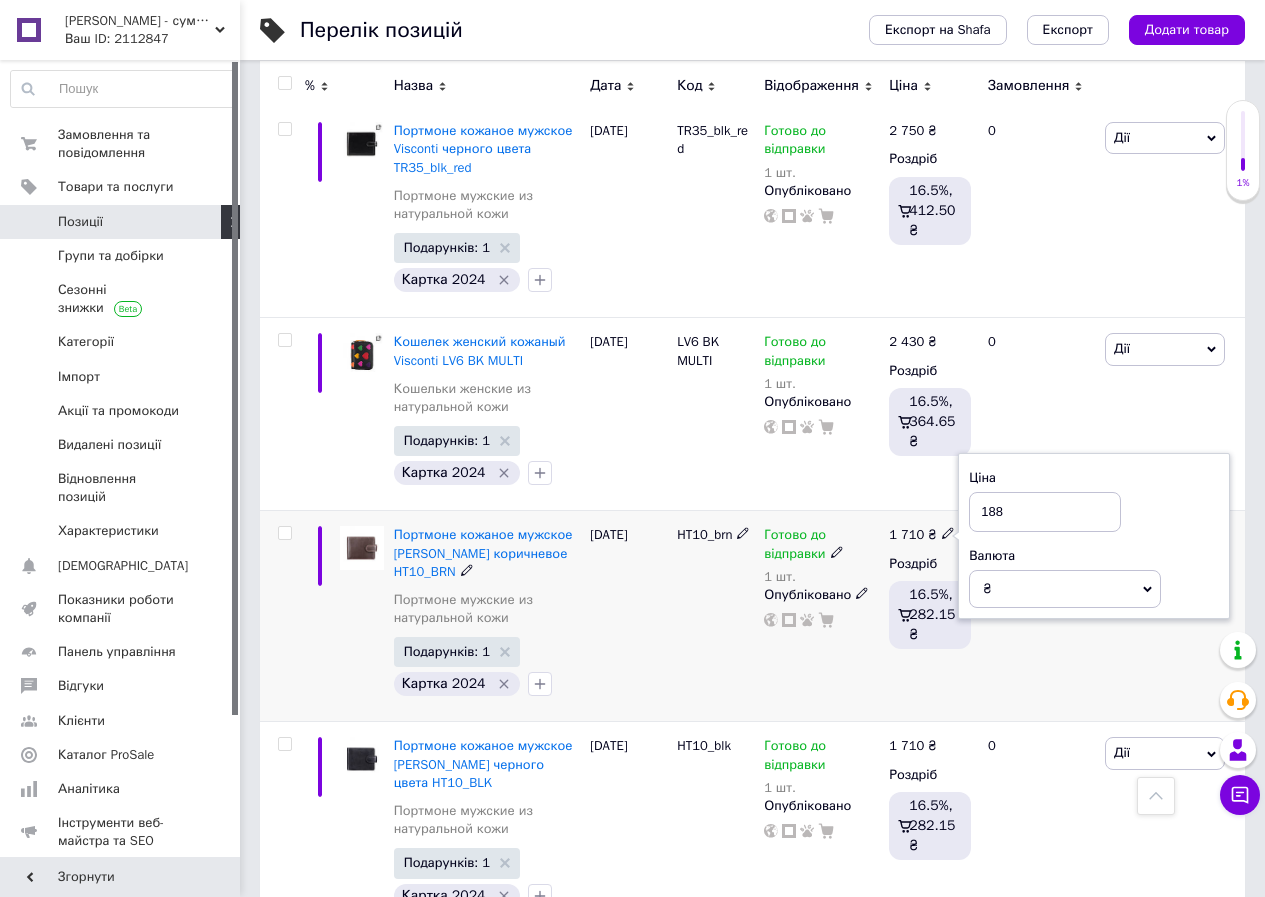 type on "1880" 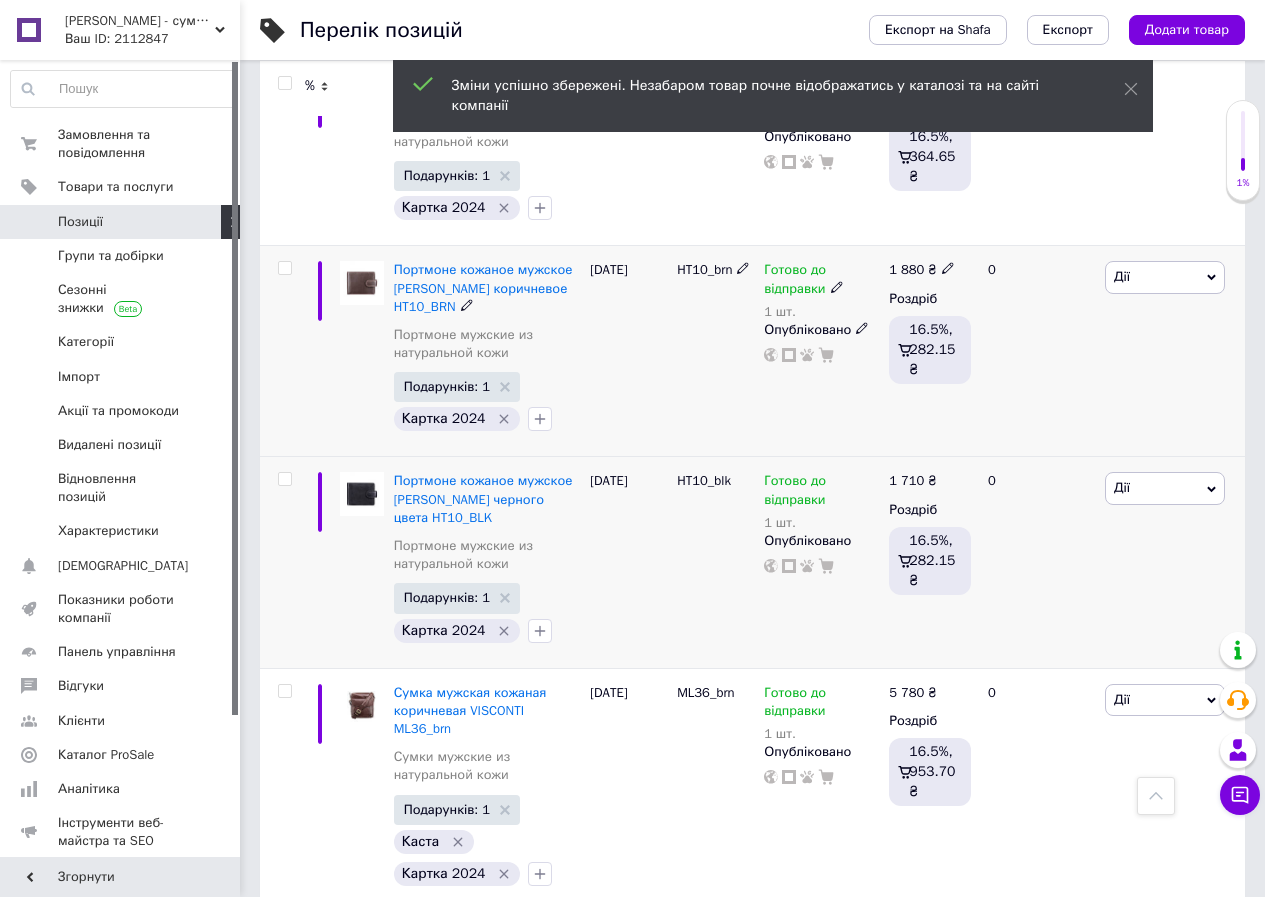 scroll, scrollTop: 4900, scrollLeft: 0, axis: vertical 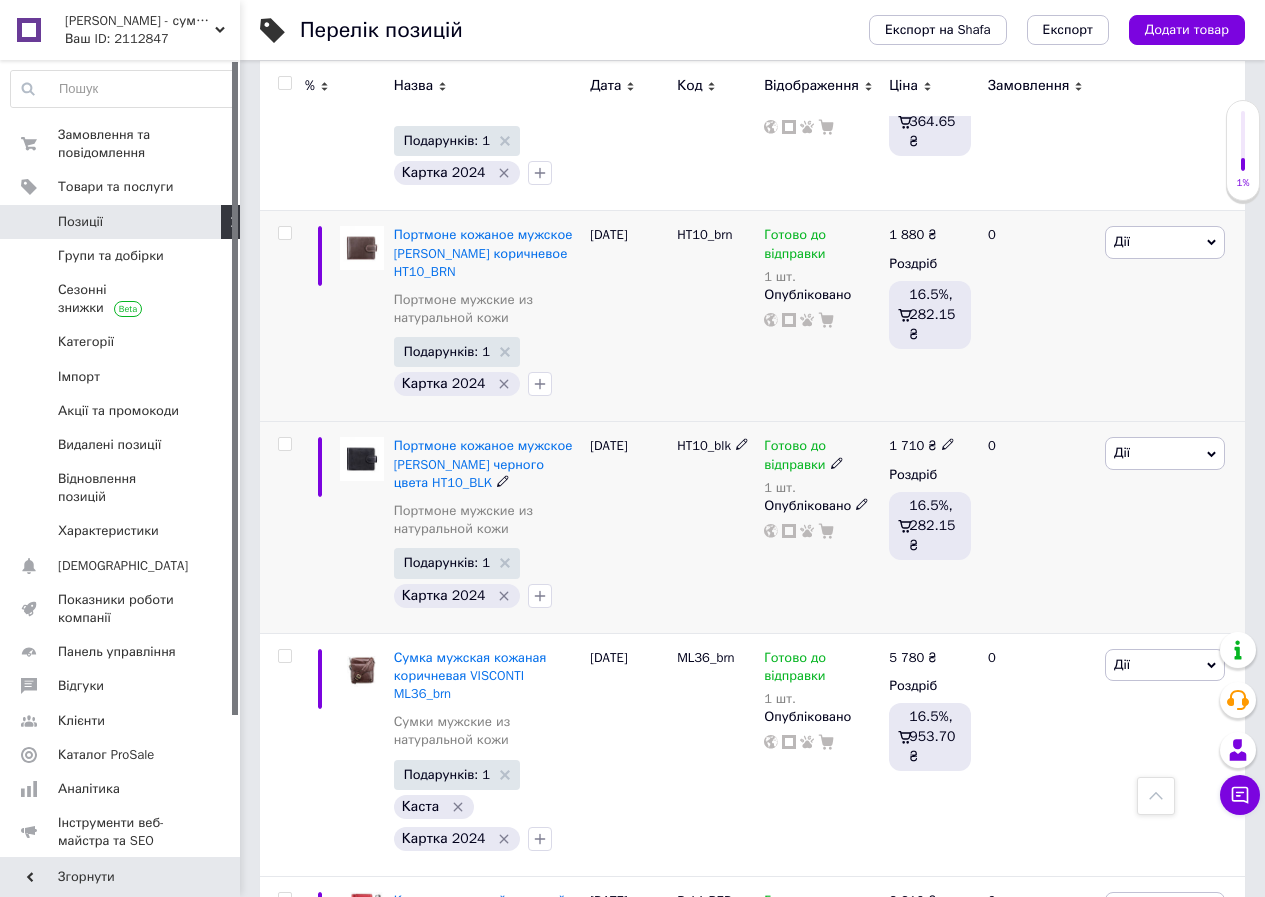 click 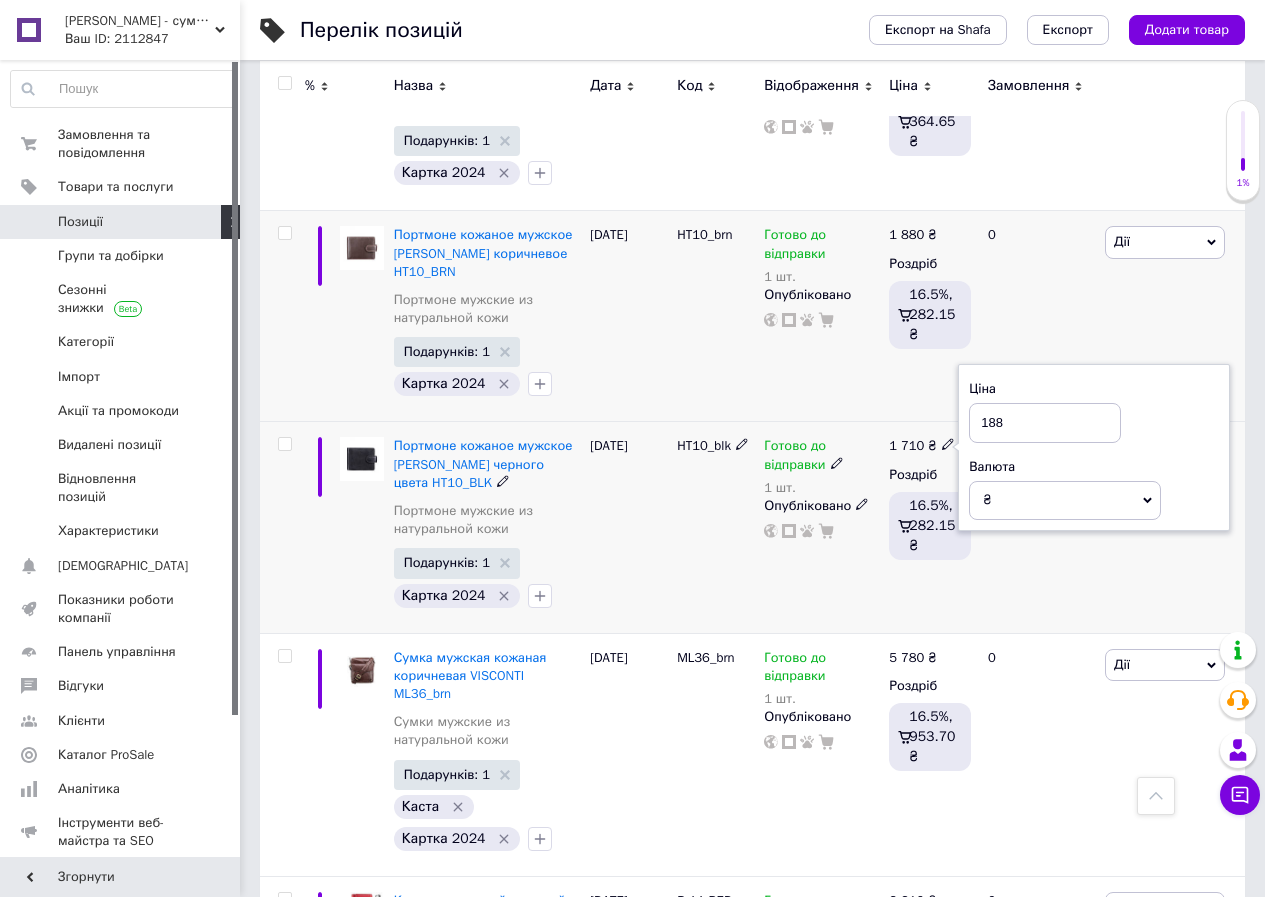 type on "1880" 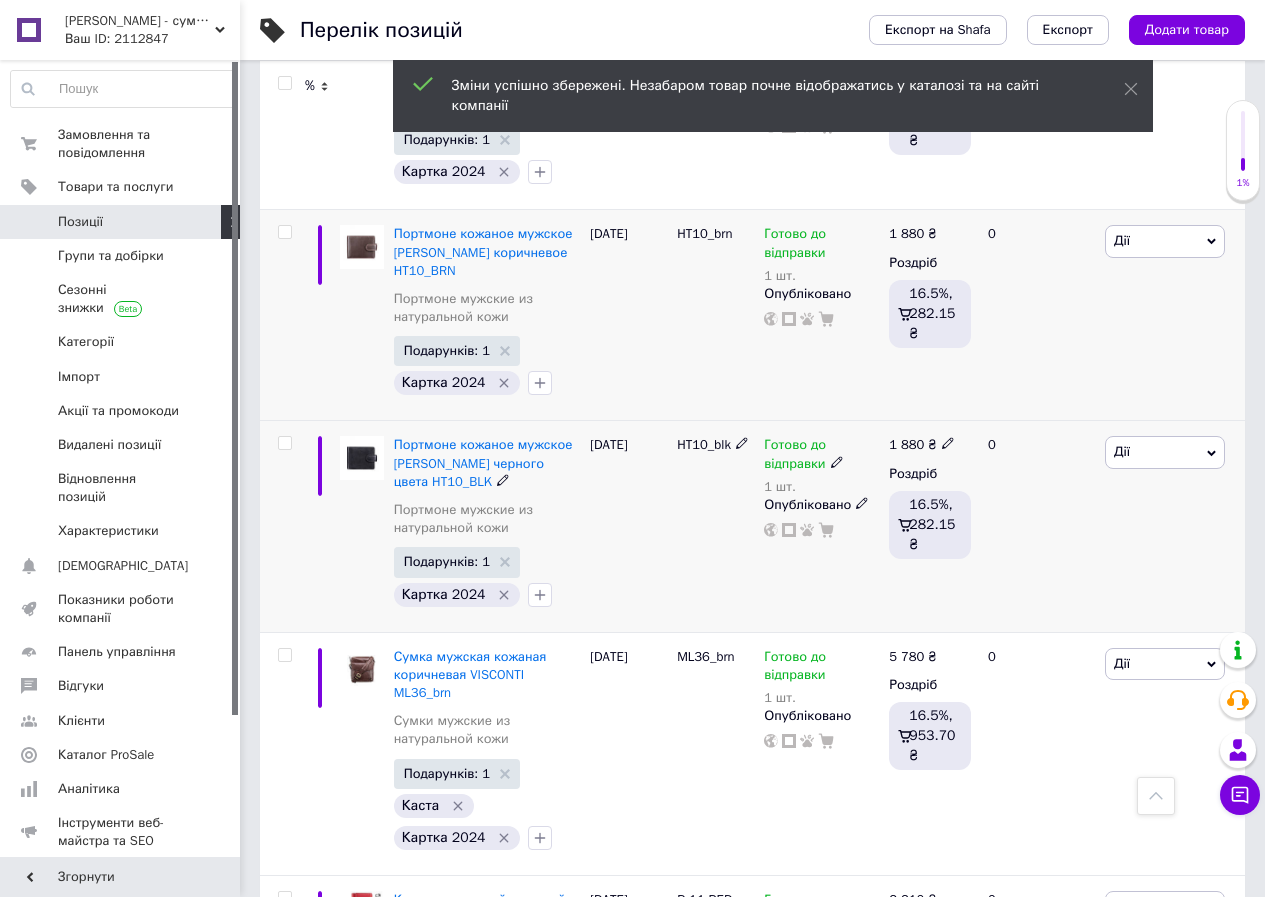 scroll, scrollTop: 5100, scrollLeft: 0, axis: vertical 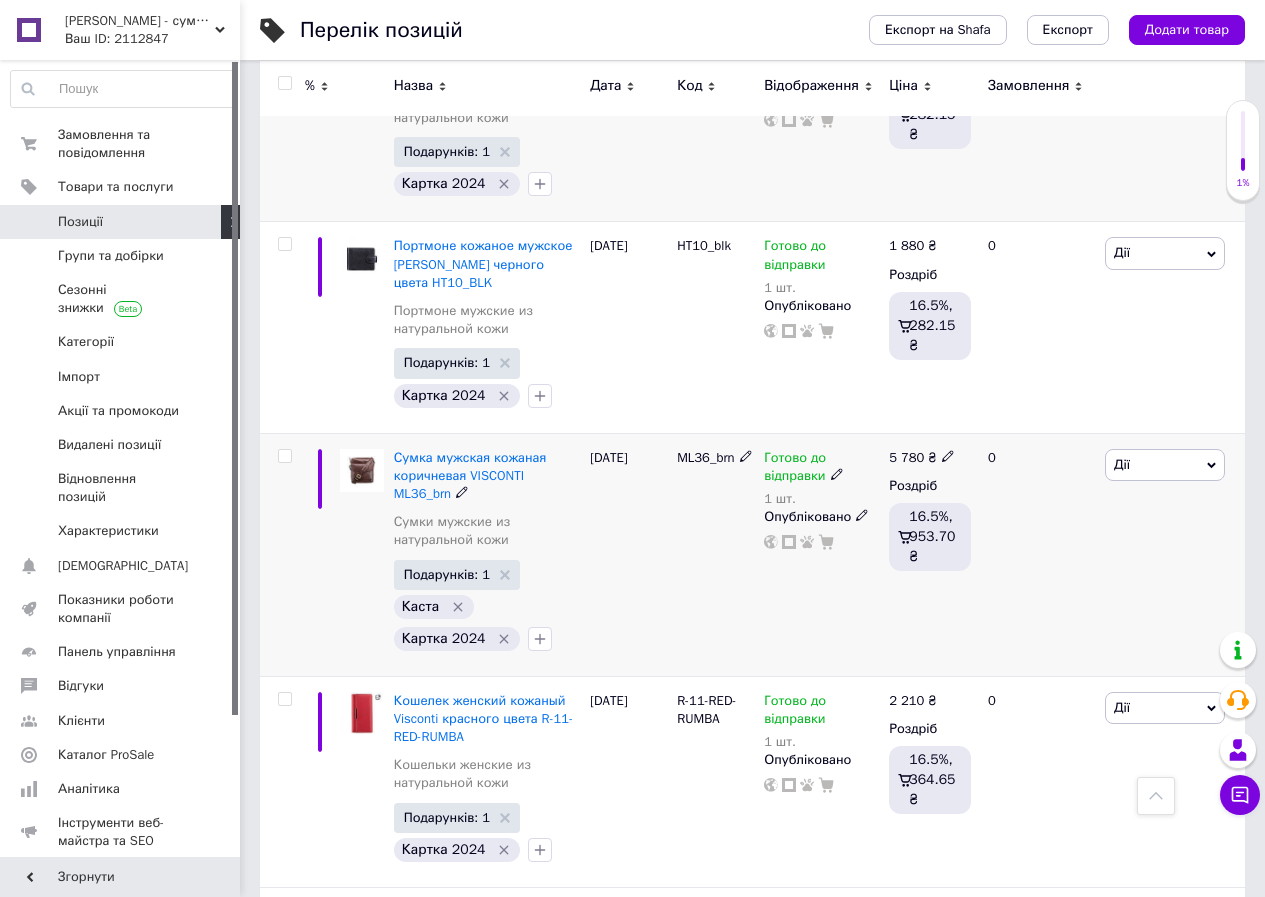 click 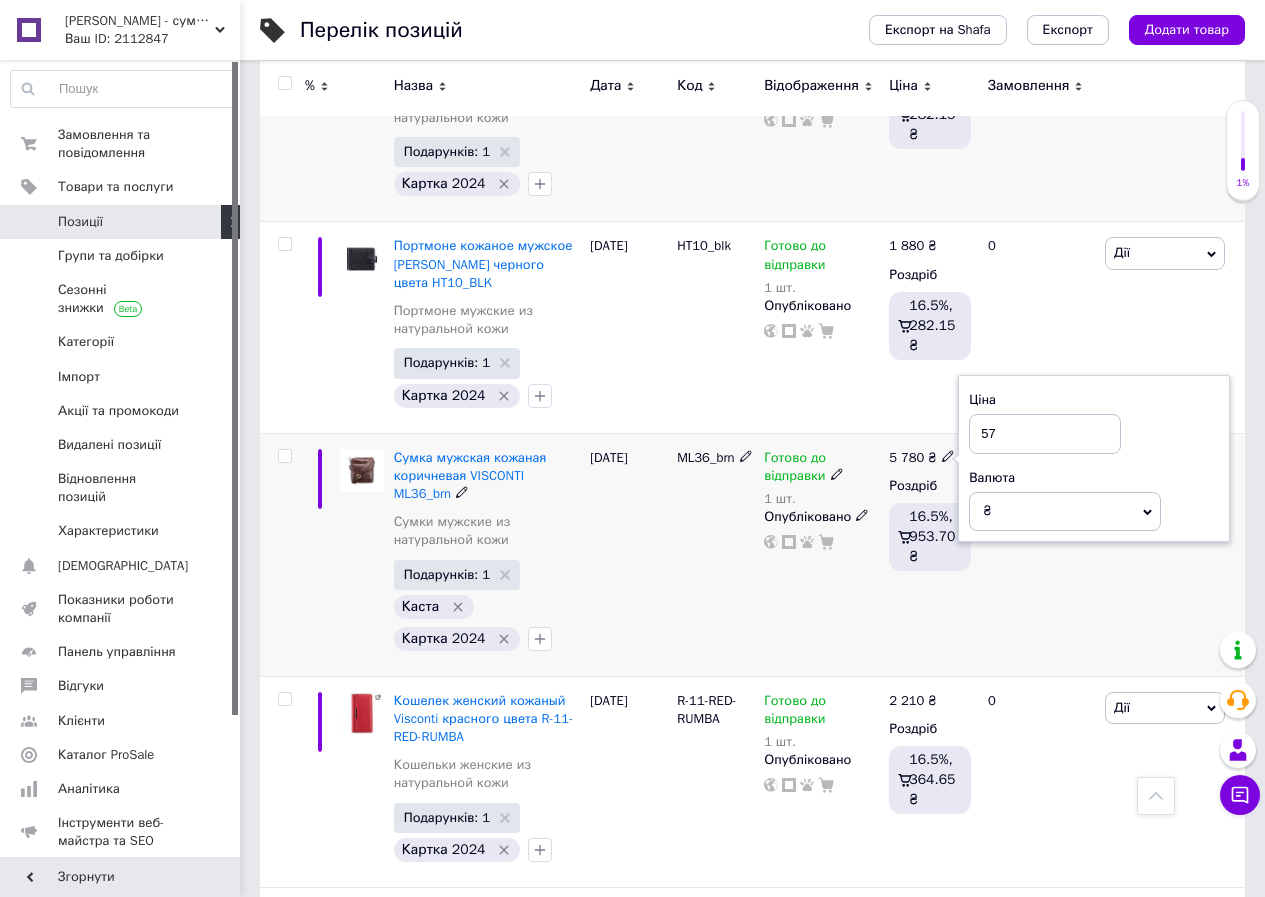 type on "5" 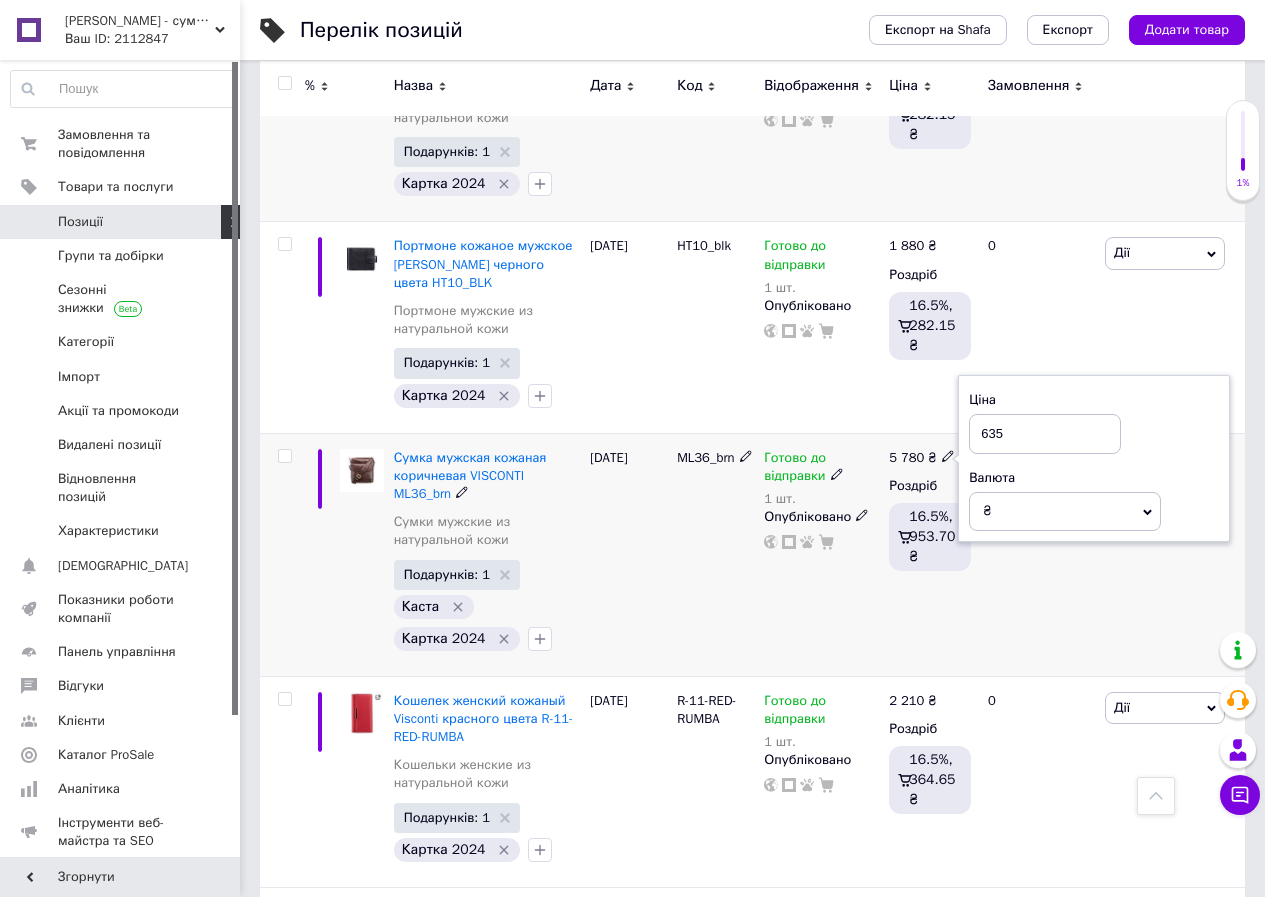 type on "6350" 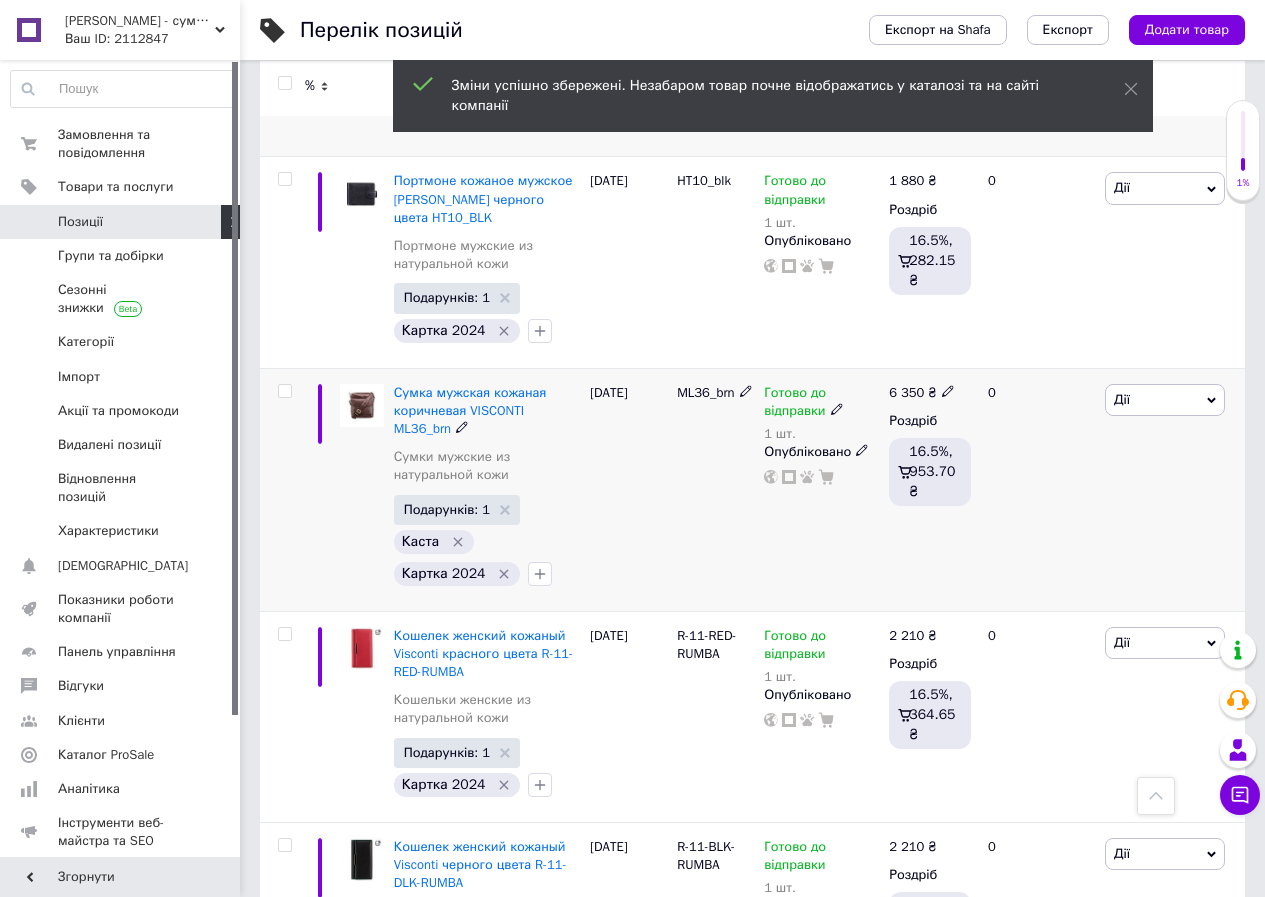 scroll, scrollTop: 5200, scrollLeft: 0, axis: vertical 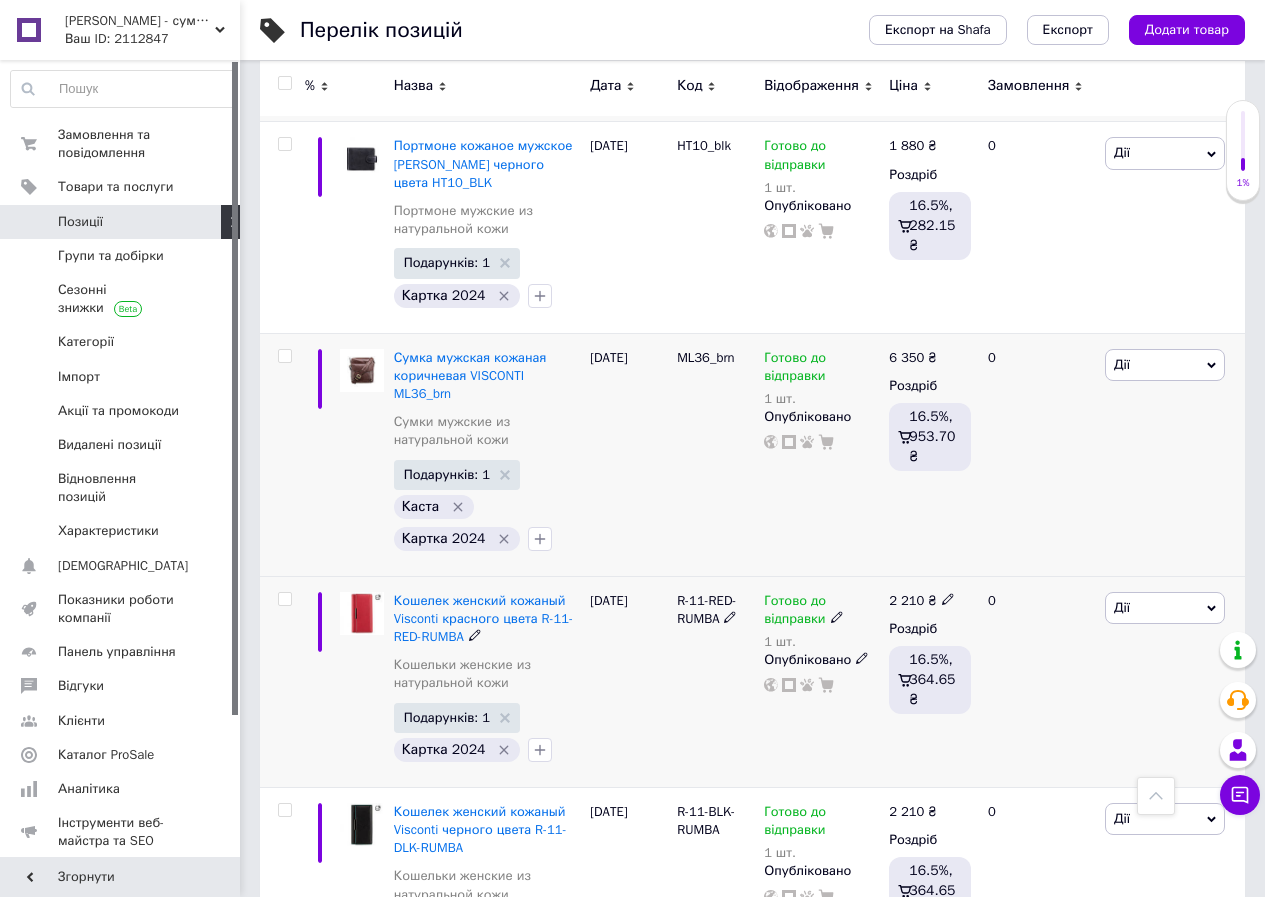 click 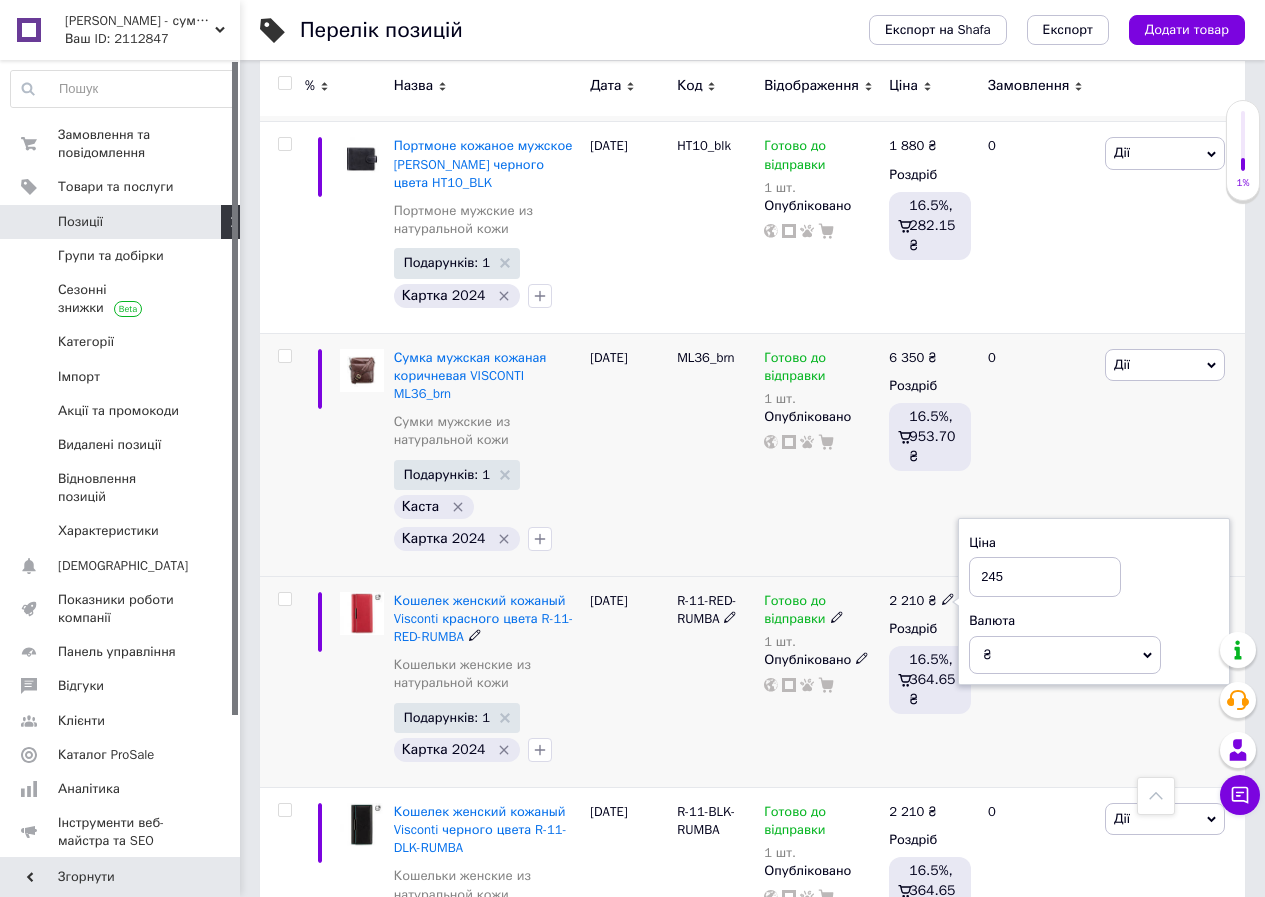 type on "2450" 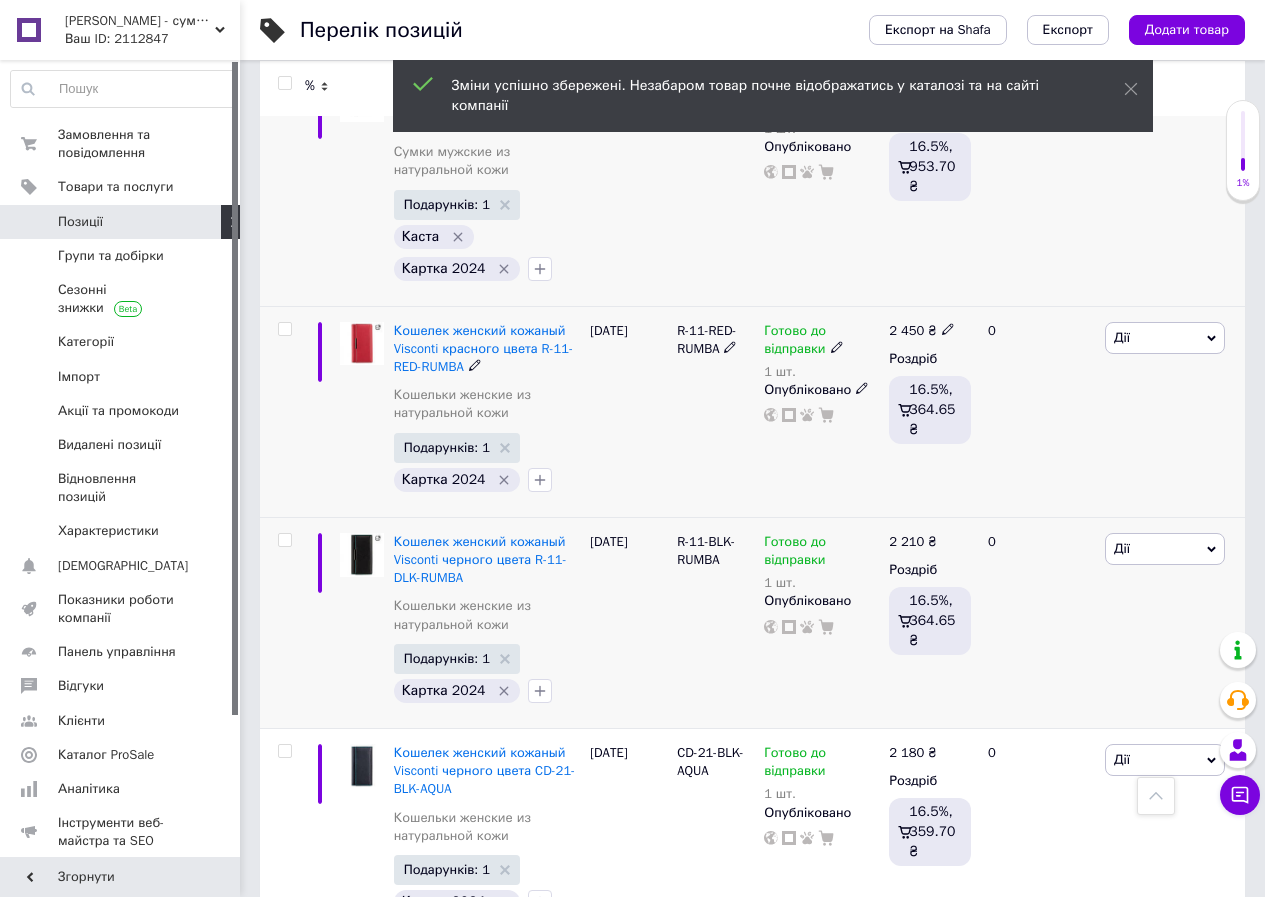 scroll, scrollTop: 5500, scrollLeft: 0, axis: vertical 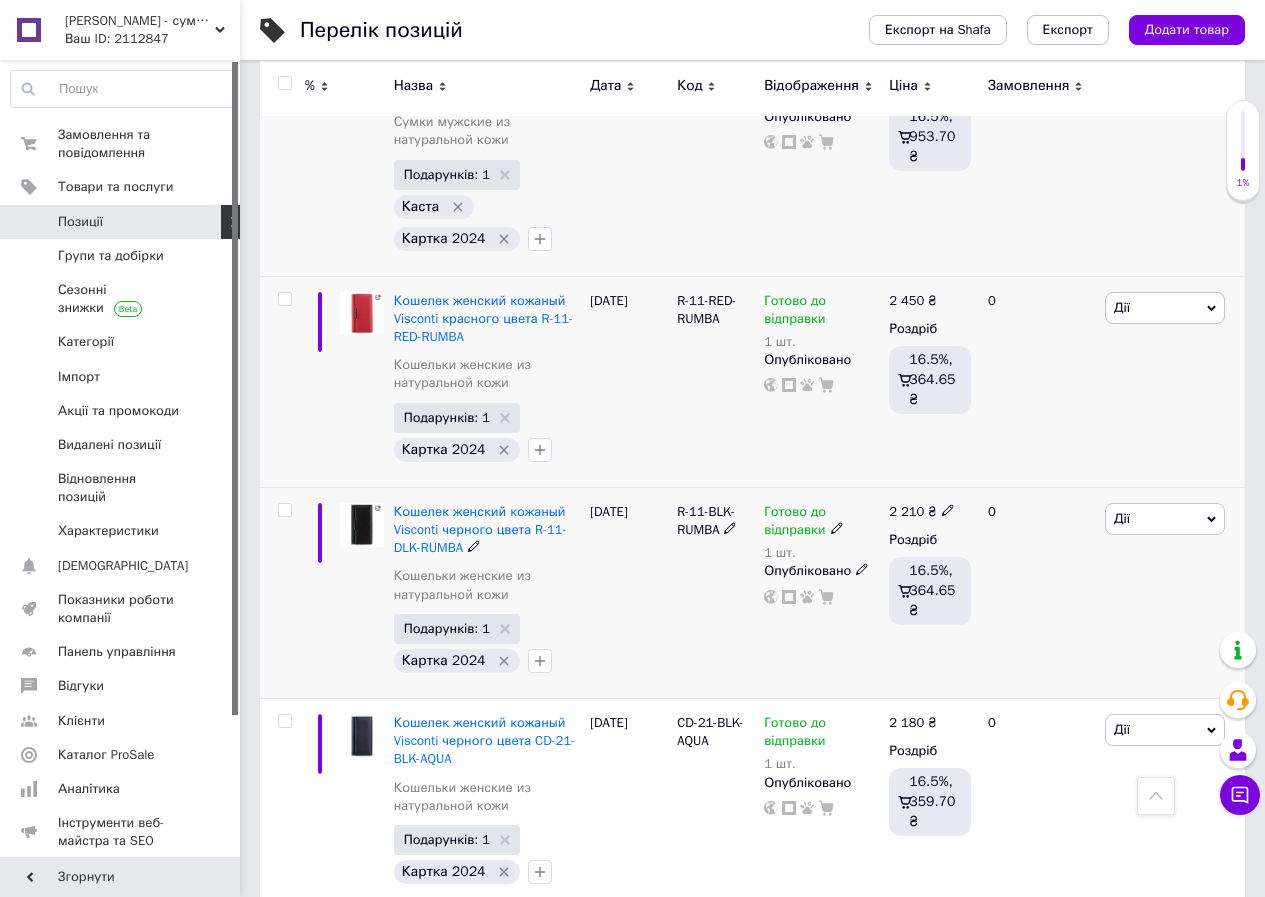 click 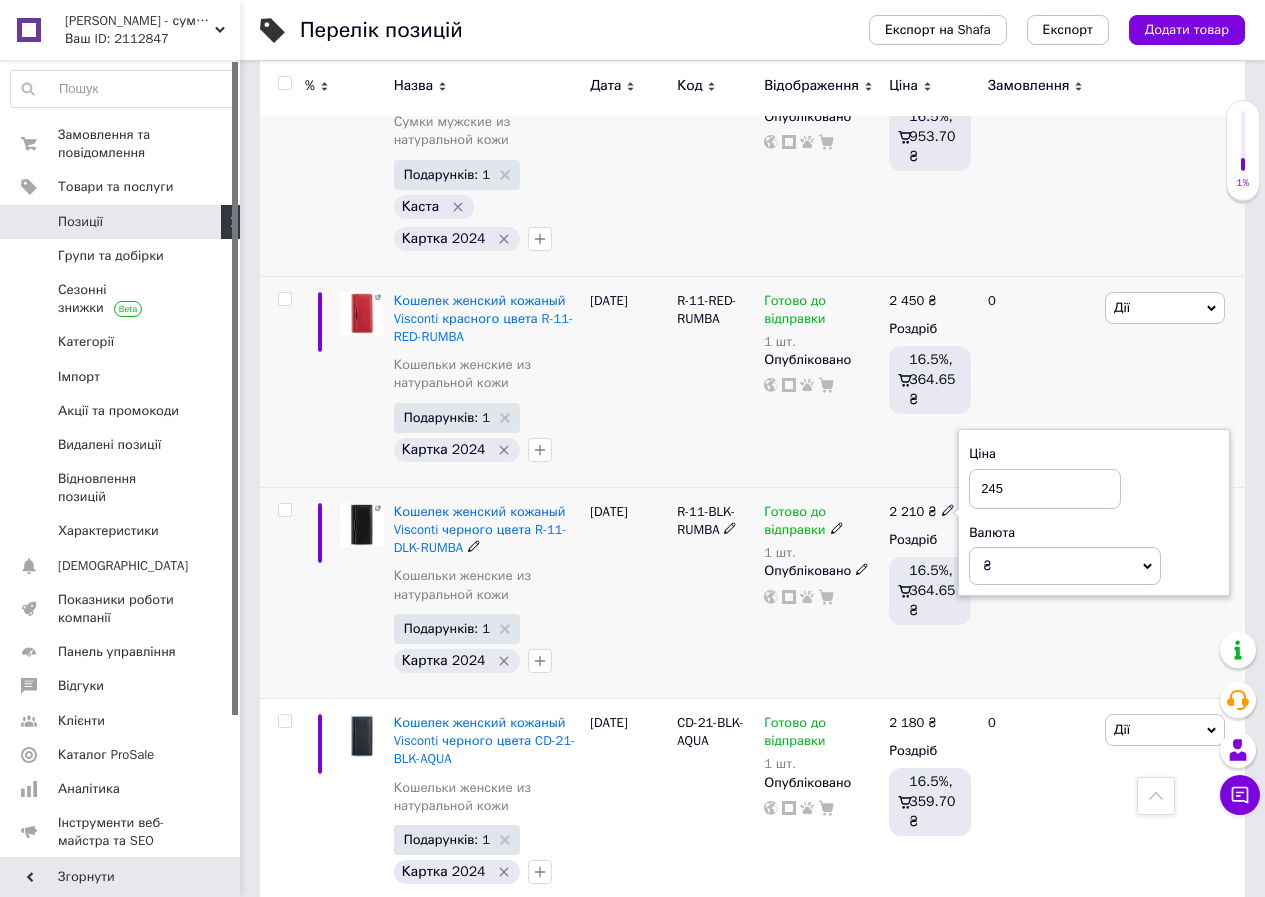 type on "2450" 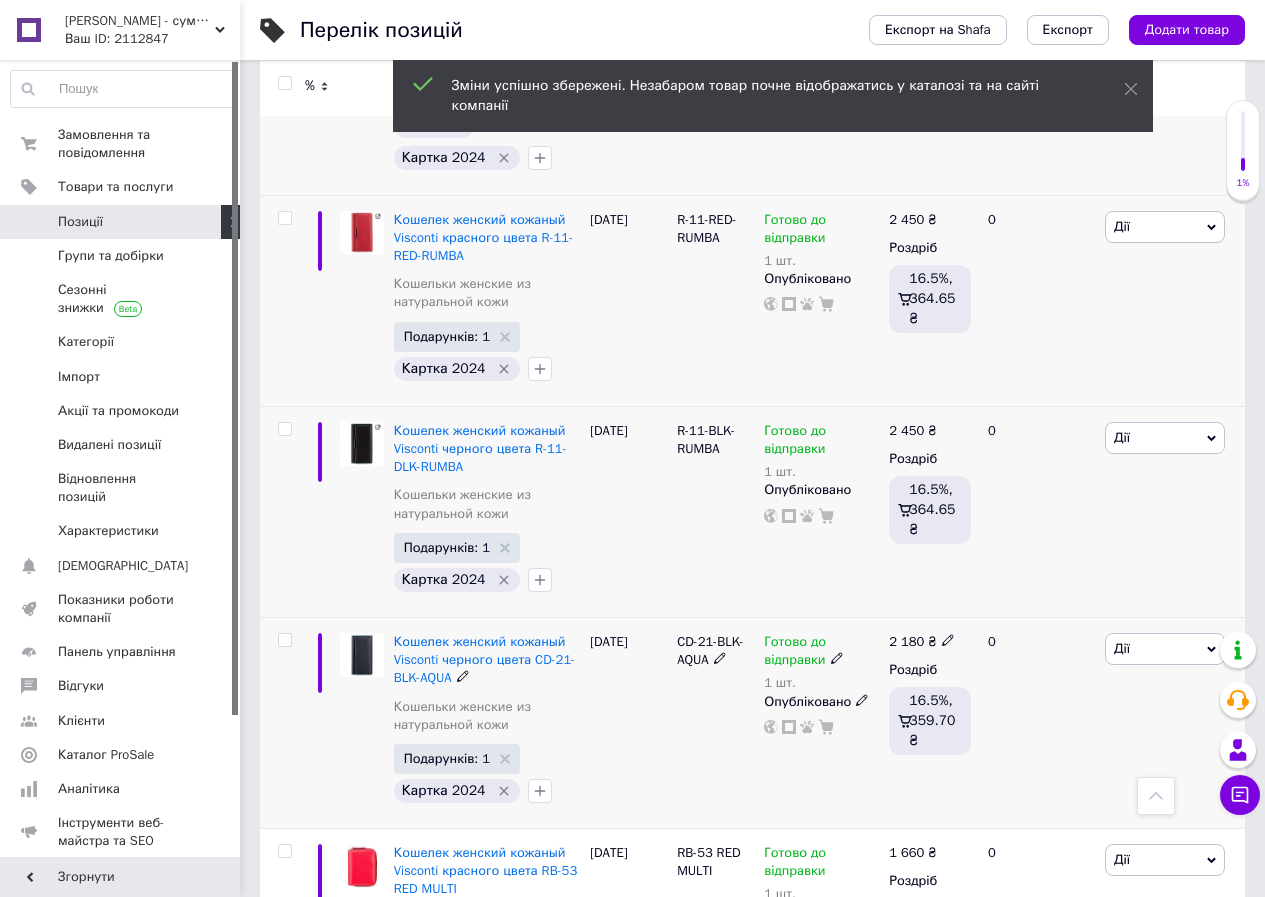 scroll, scrollTop: 5700, scrollLeft: 0, axis: vertical 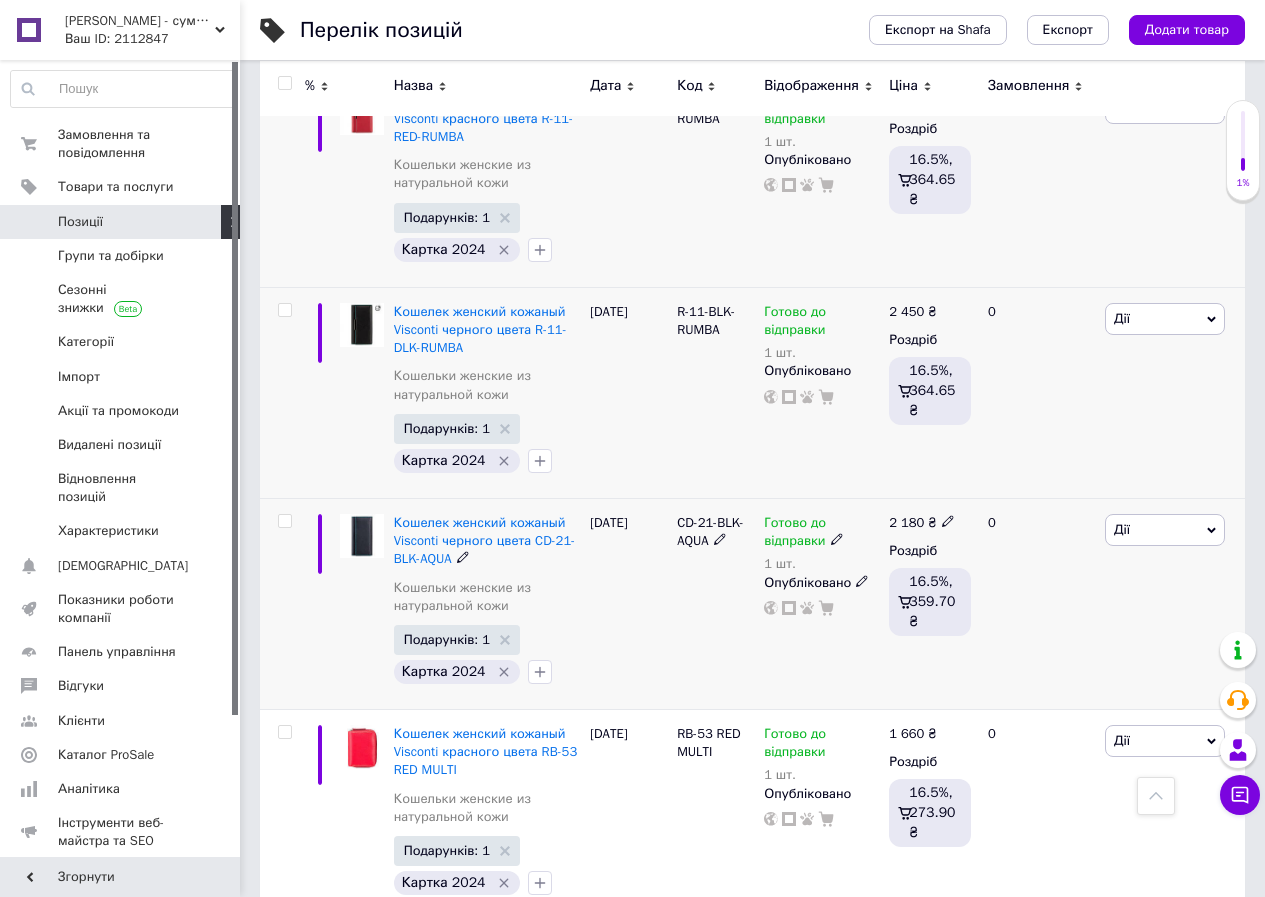 click 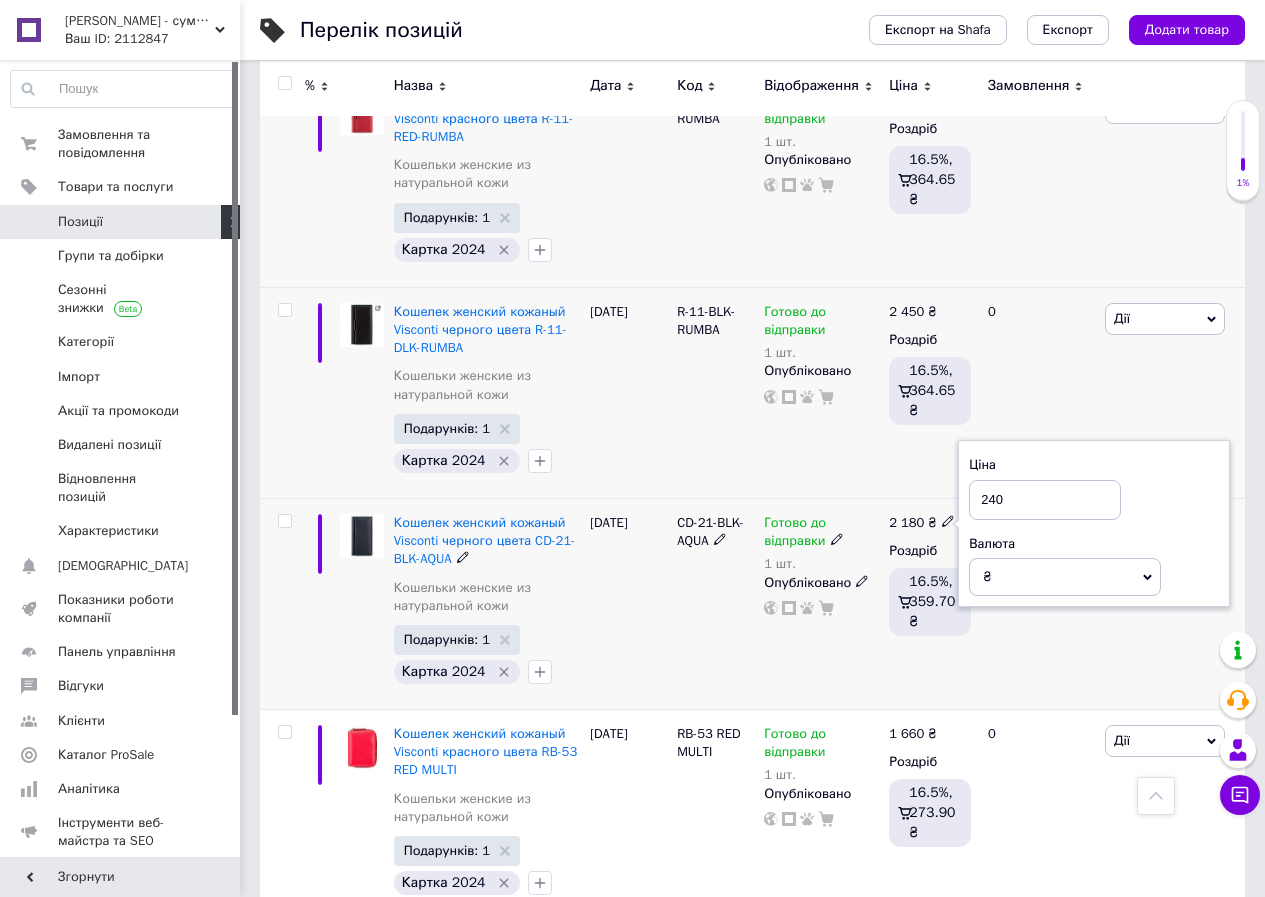 type on "2400" 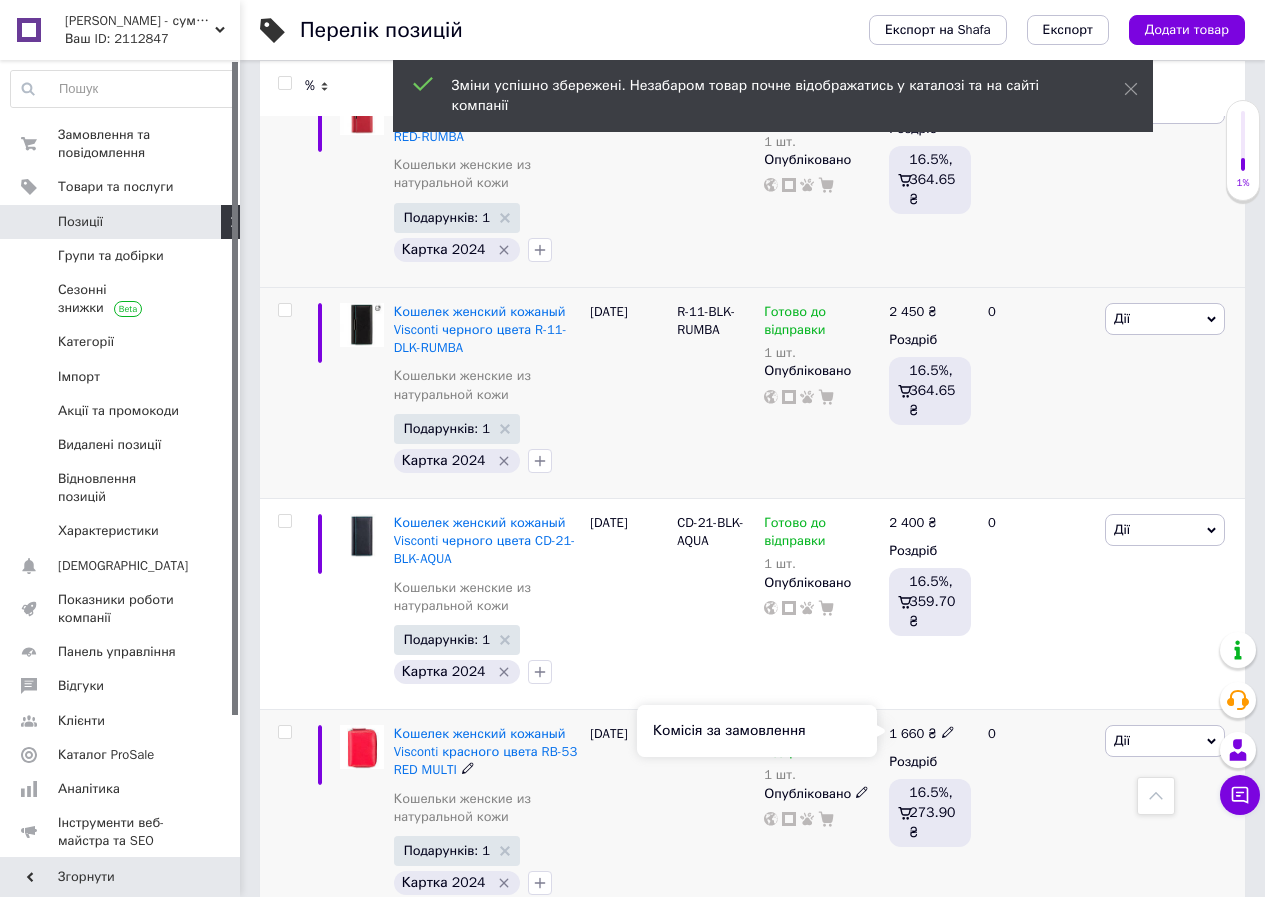 scroll, scrollTop: 6000, scrollLeft: 0, axis: vertical 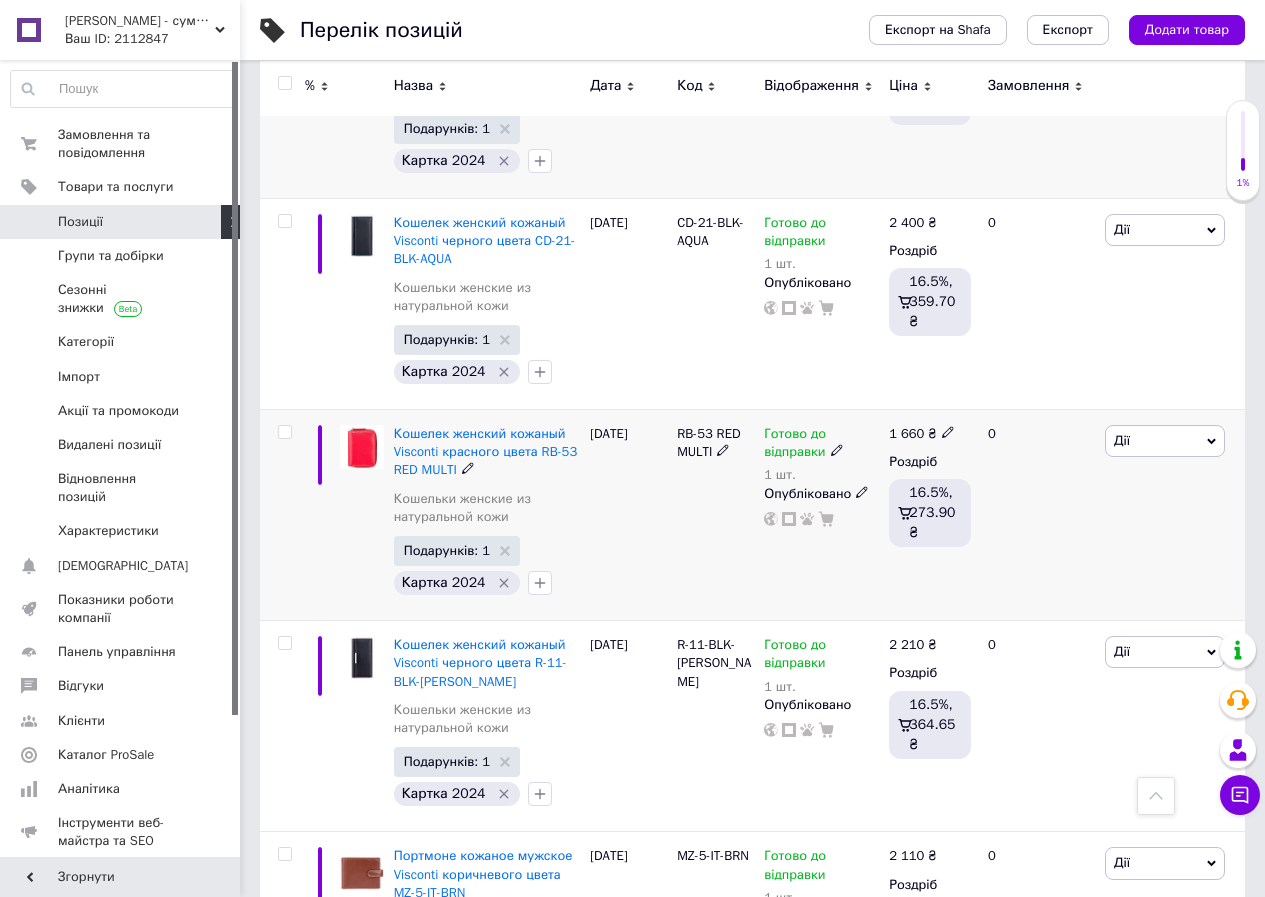 click 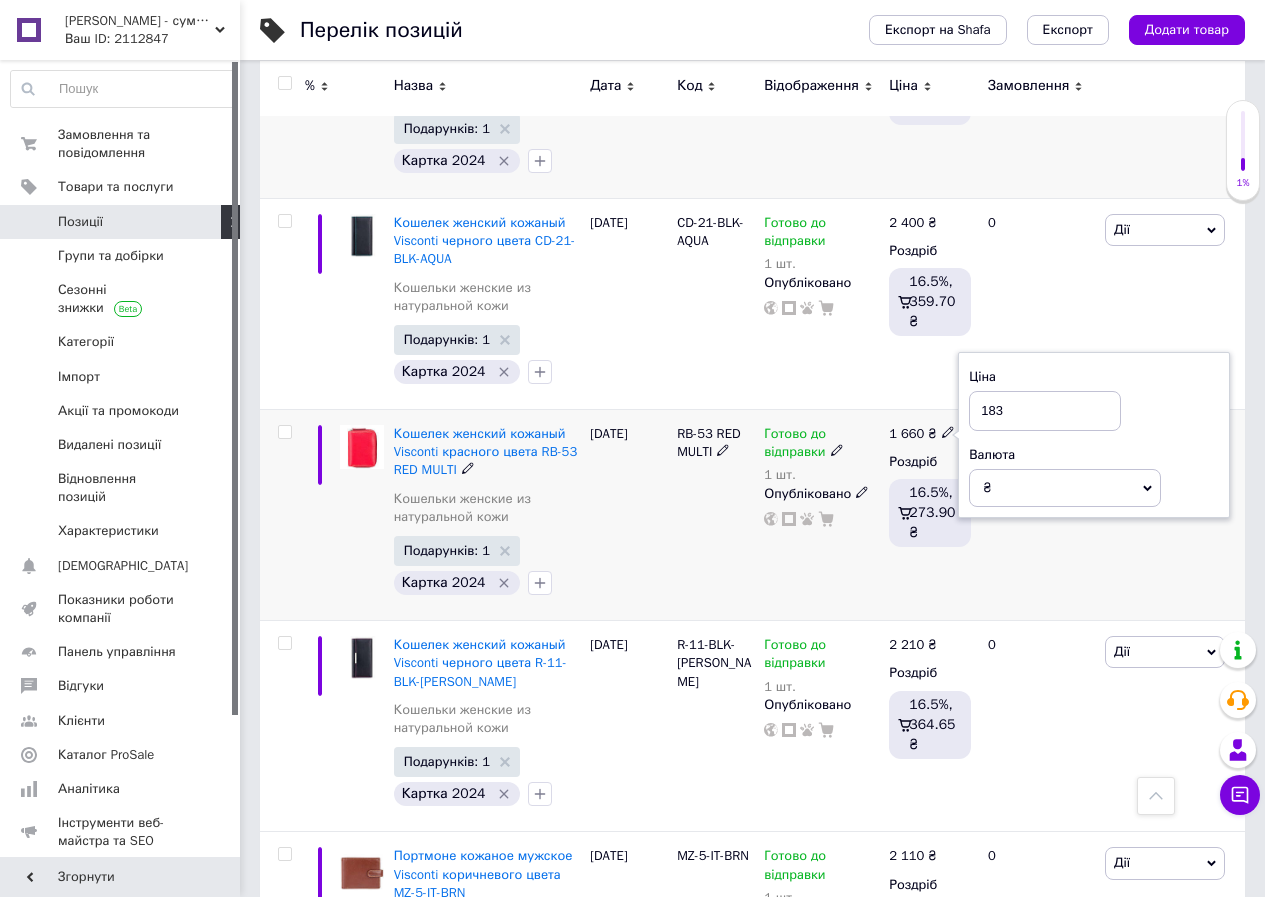 type on "1830" 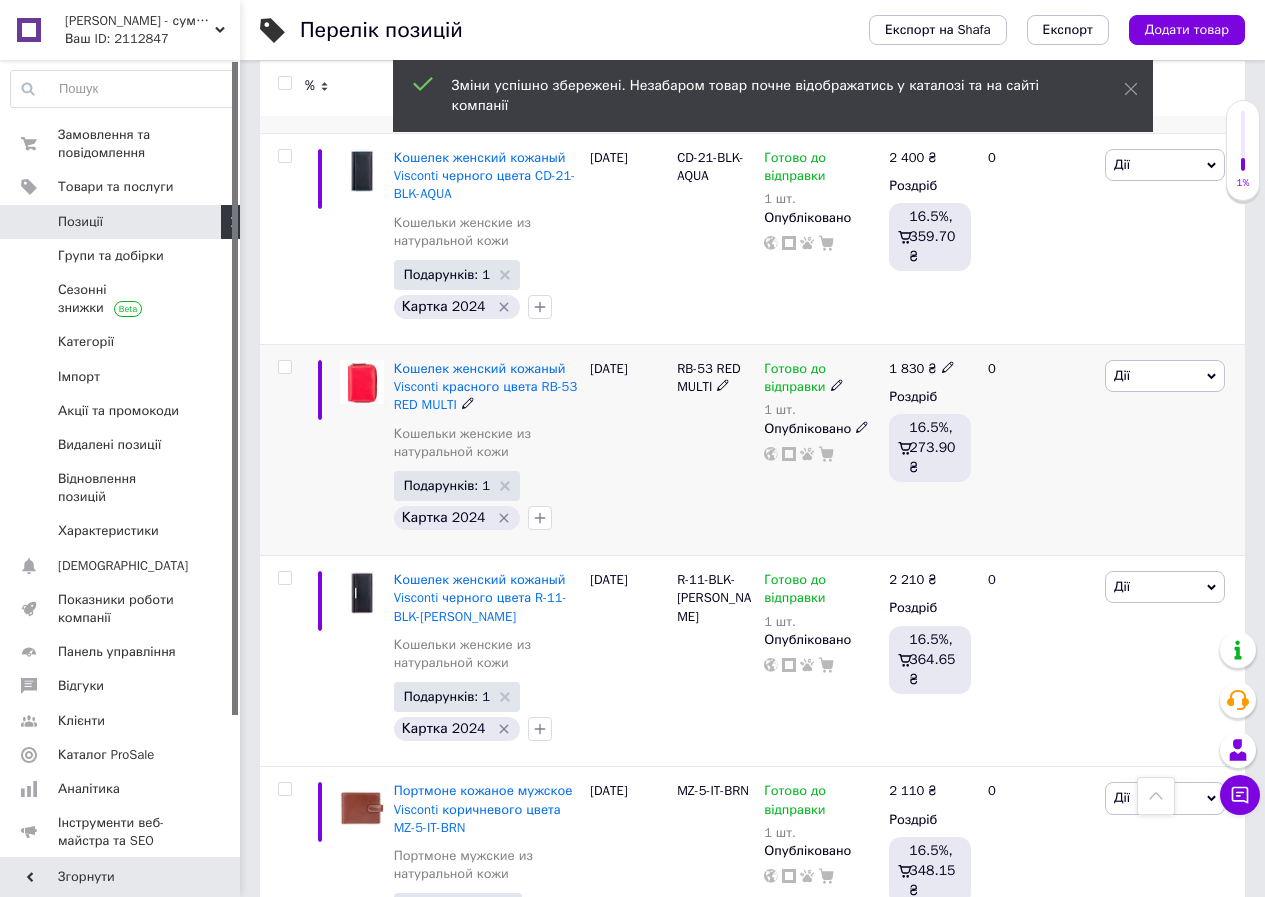 scroll, scrollTop: 6100, scrollLeft: 0, axis: vertical 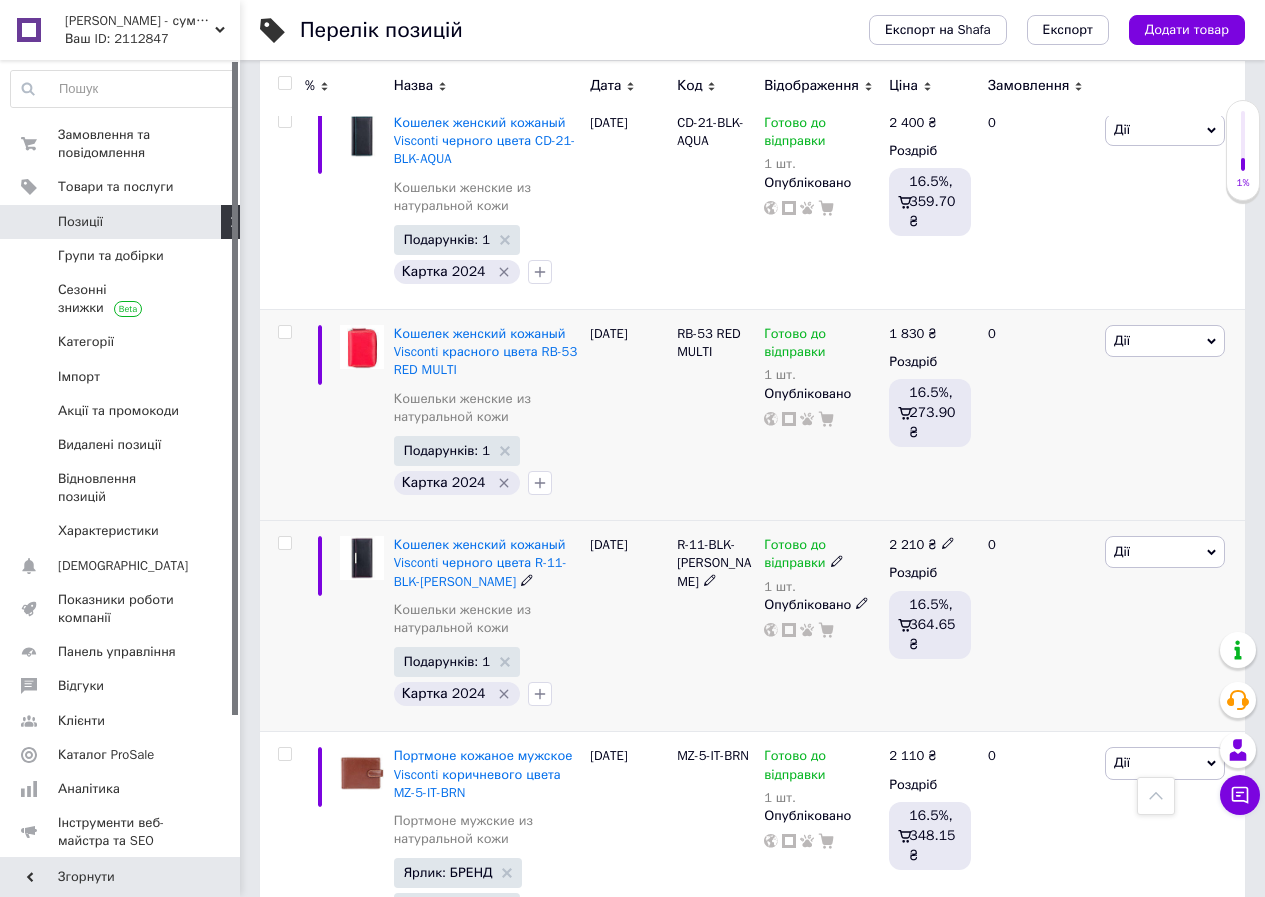 click 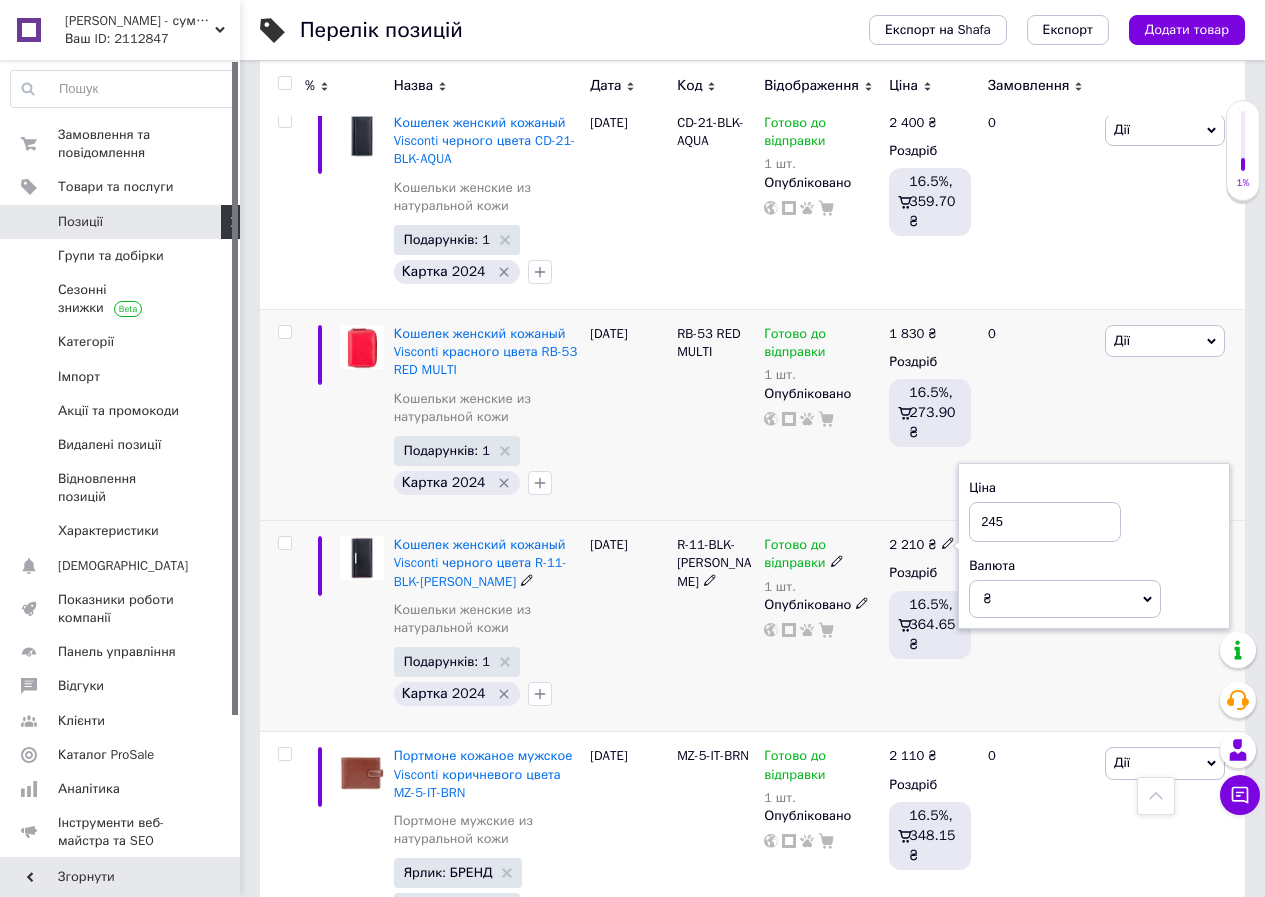 type on "2450" 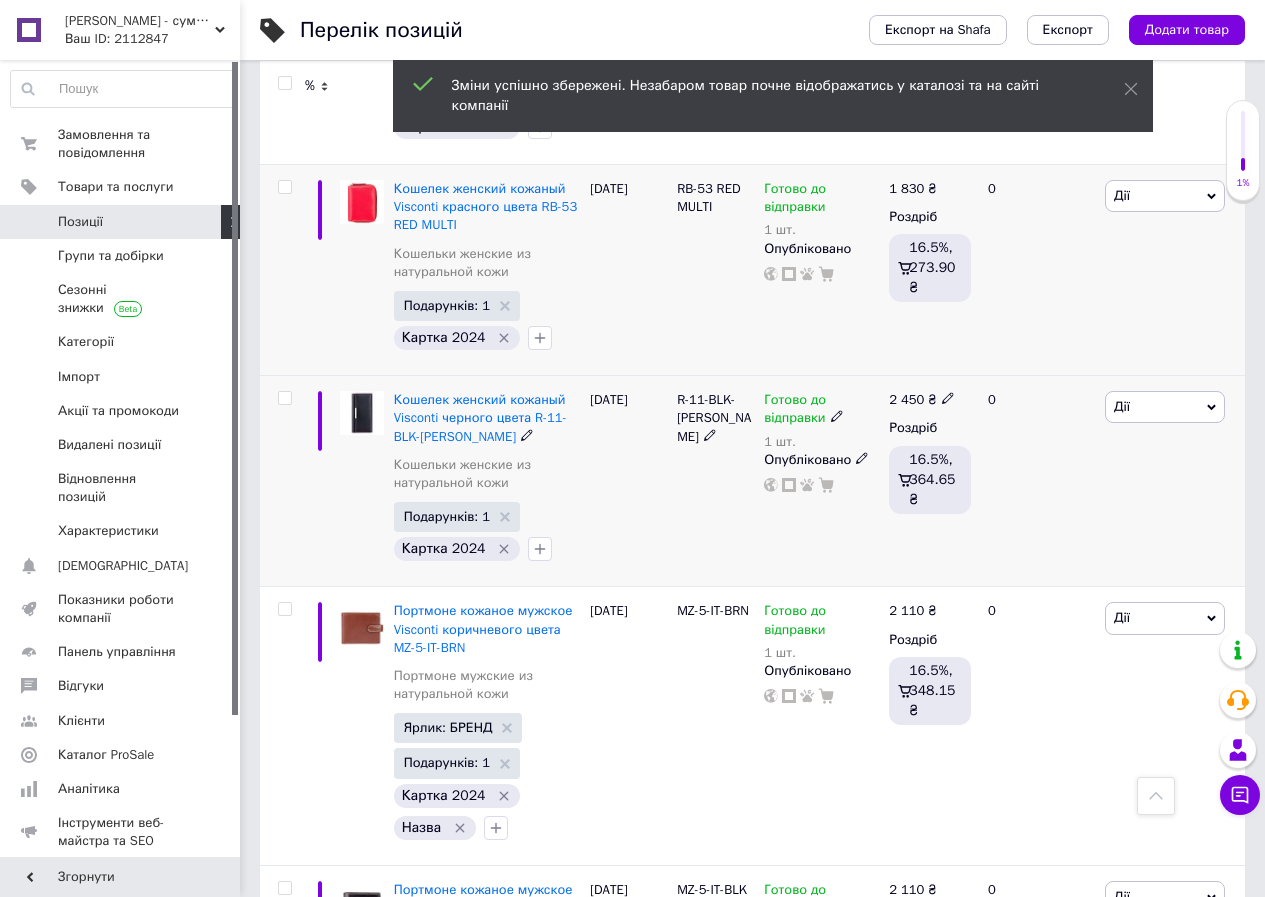 scroll, scrollTop: 6400, scrollLeft: 0, axis: vertical 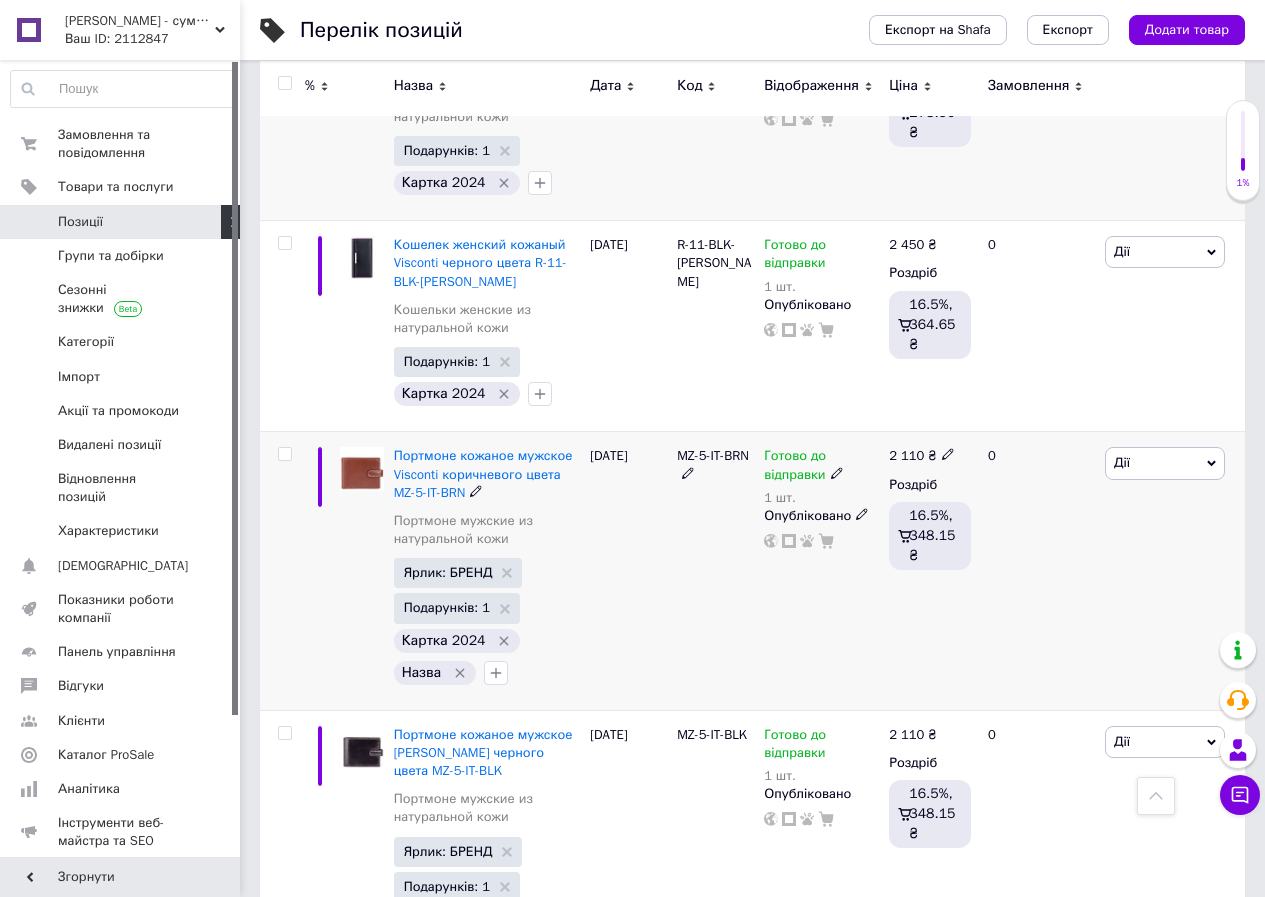 click 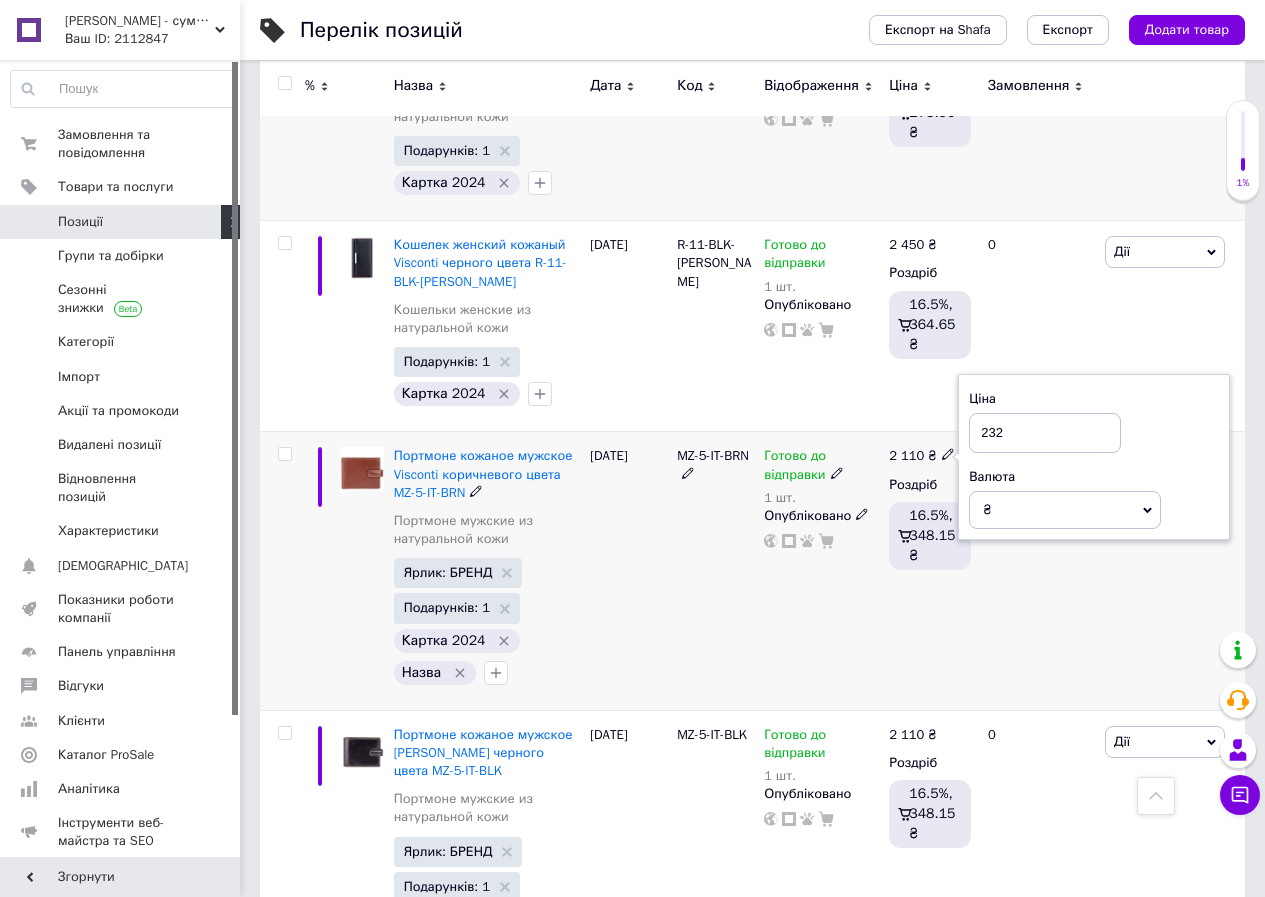 type on "2320" 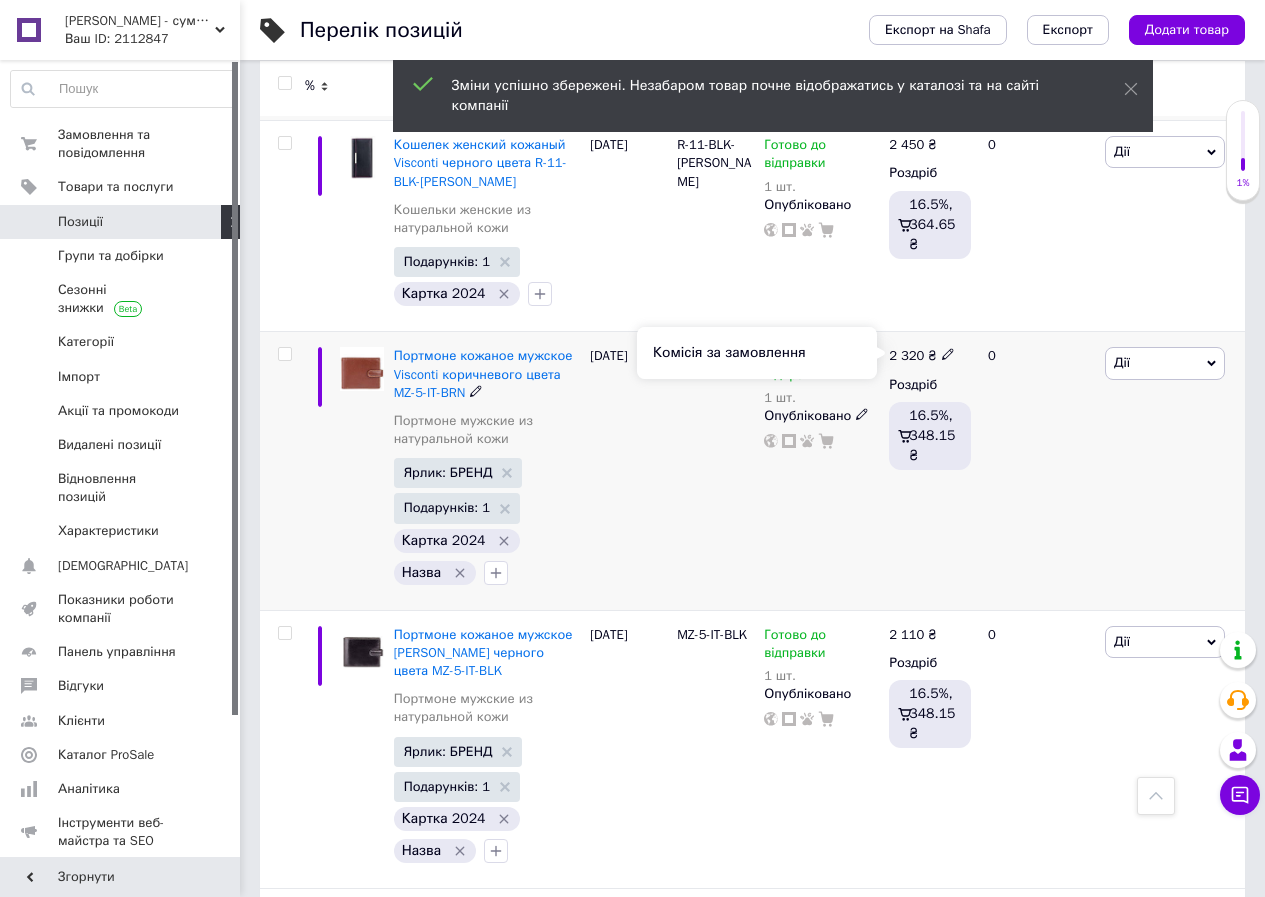scroll, scrollTop: 6600, scrollLeft: 0, axis: vertical 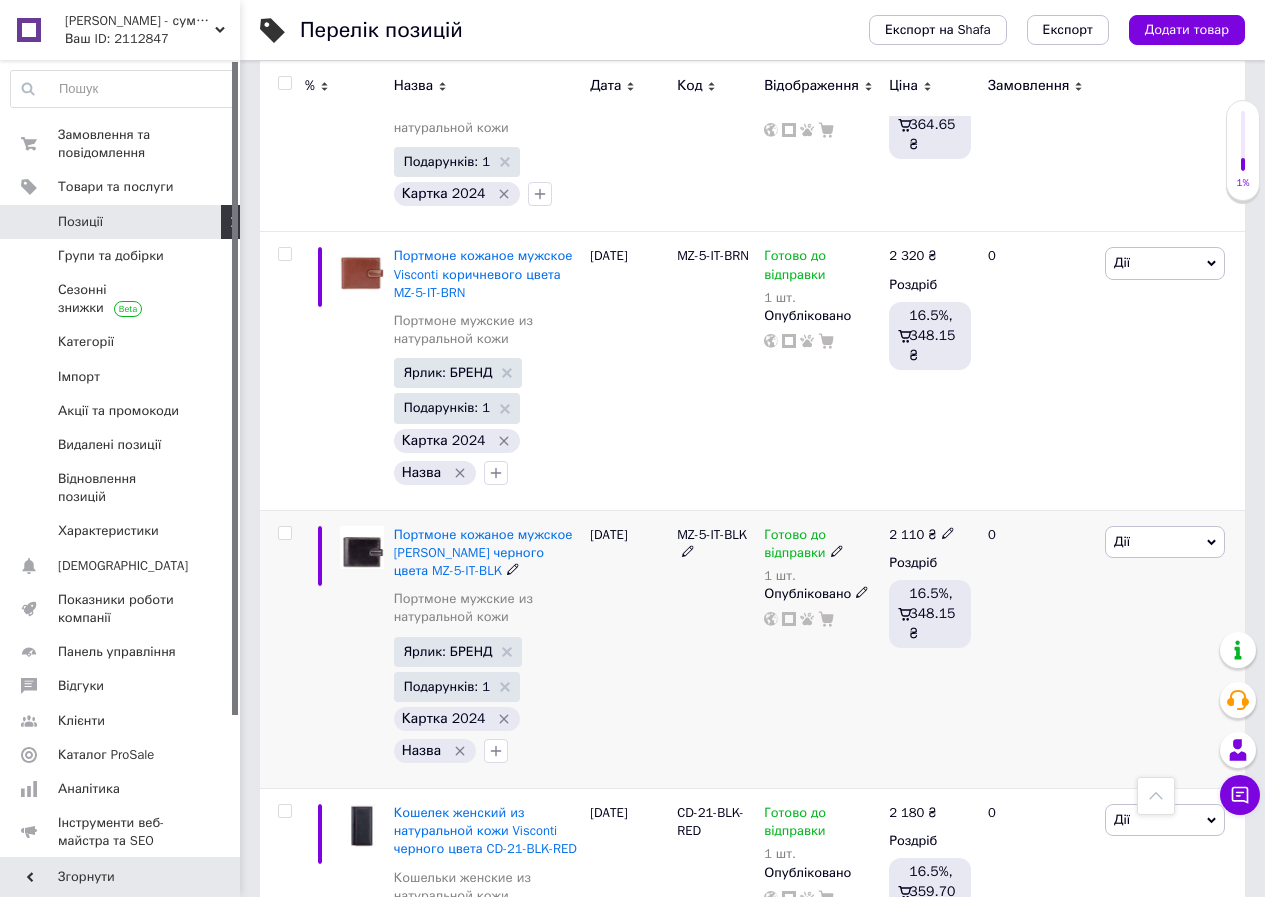 click 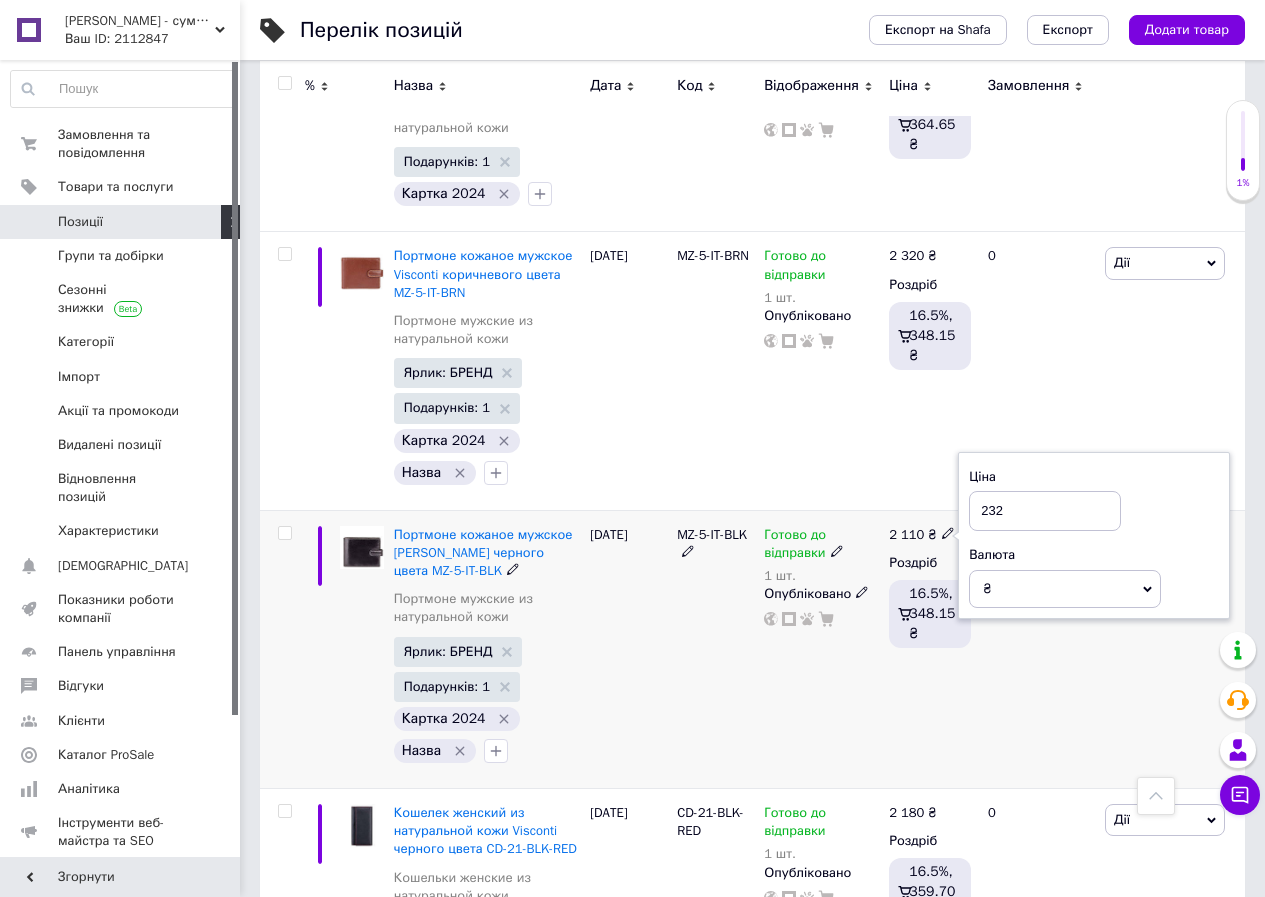 type on "2320" 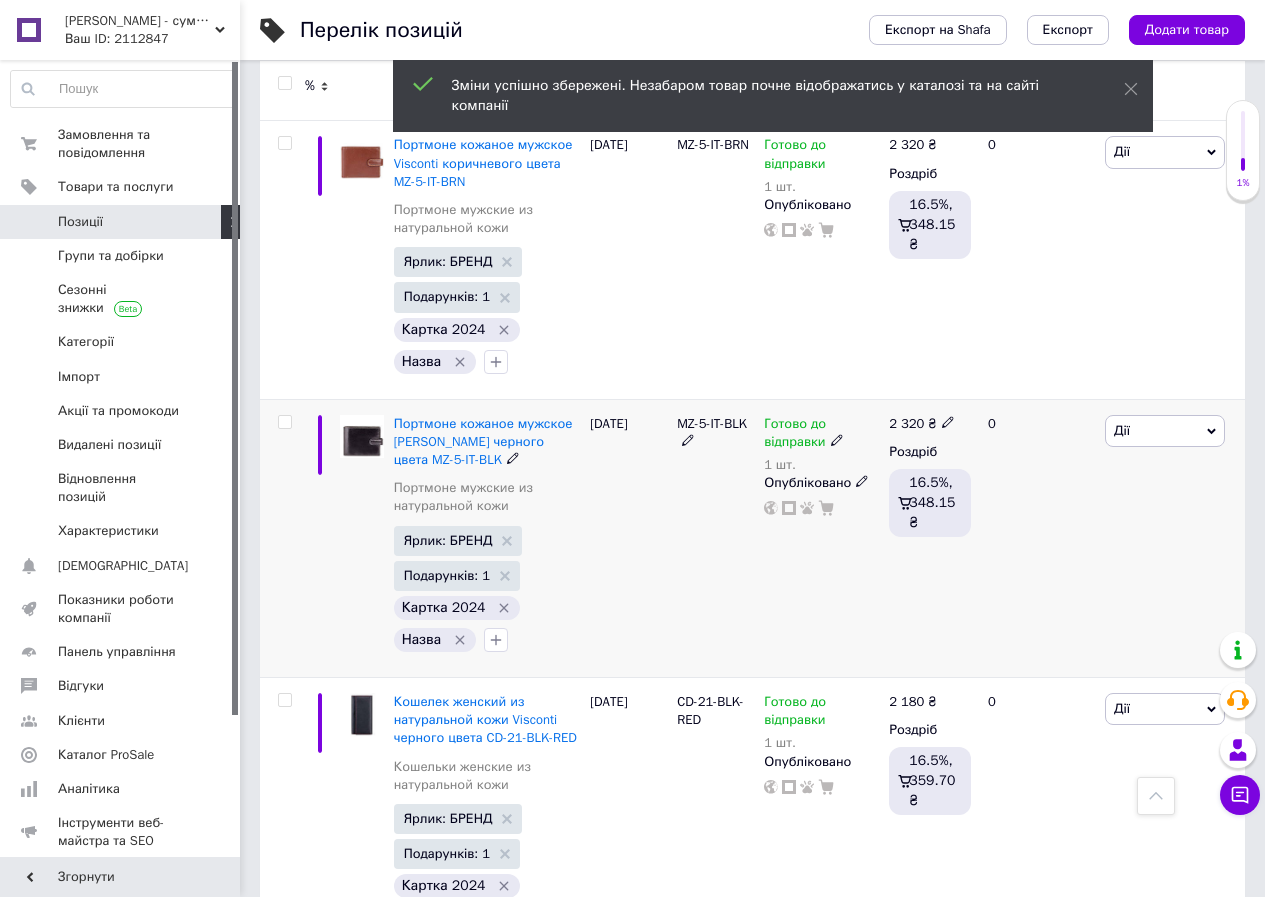 scroll, scrollTop: 6800, scrollLeft: 0, axis: vertical 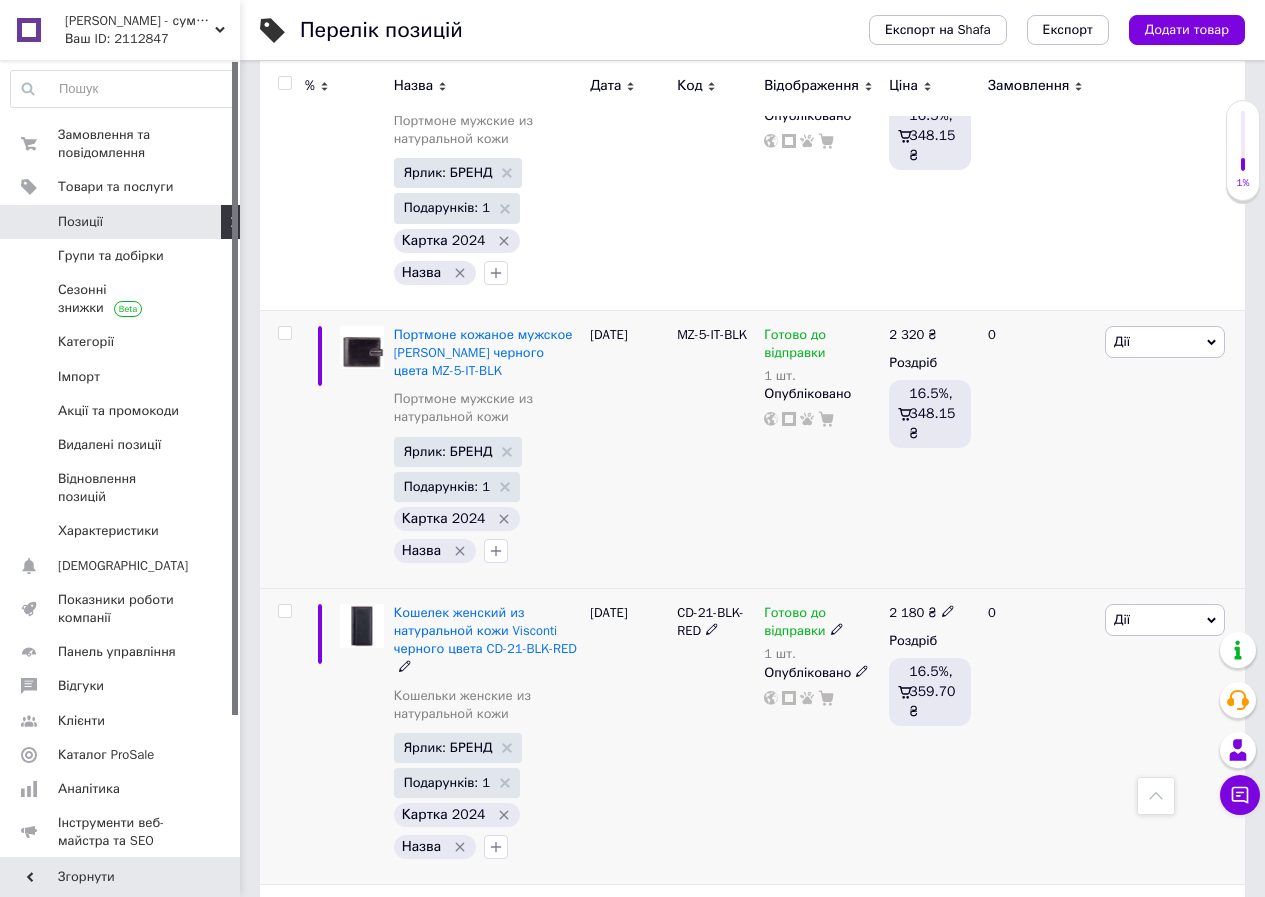 click 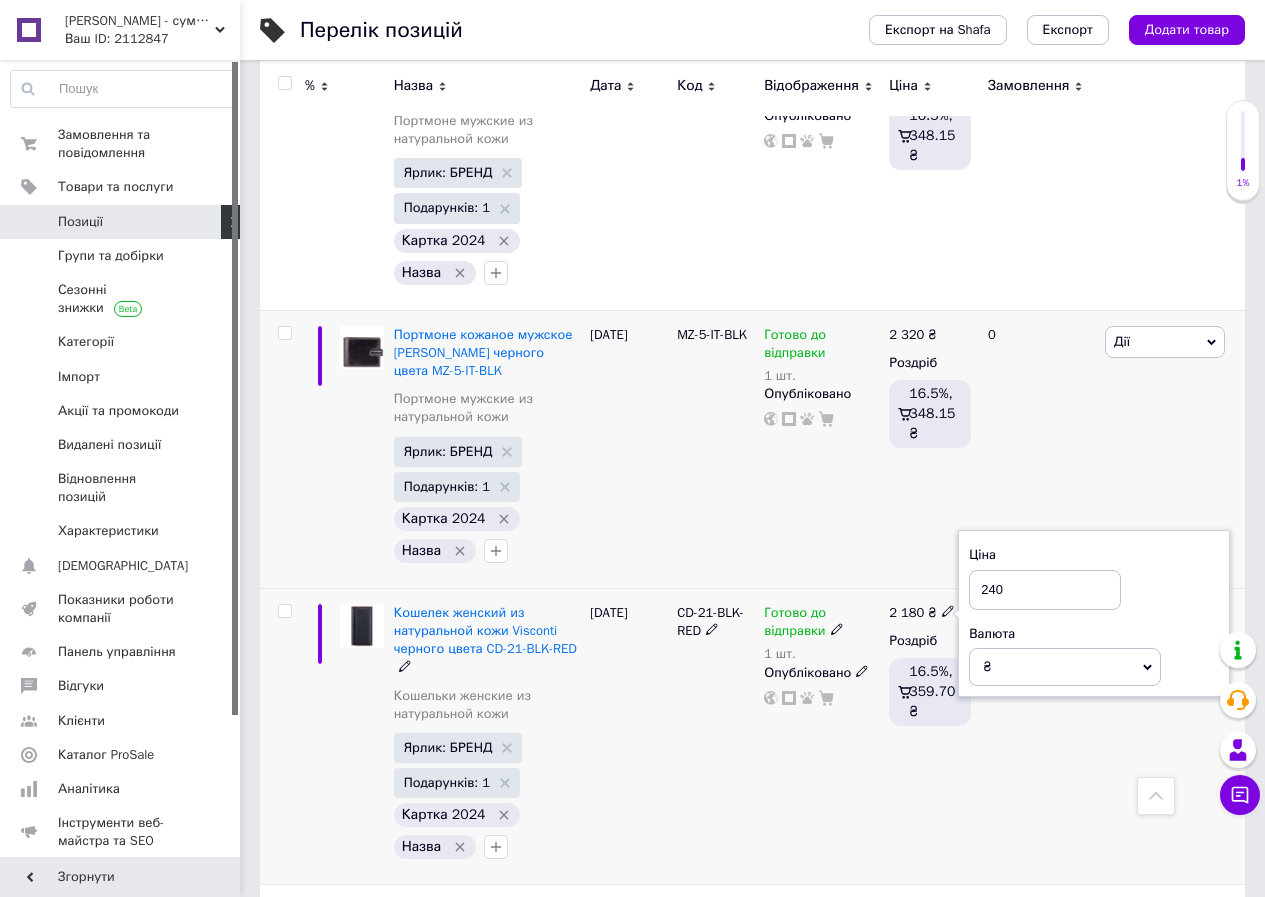 type on "2400" 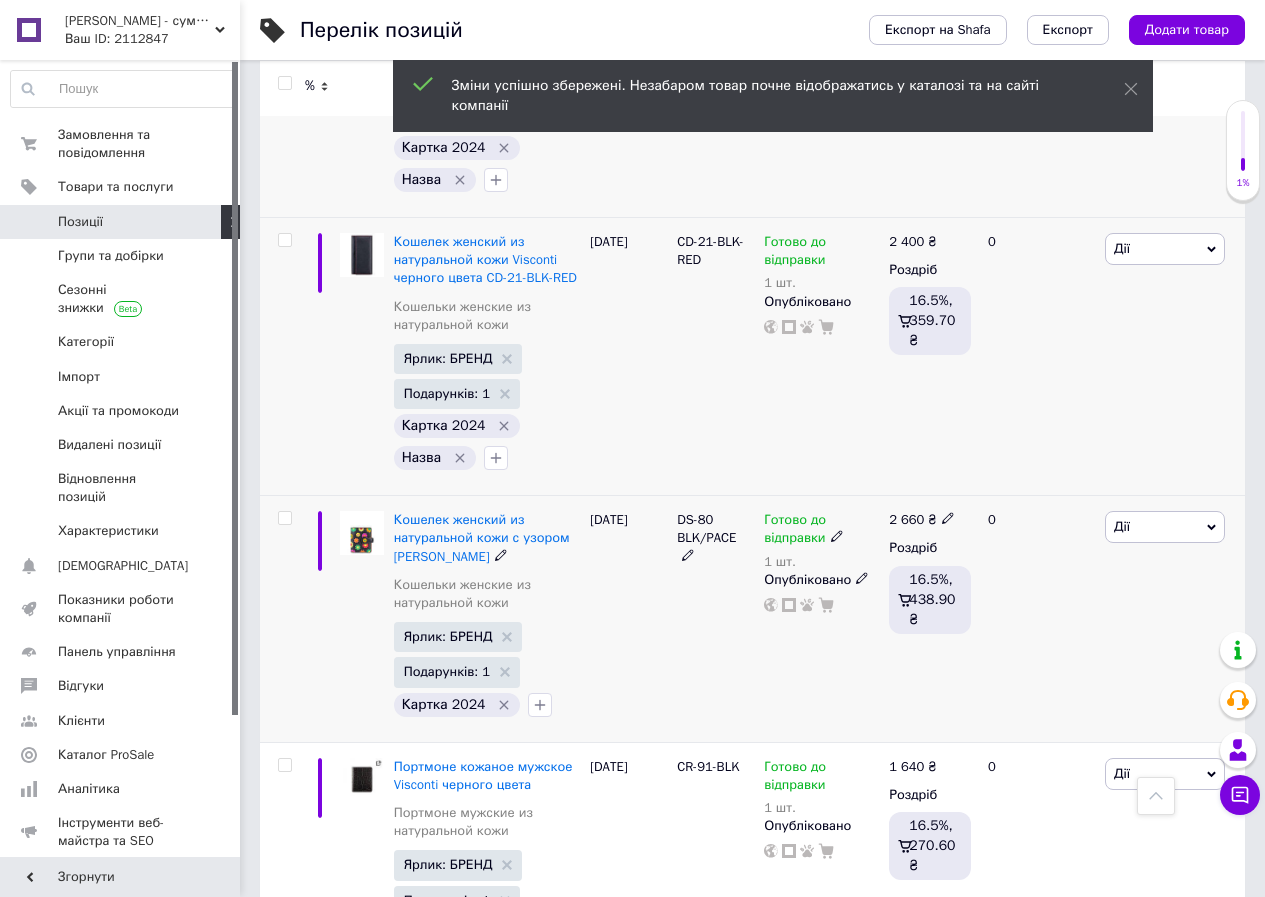 scroll, scrollTop: 7200, scrollLeft: 0, axis: vertical 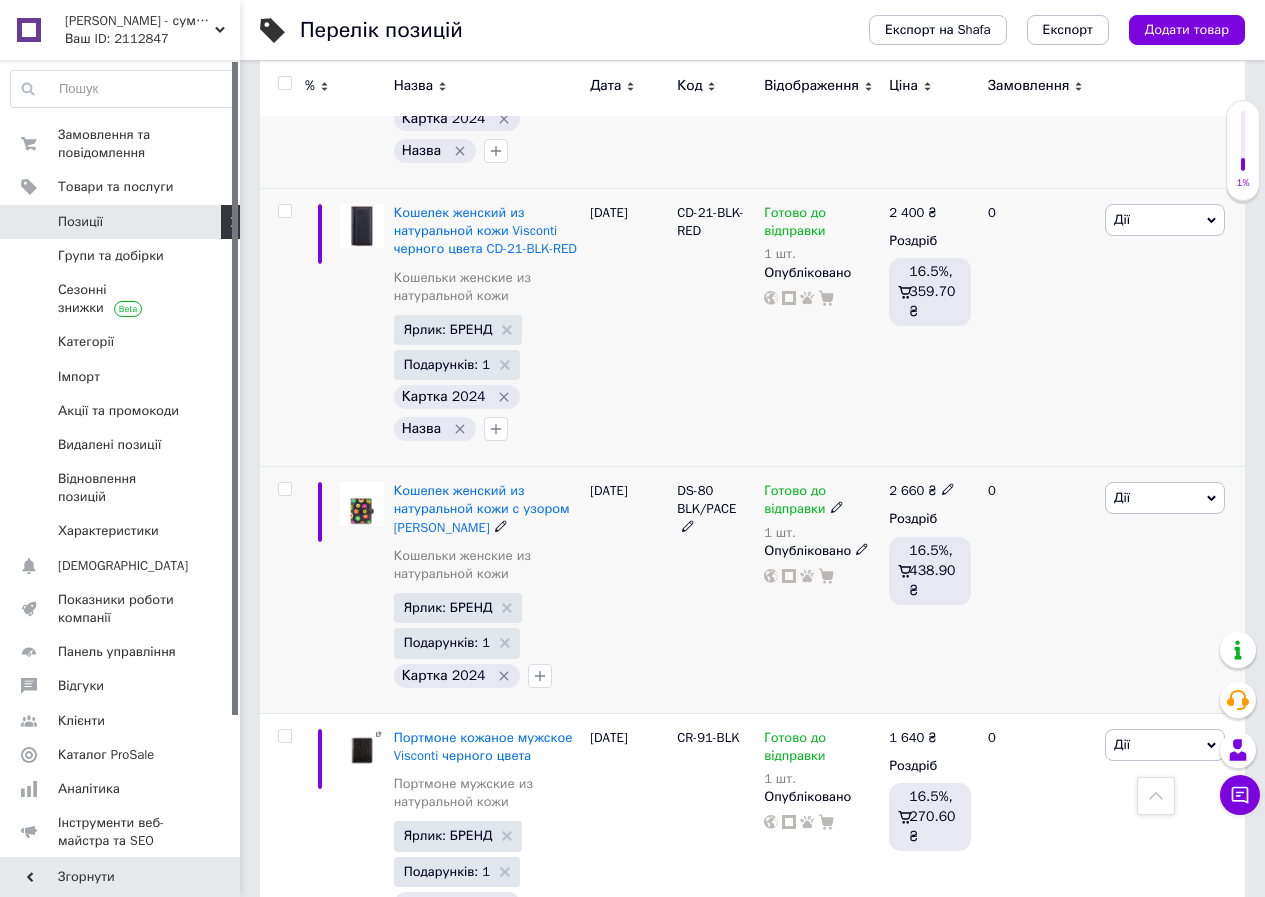 click 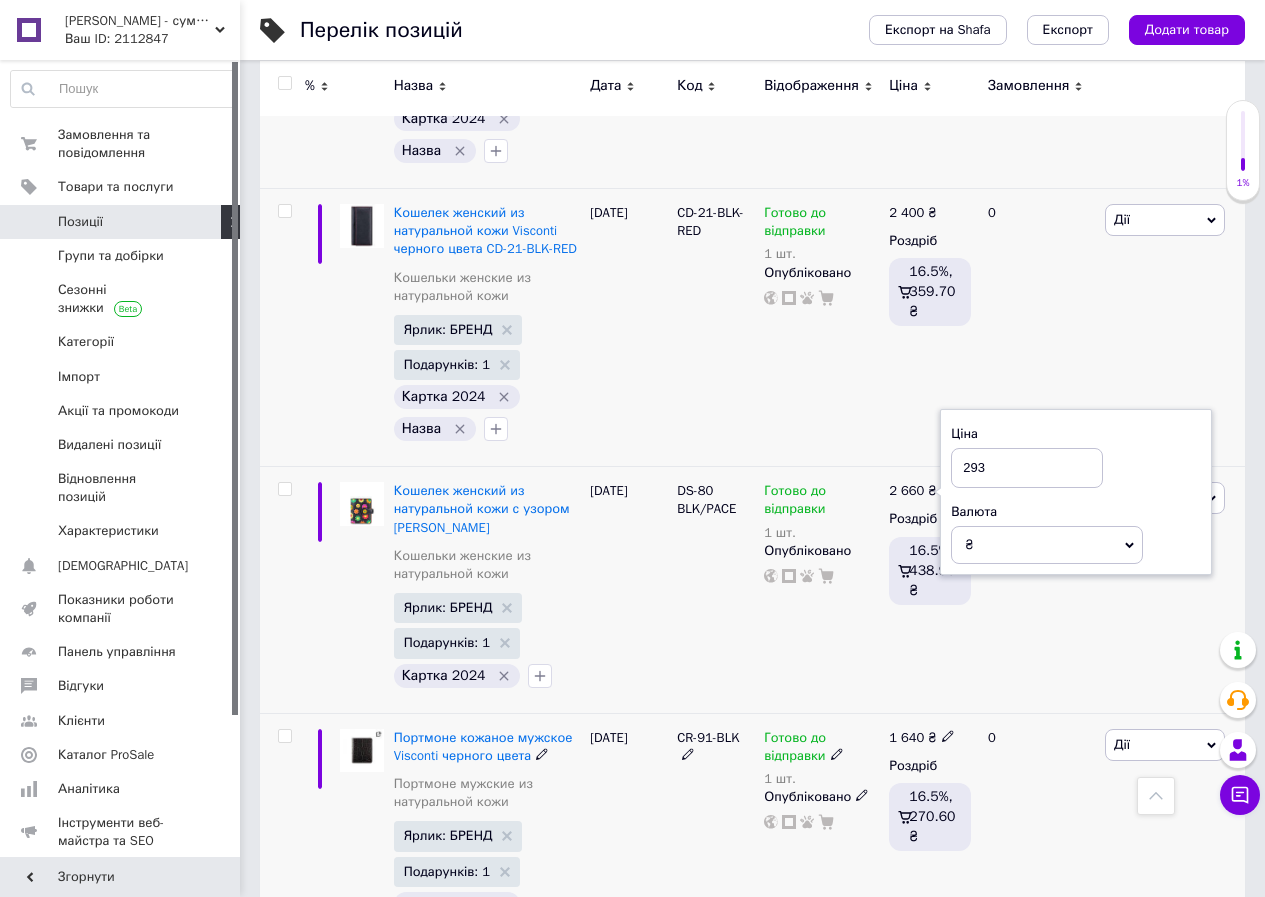 type on "2930" 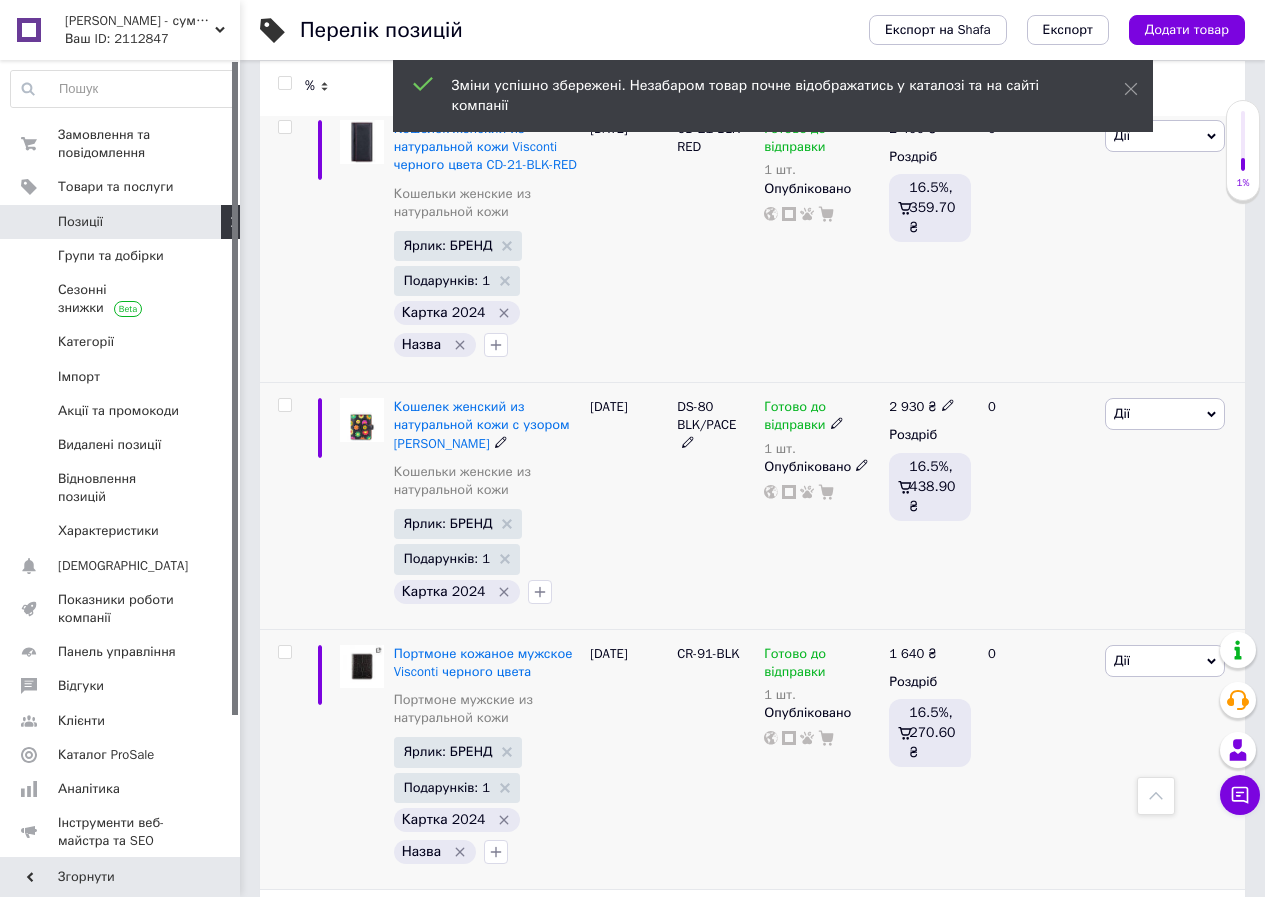 scroll, scrollTop: 7400, scrollLeft: 0, axis: vertical 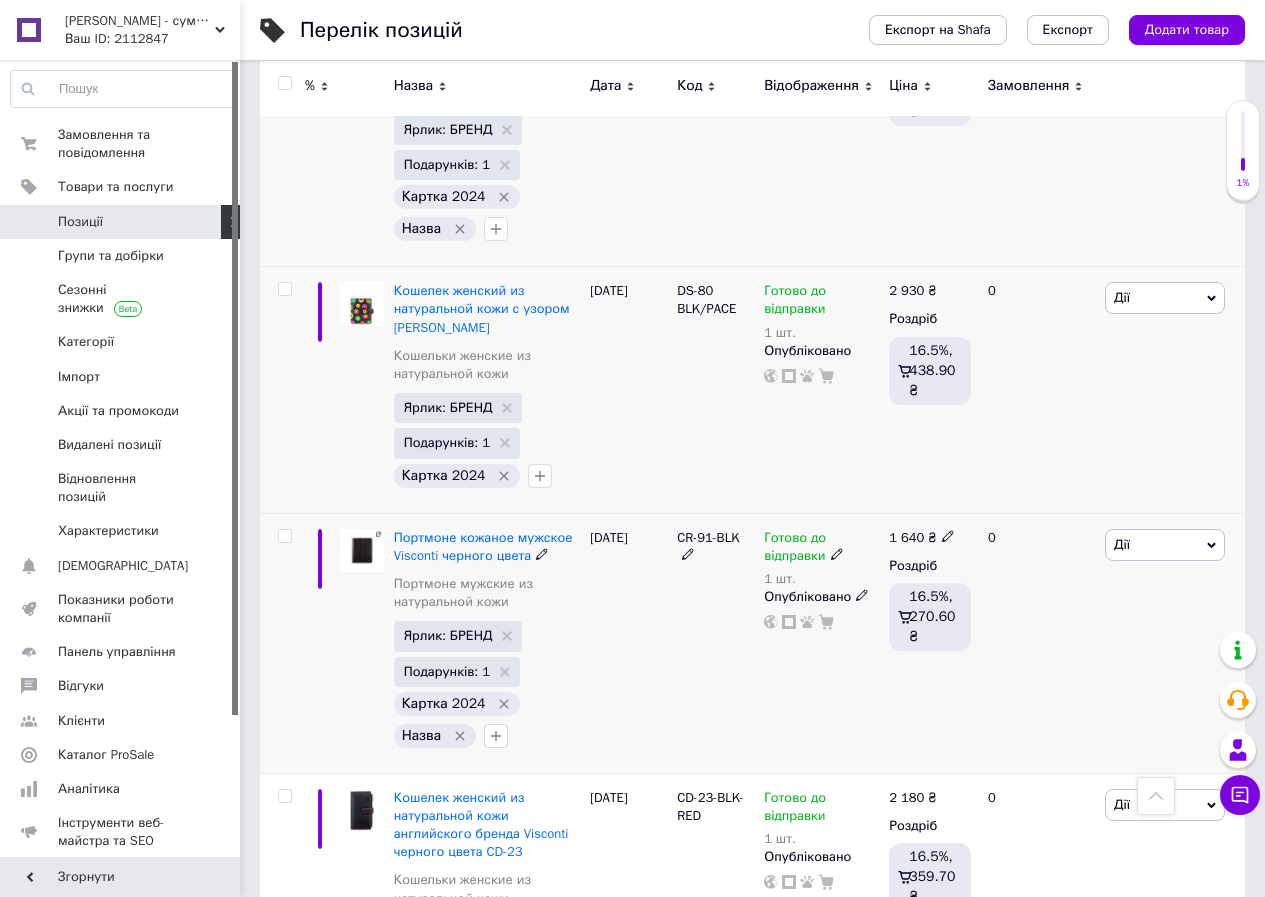 click 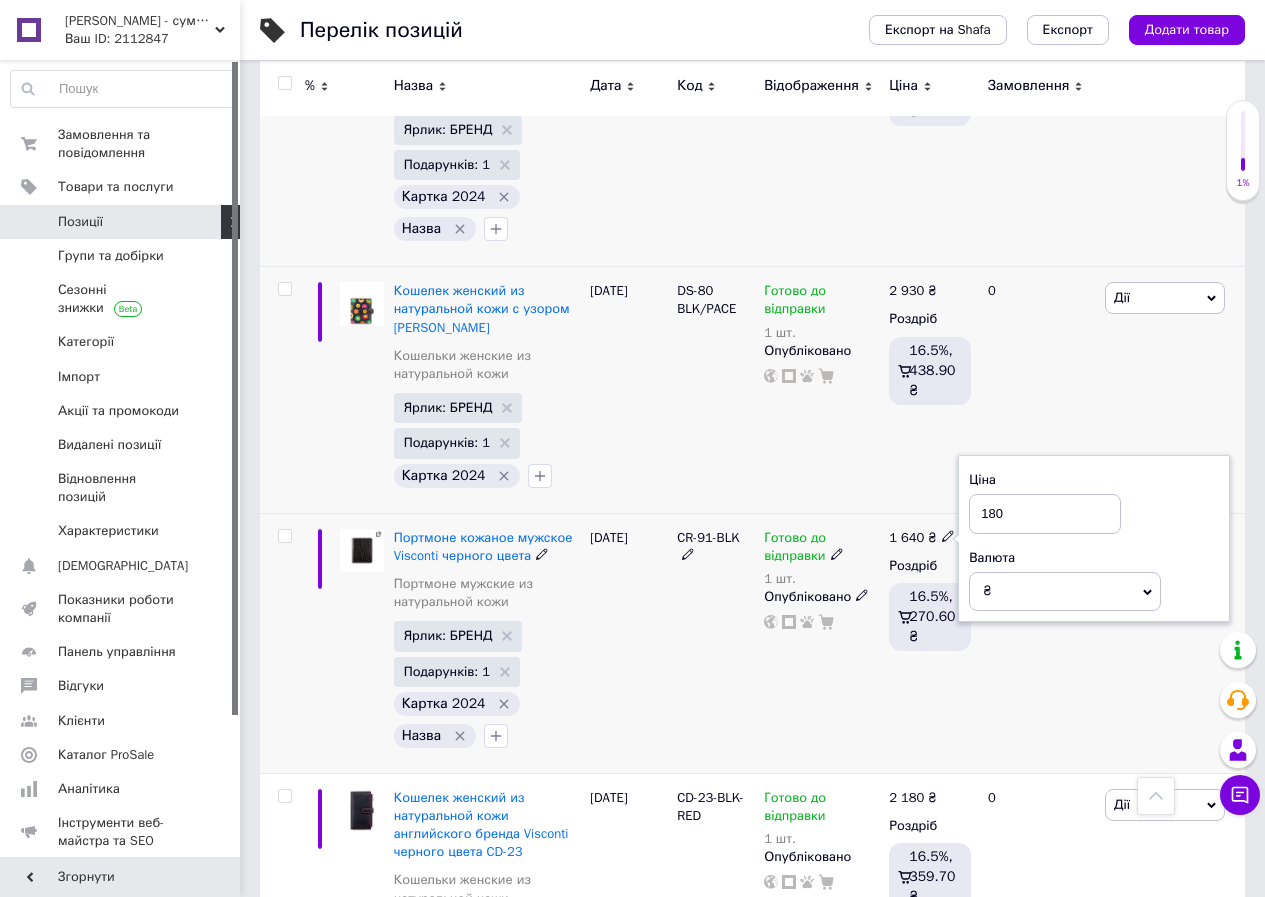 type on "1800" 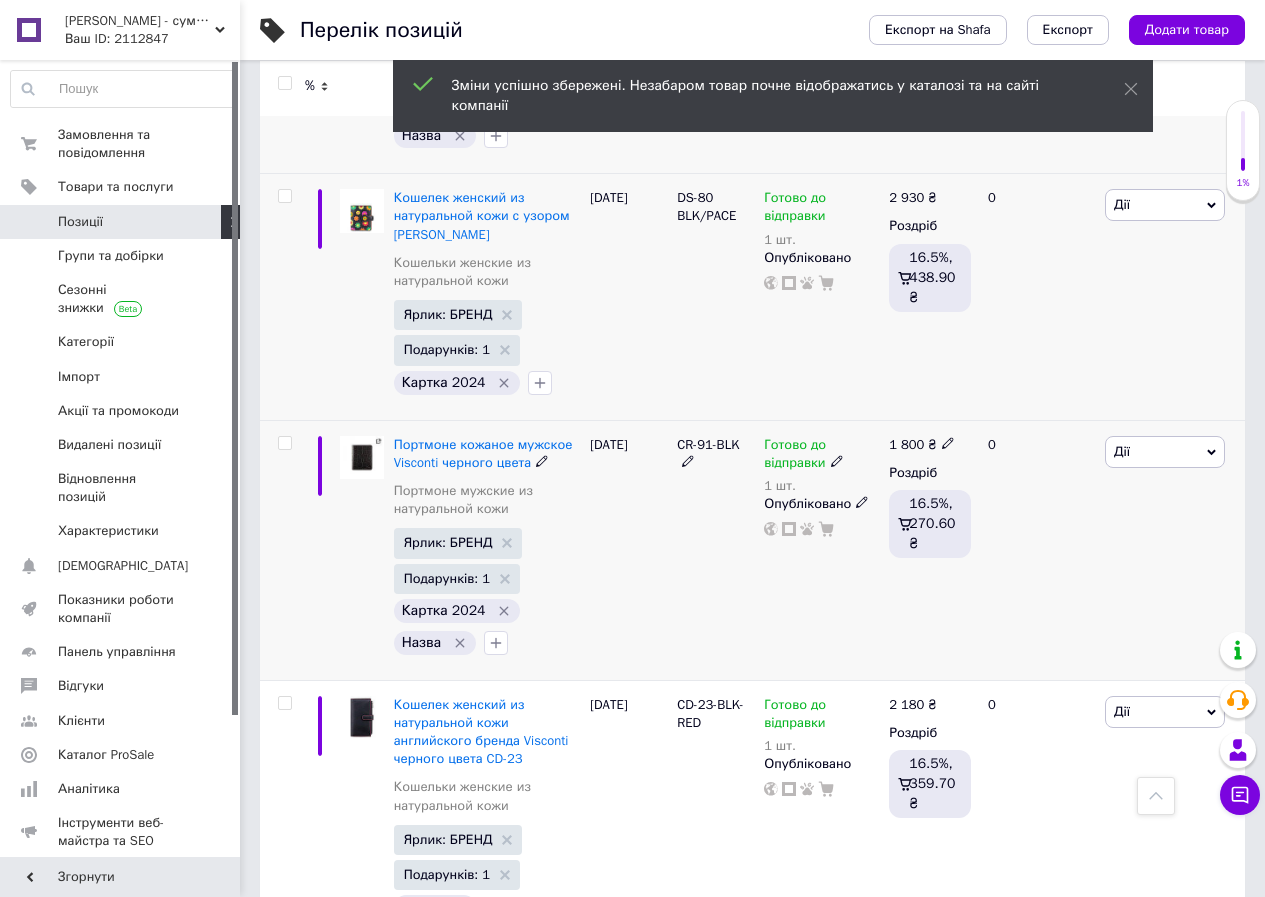 scroll, scrollTop: 7600, scrollLeft: 0, axis: vertical 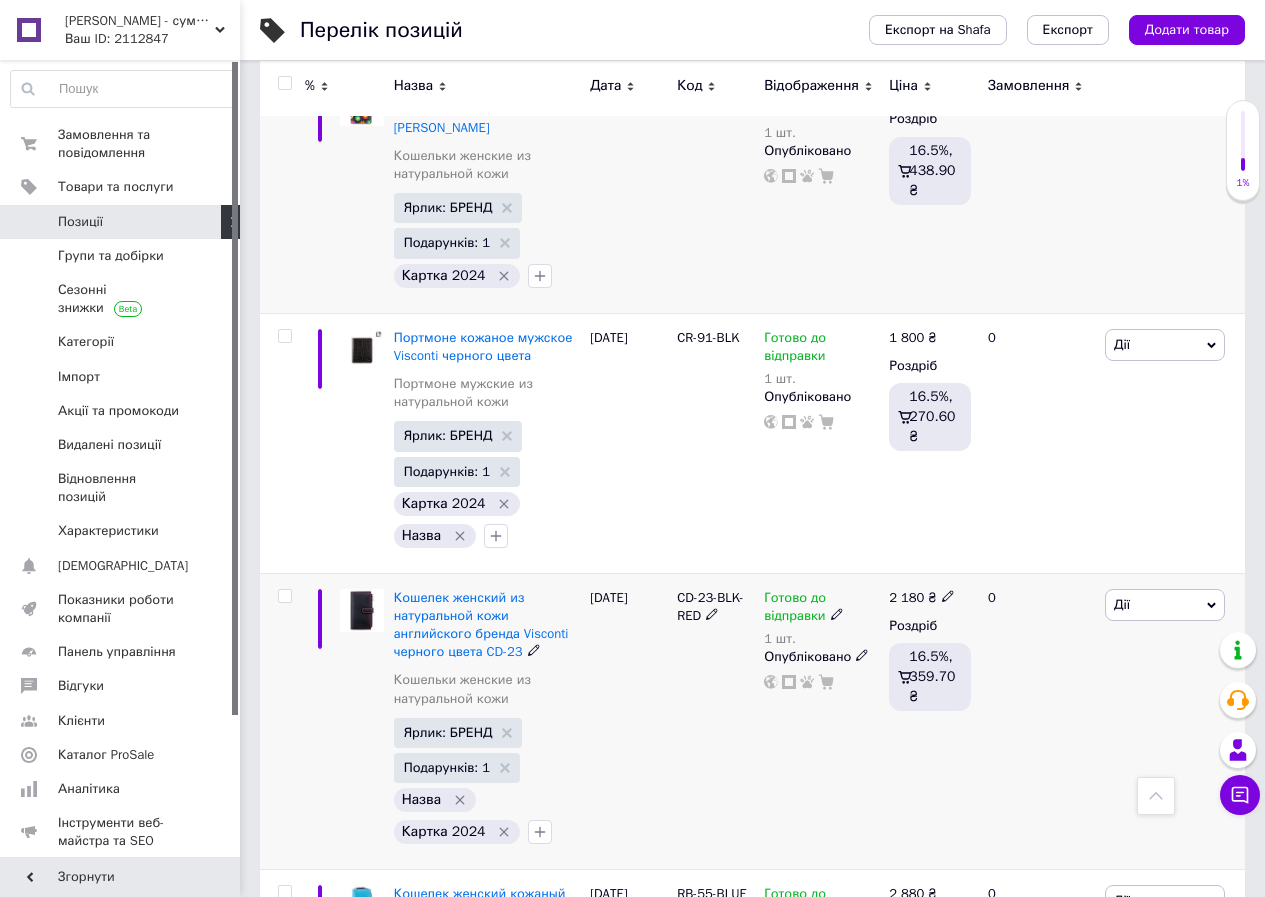 click 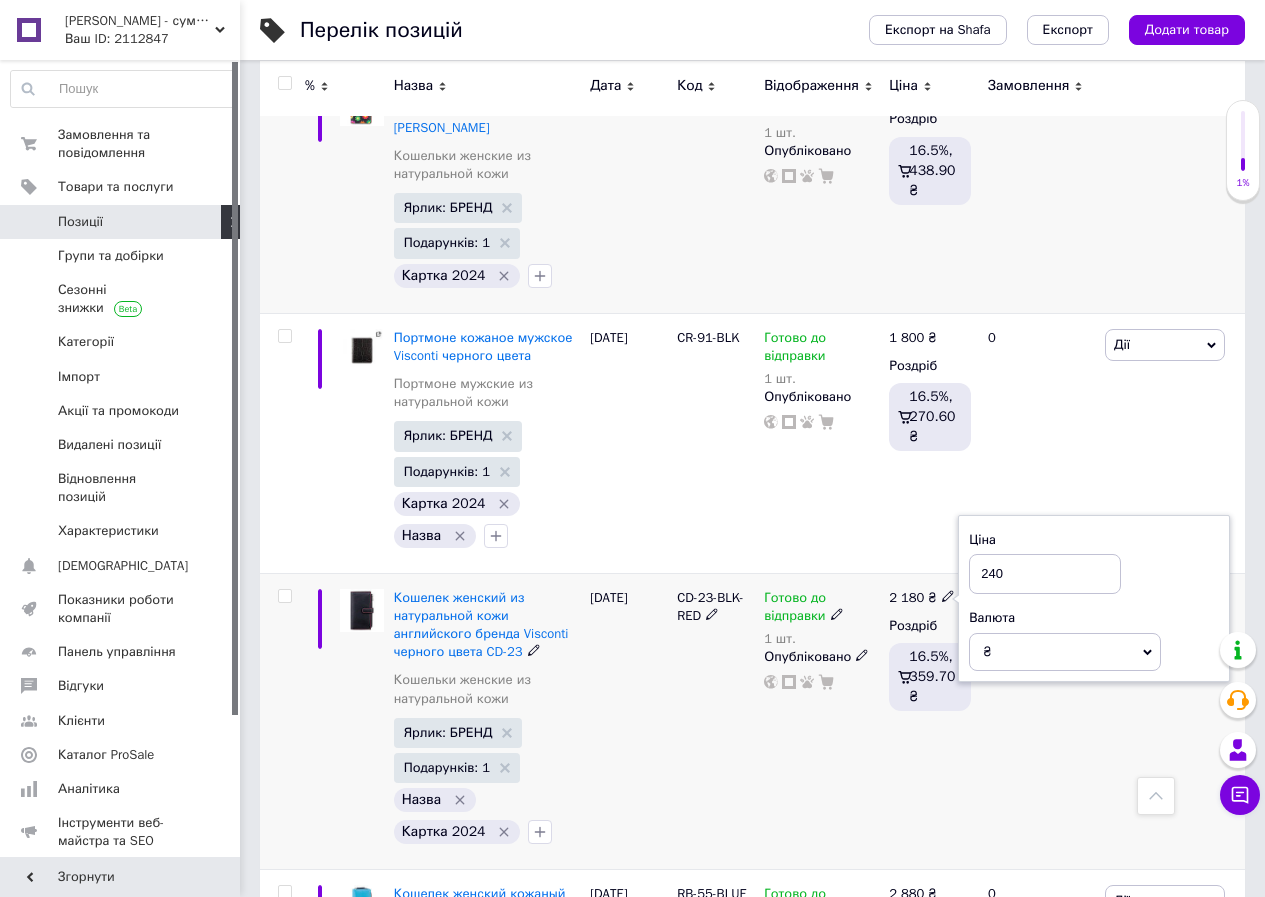 type on "2400" 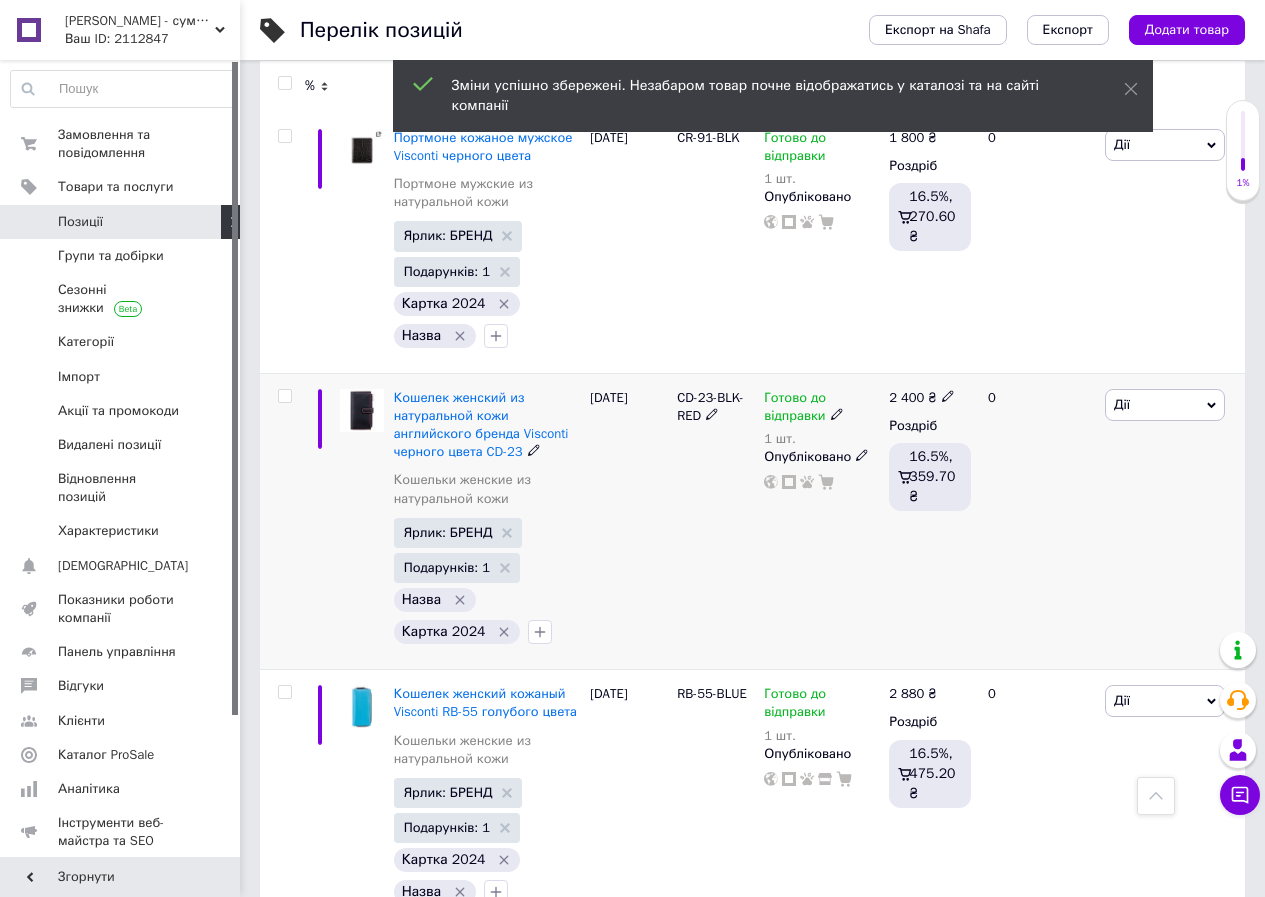 scroll, scrollTop: 8000, scrollLeft: 0, axis: vertical 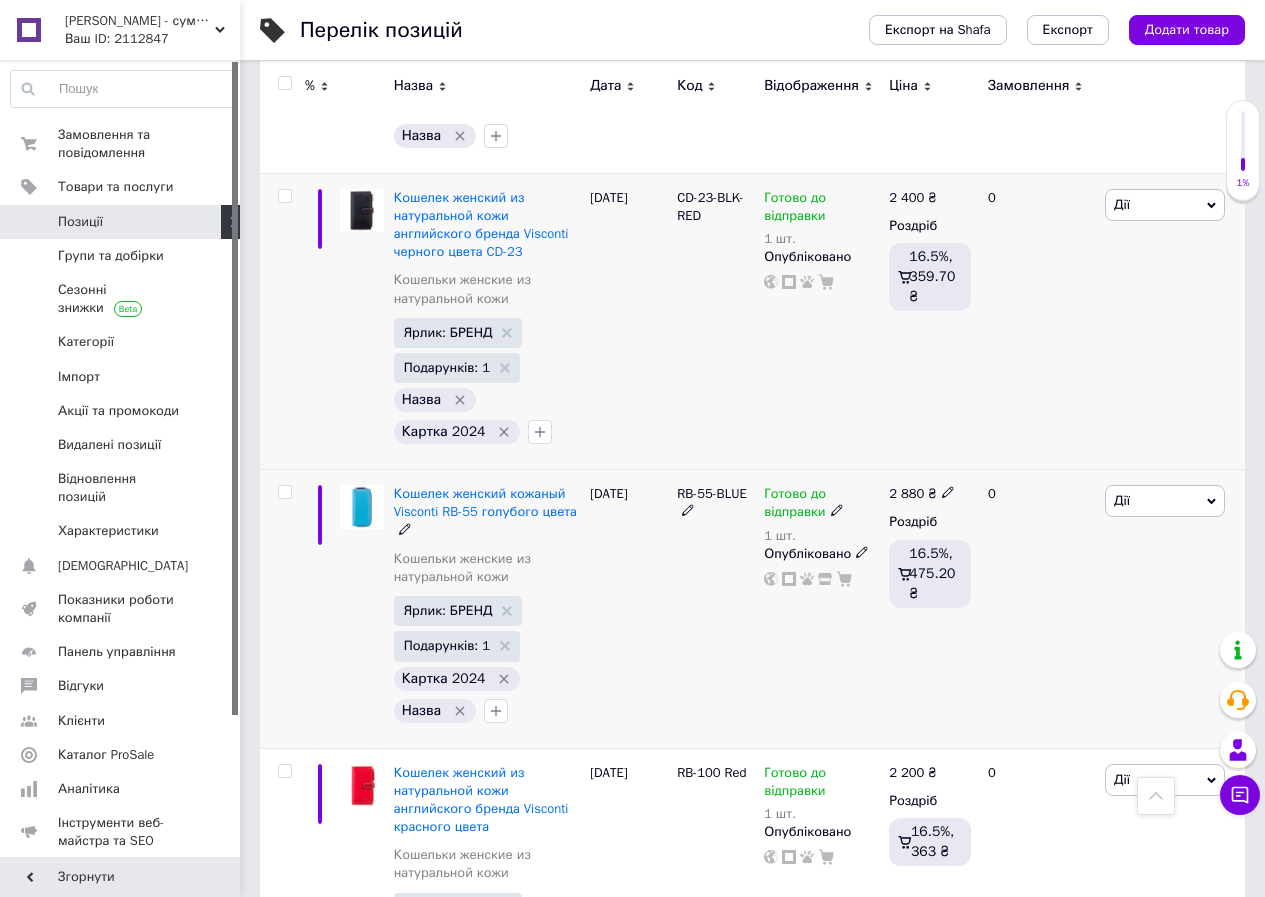click 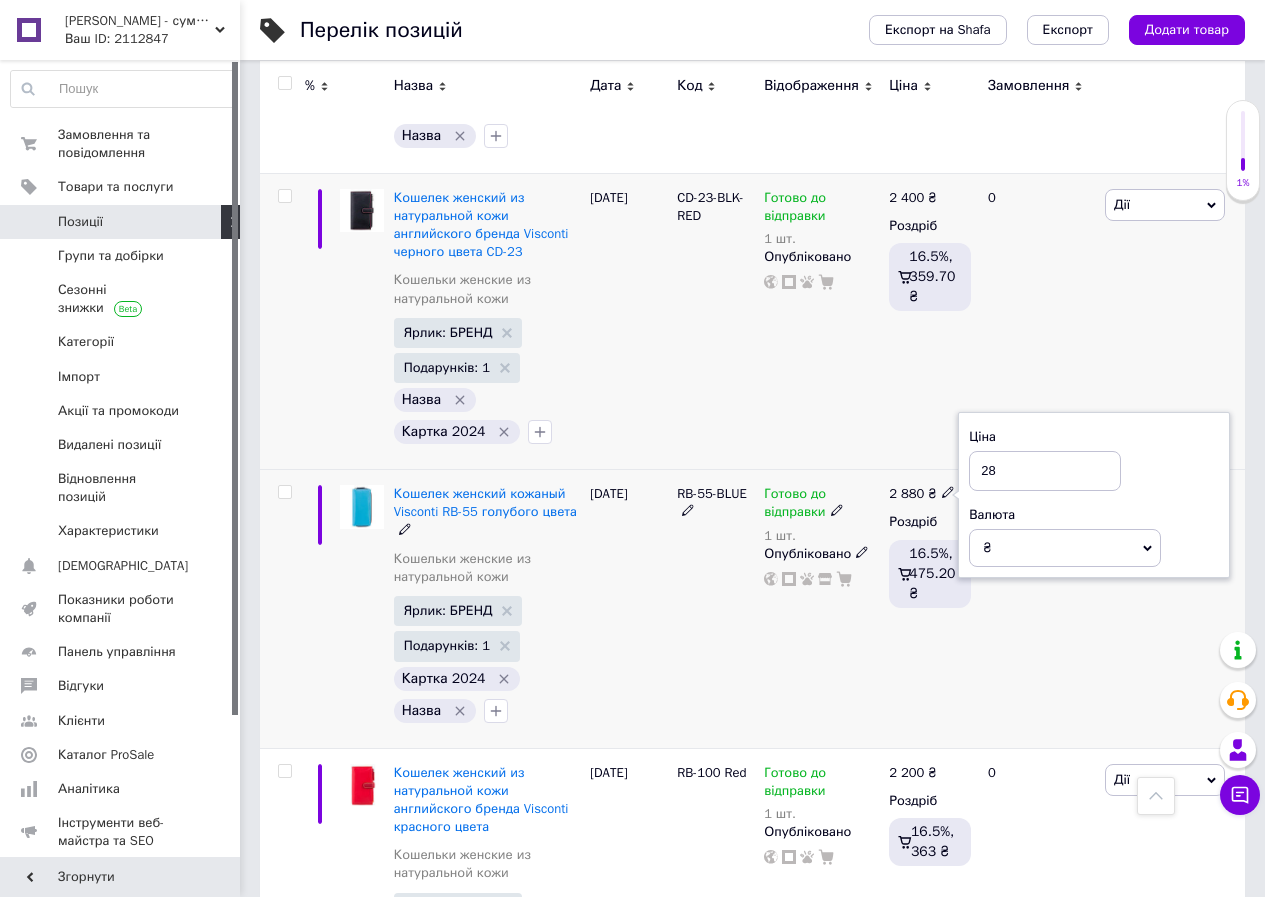 type on "2" 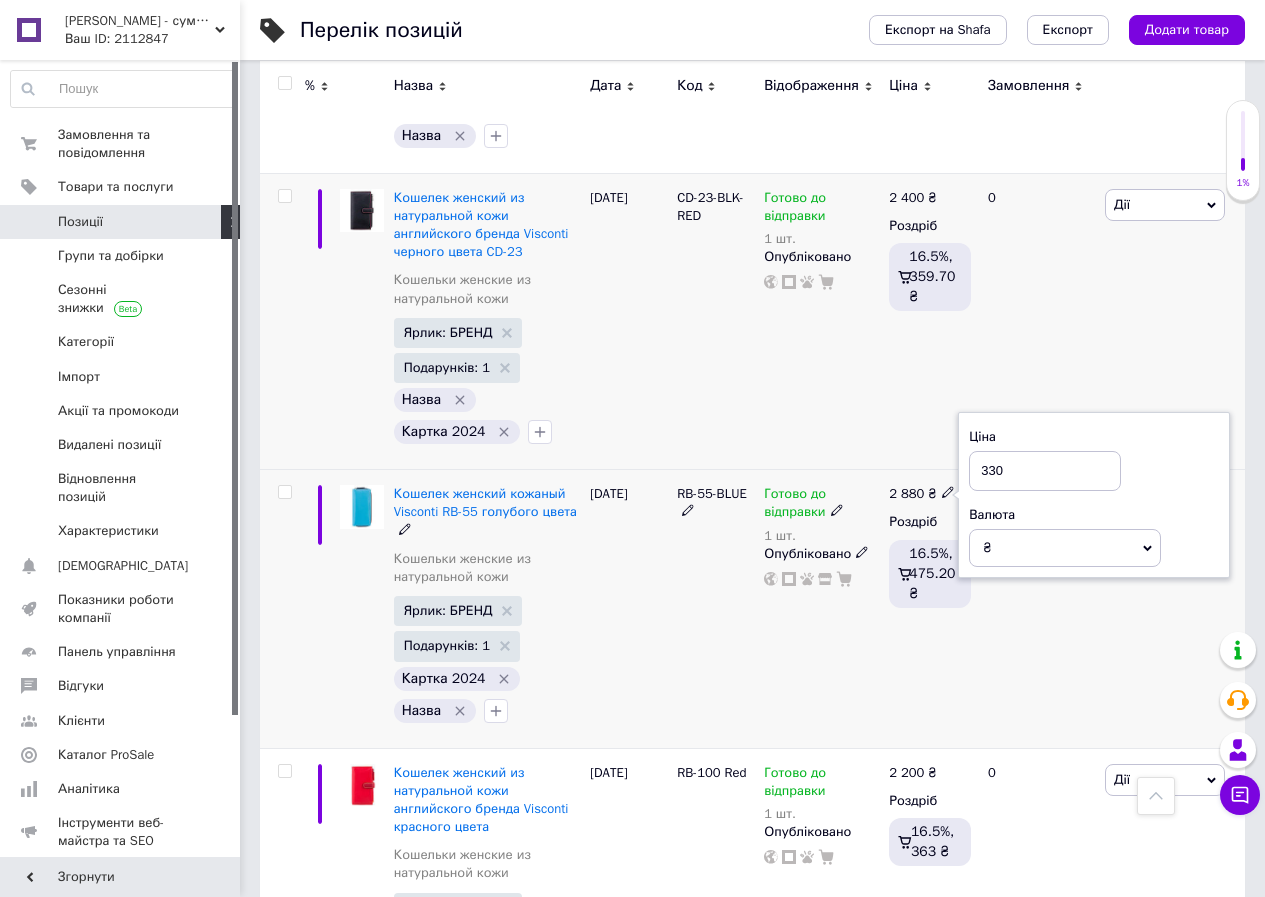 type on "3300" 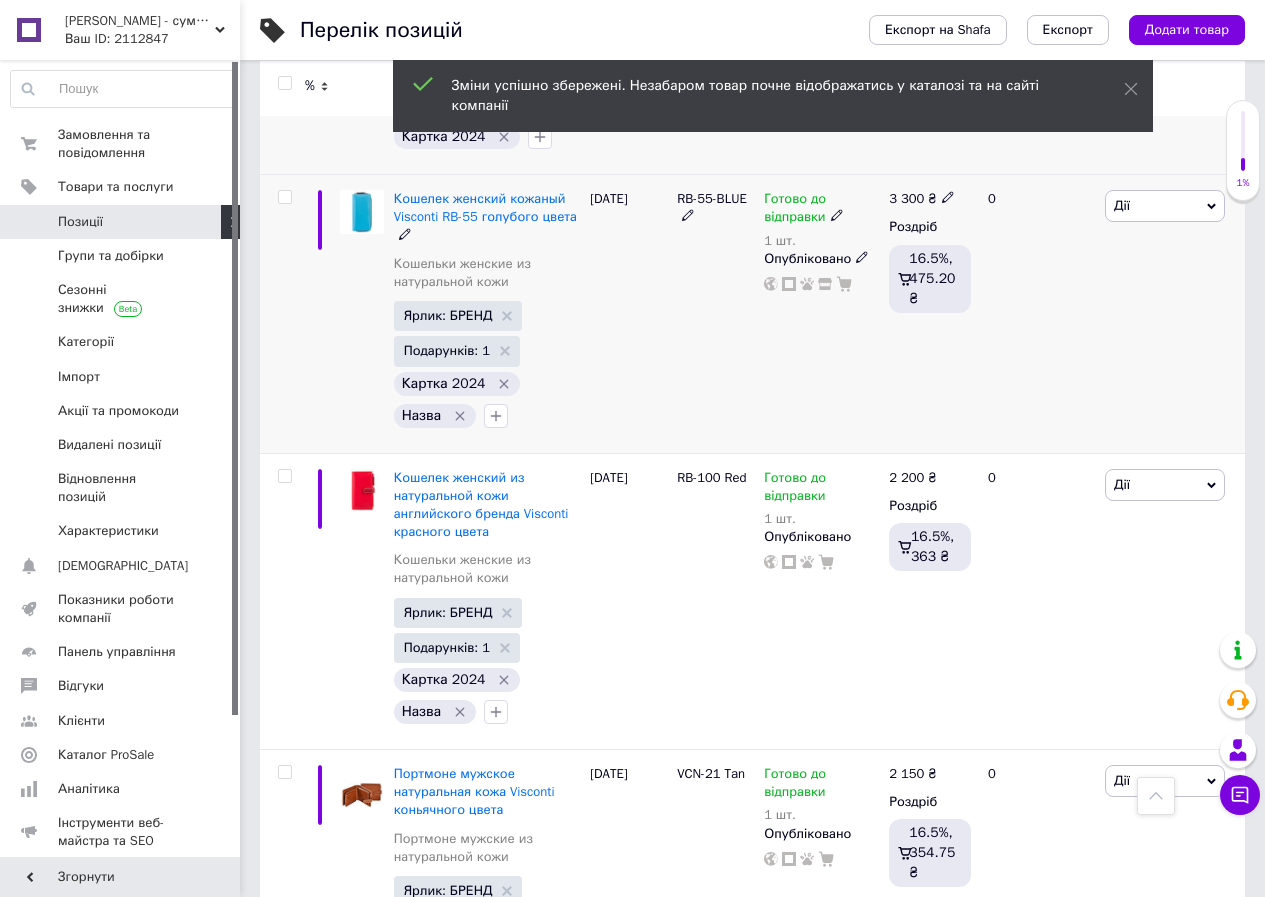 scroll, scrollTop: 8300, scrollLeft: 0, axis: vertical 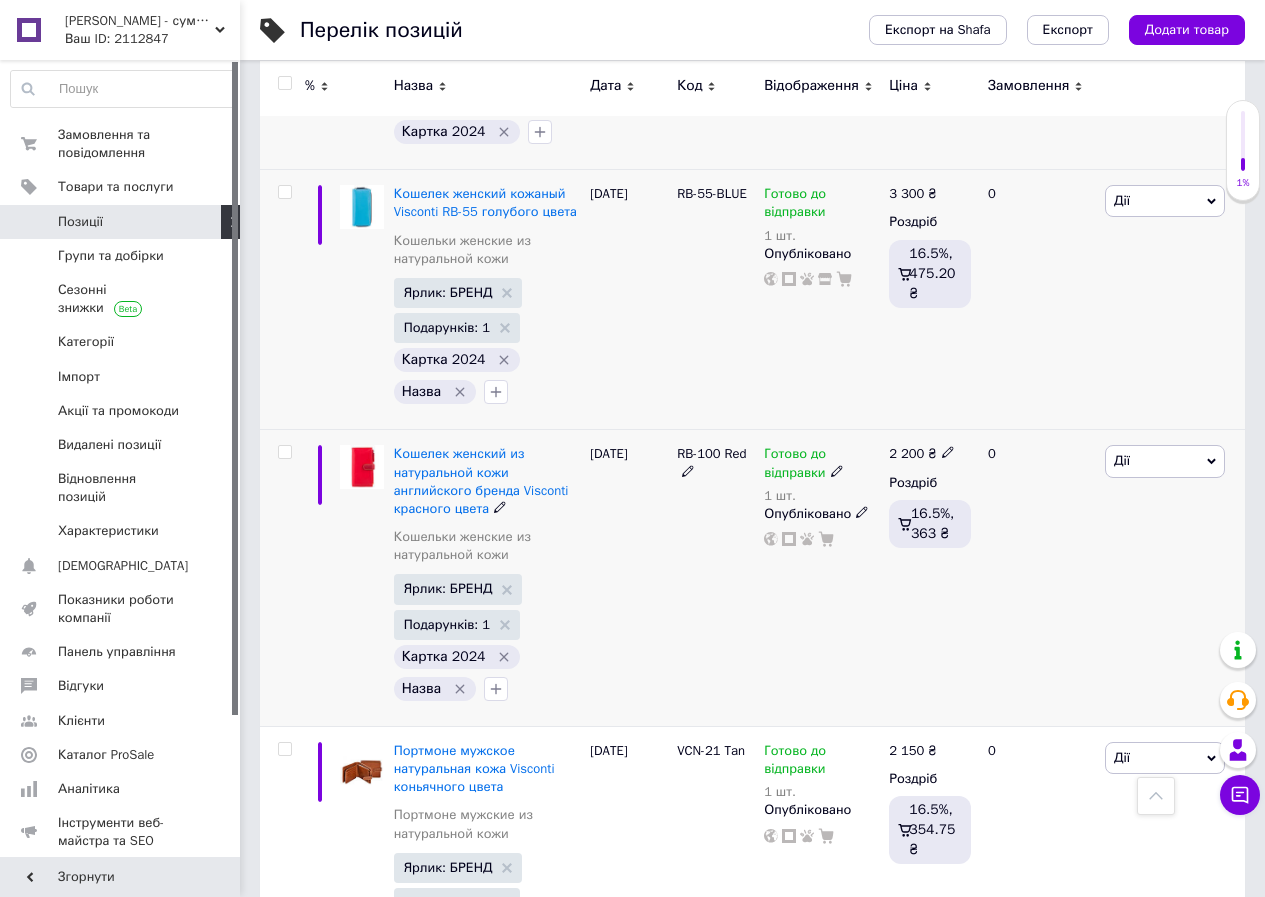 click 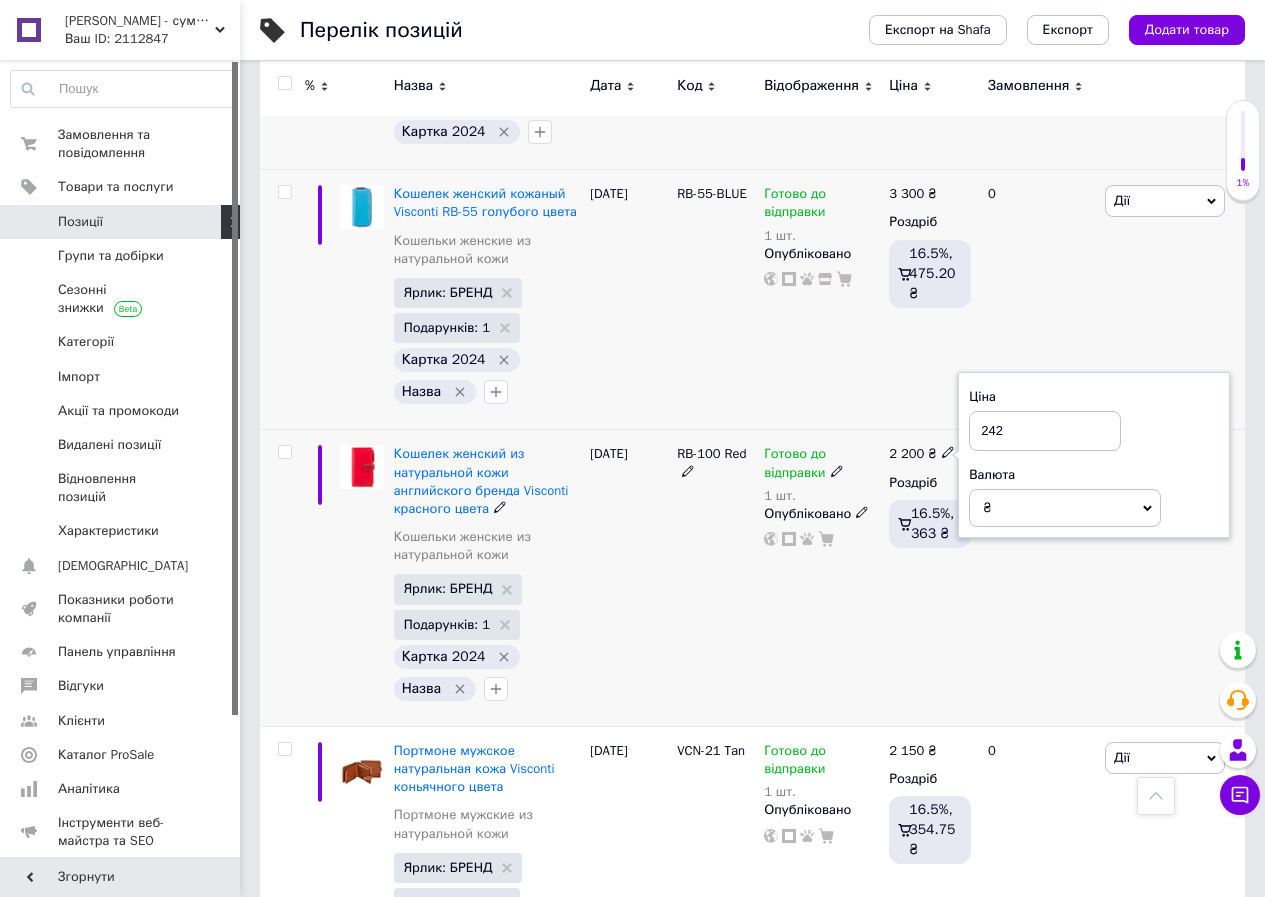 type on "2420" 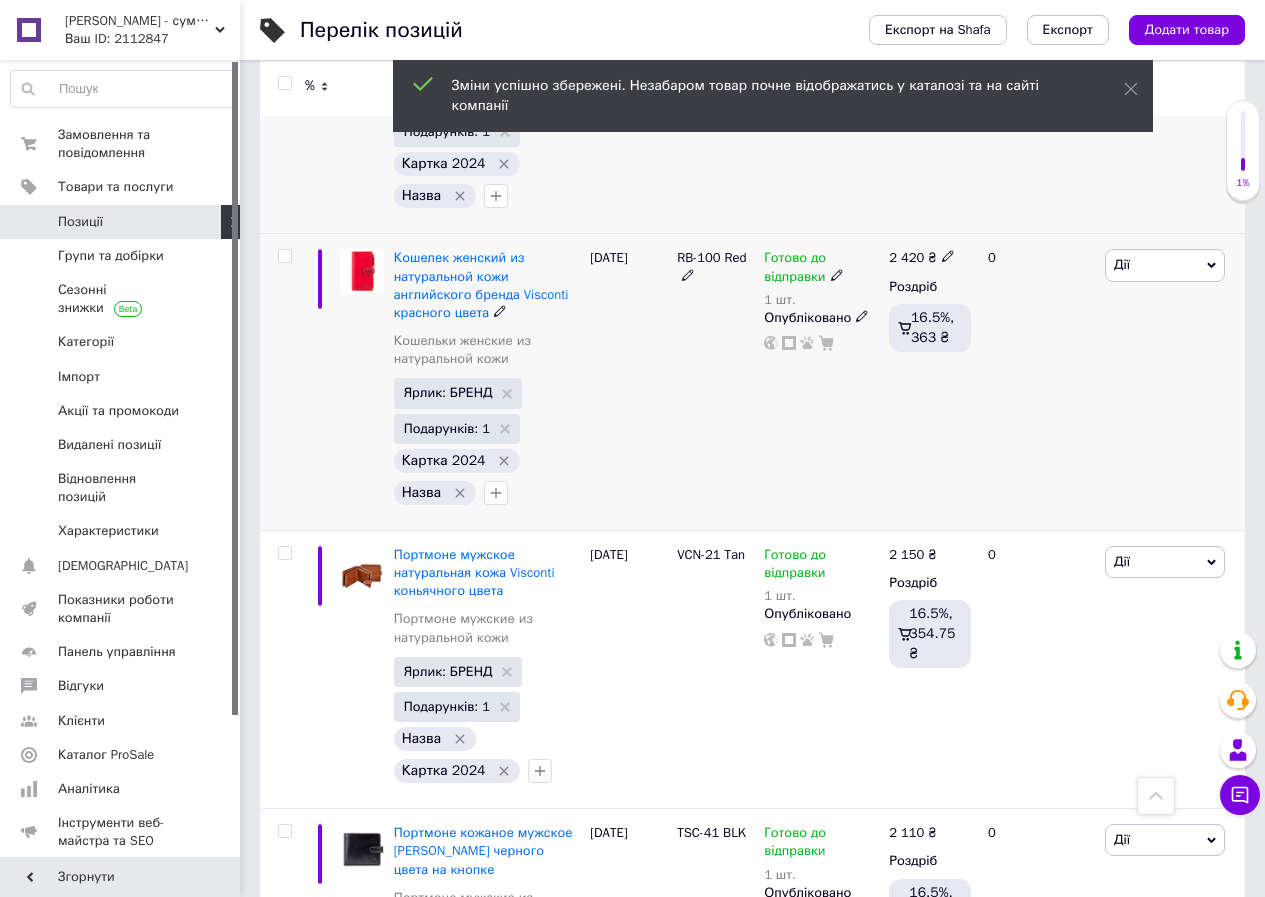 scroll, scrollTop: 8500, scrollLeft: 0, axis: vertical 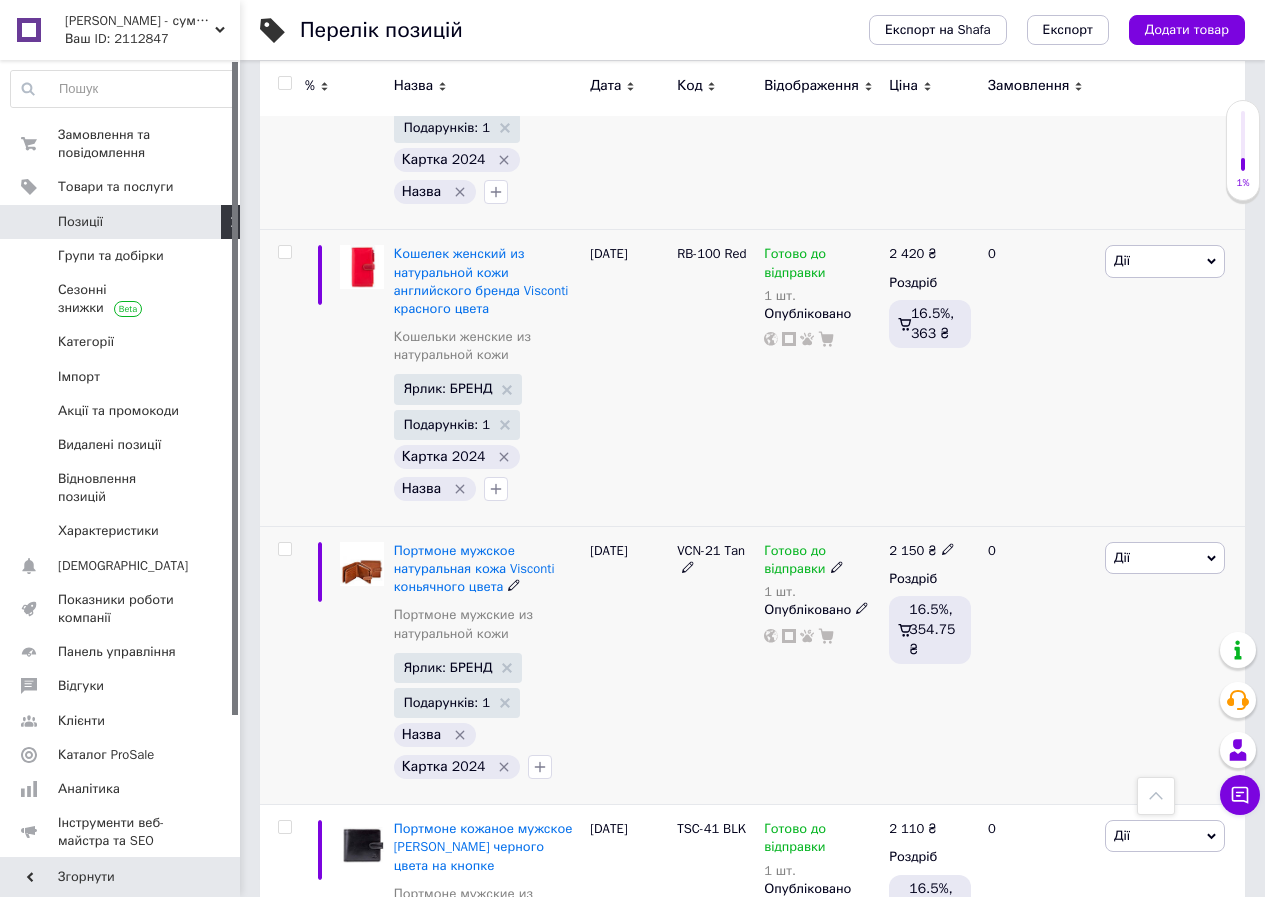 click 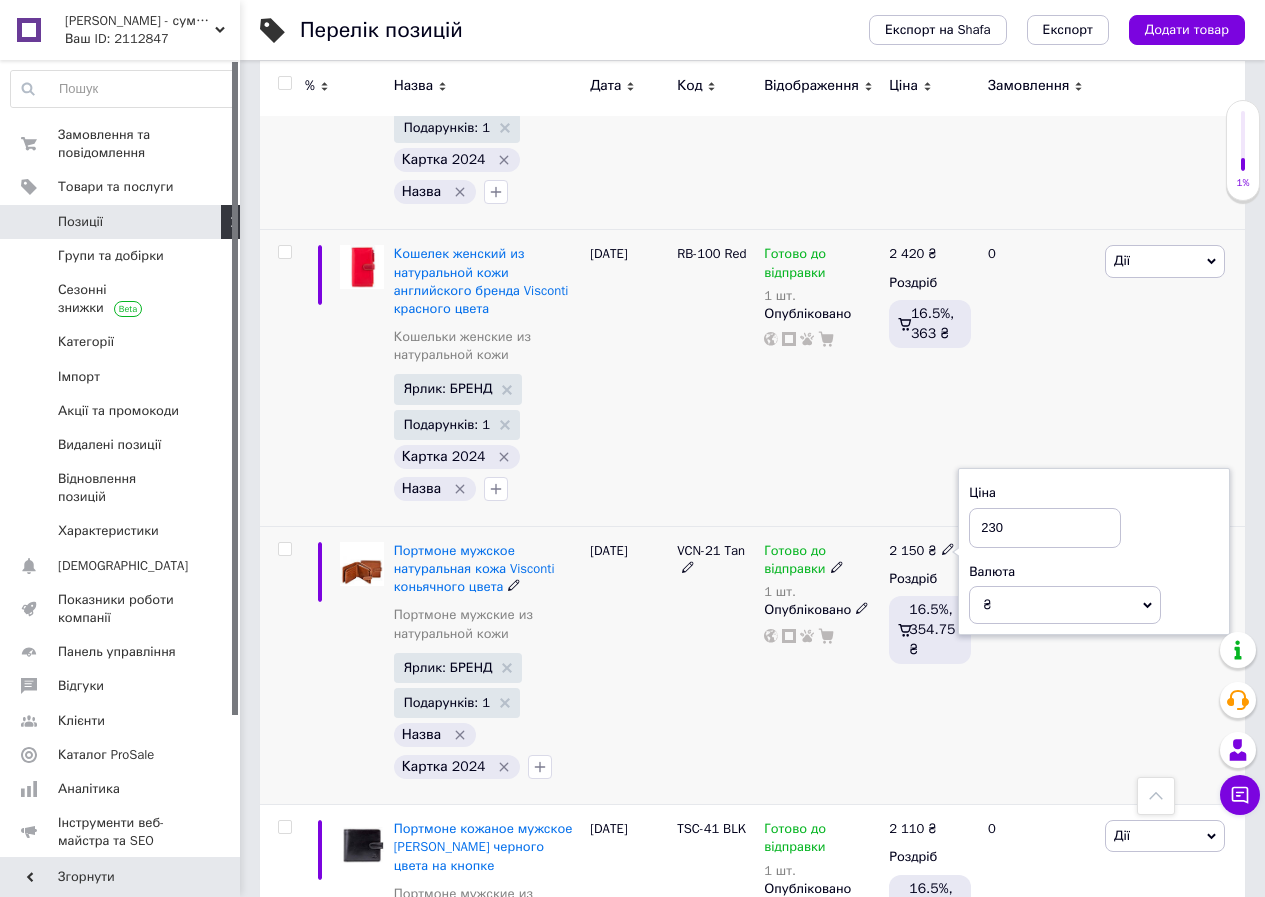 type on "2300" 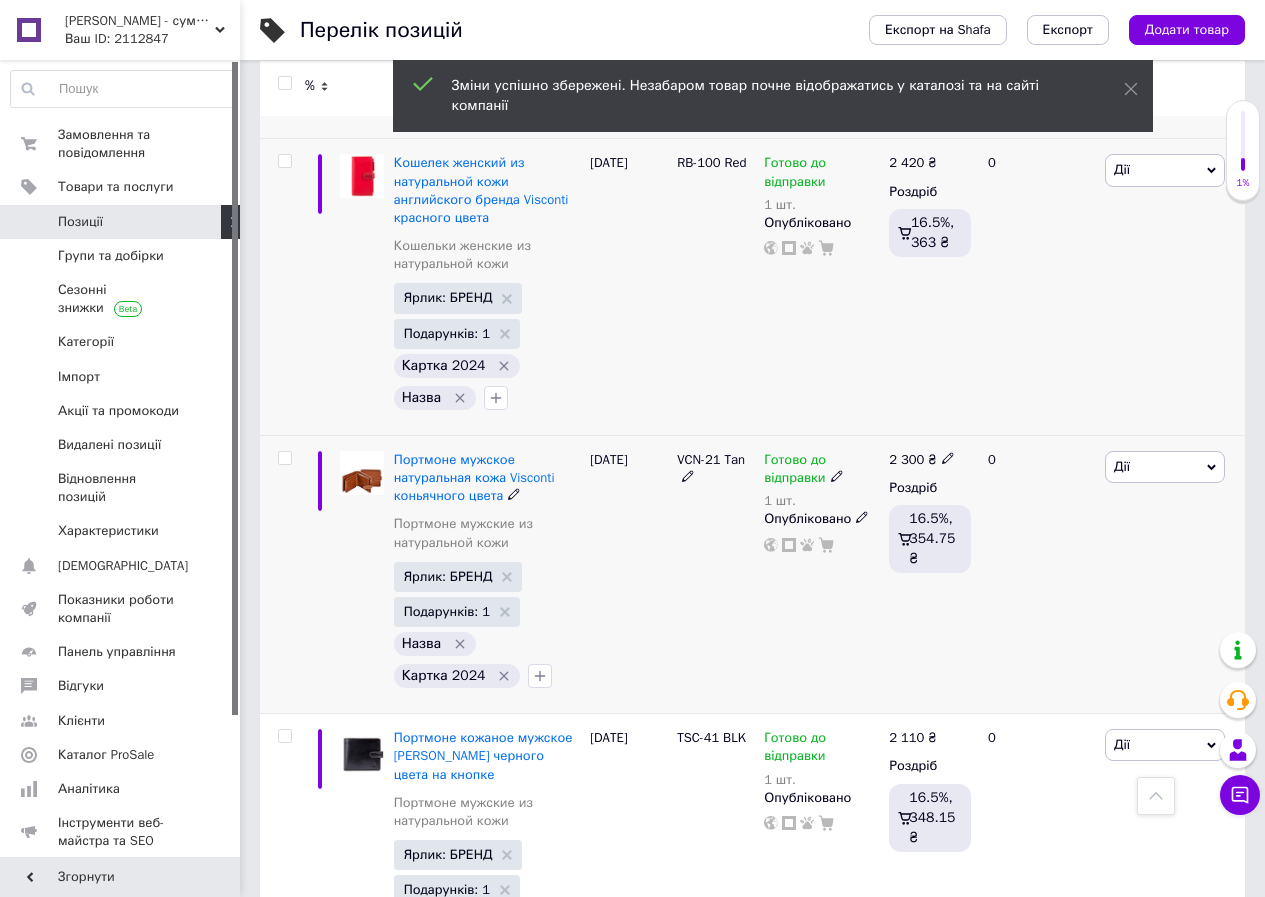 scroll, scrollTop: 8700, scrollLeft: 0, axis: vertical 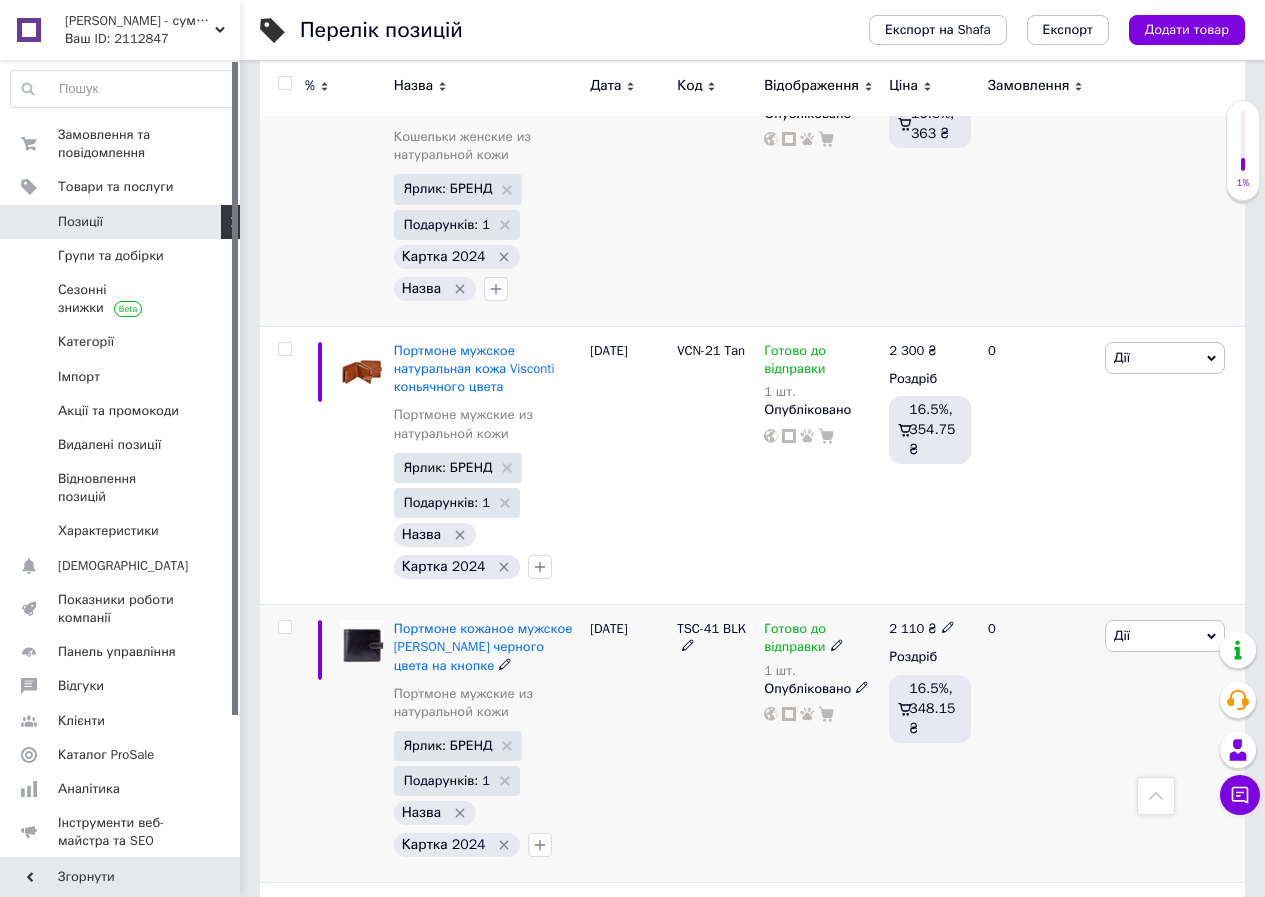 click 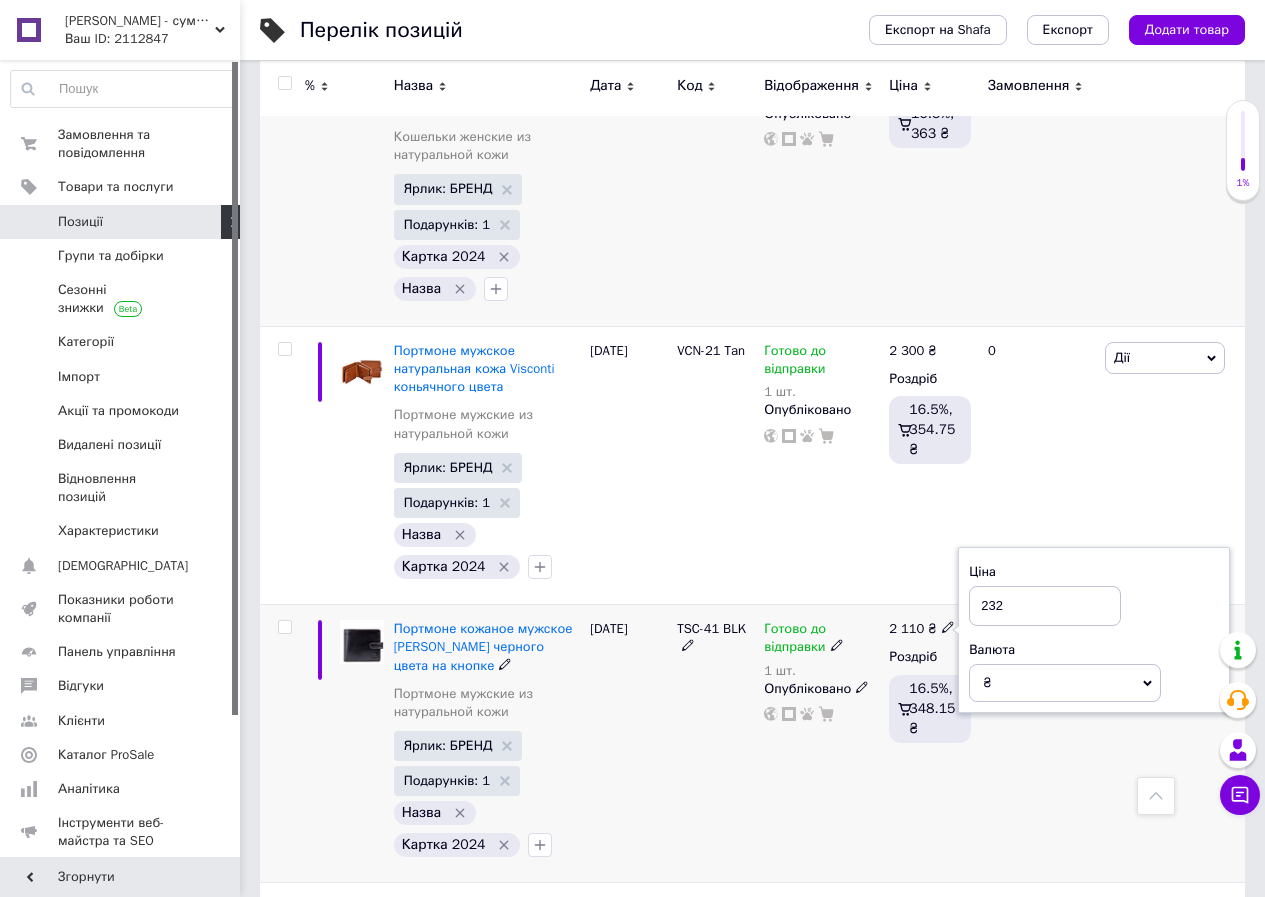 type on "2320" 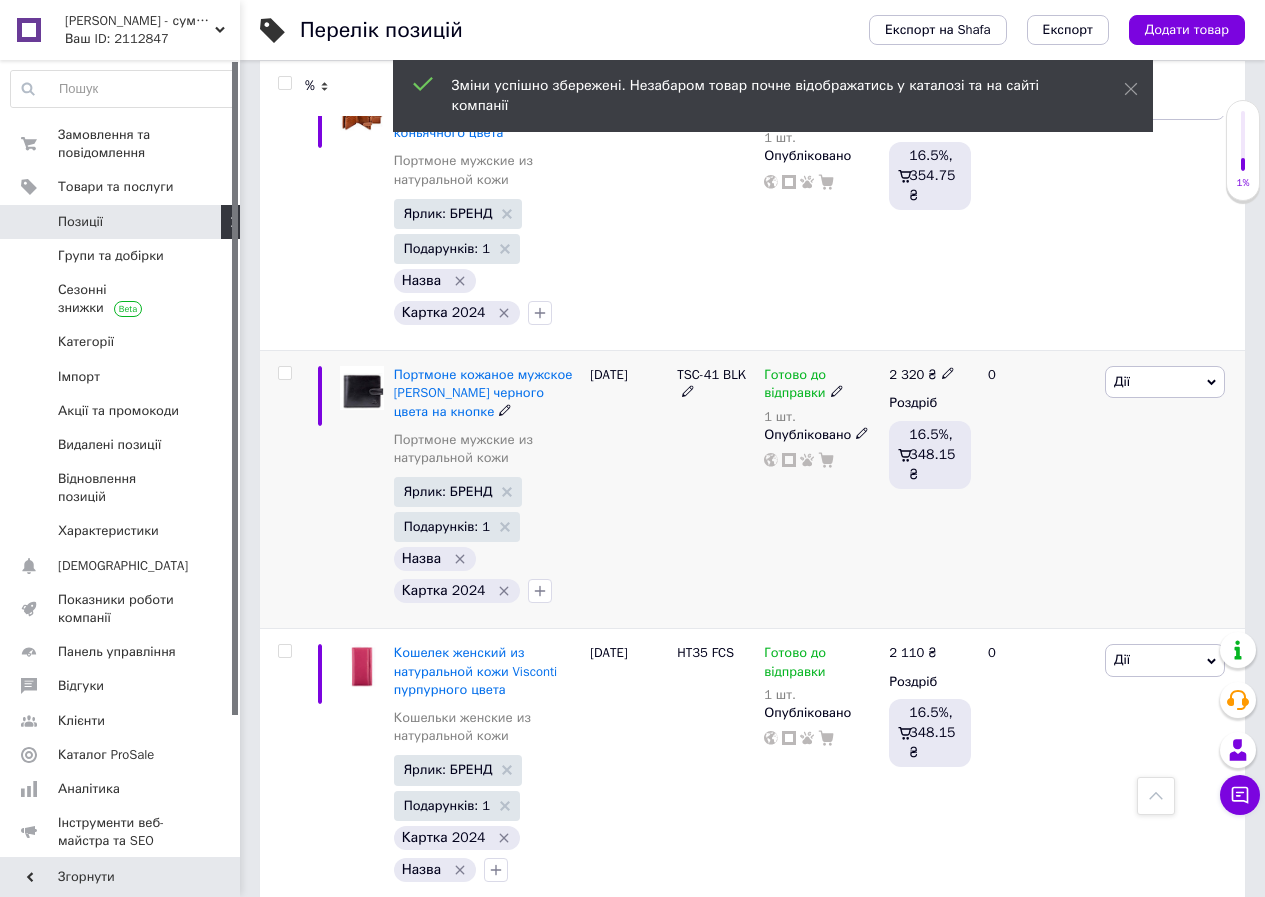 scroll, scrollTop: 9000, scrollLeft: 0, axis: vertical 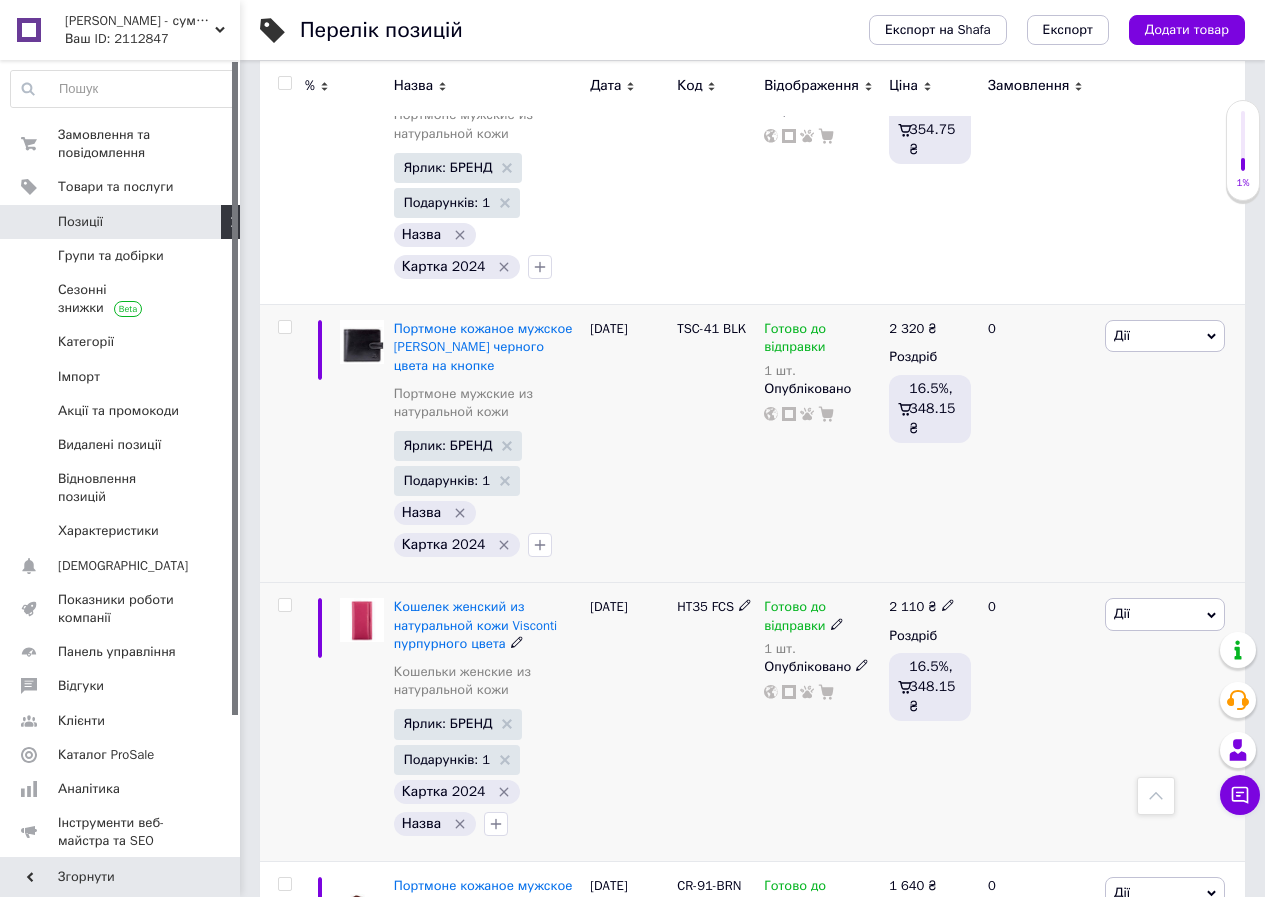 click 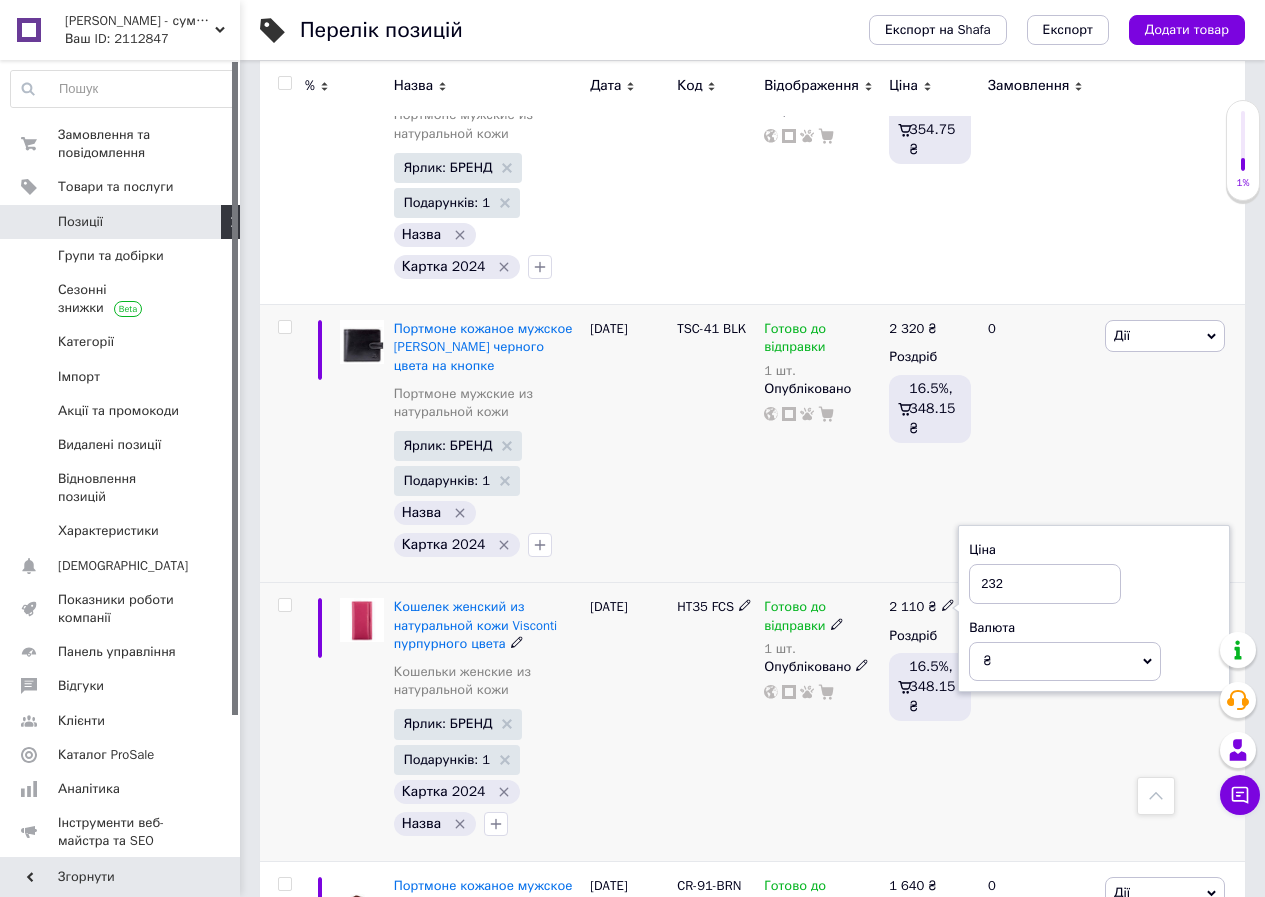 type on "2320" 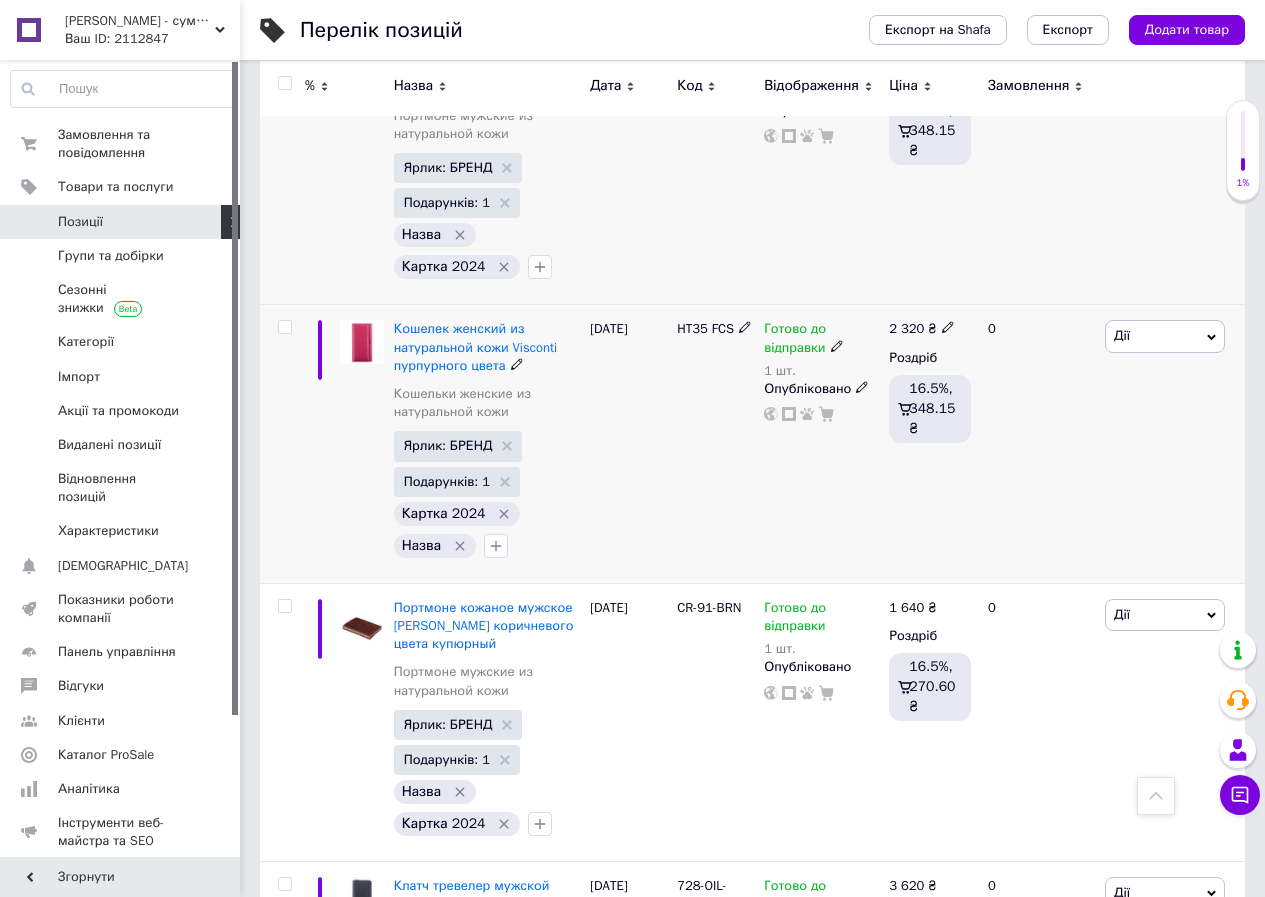 scroll, scrollTop: 9300, scrollLeft: 0, axis: vertical 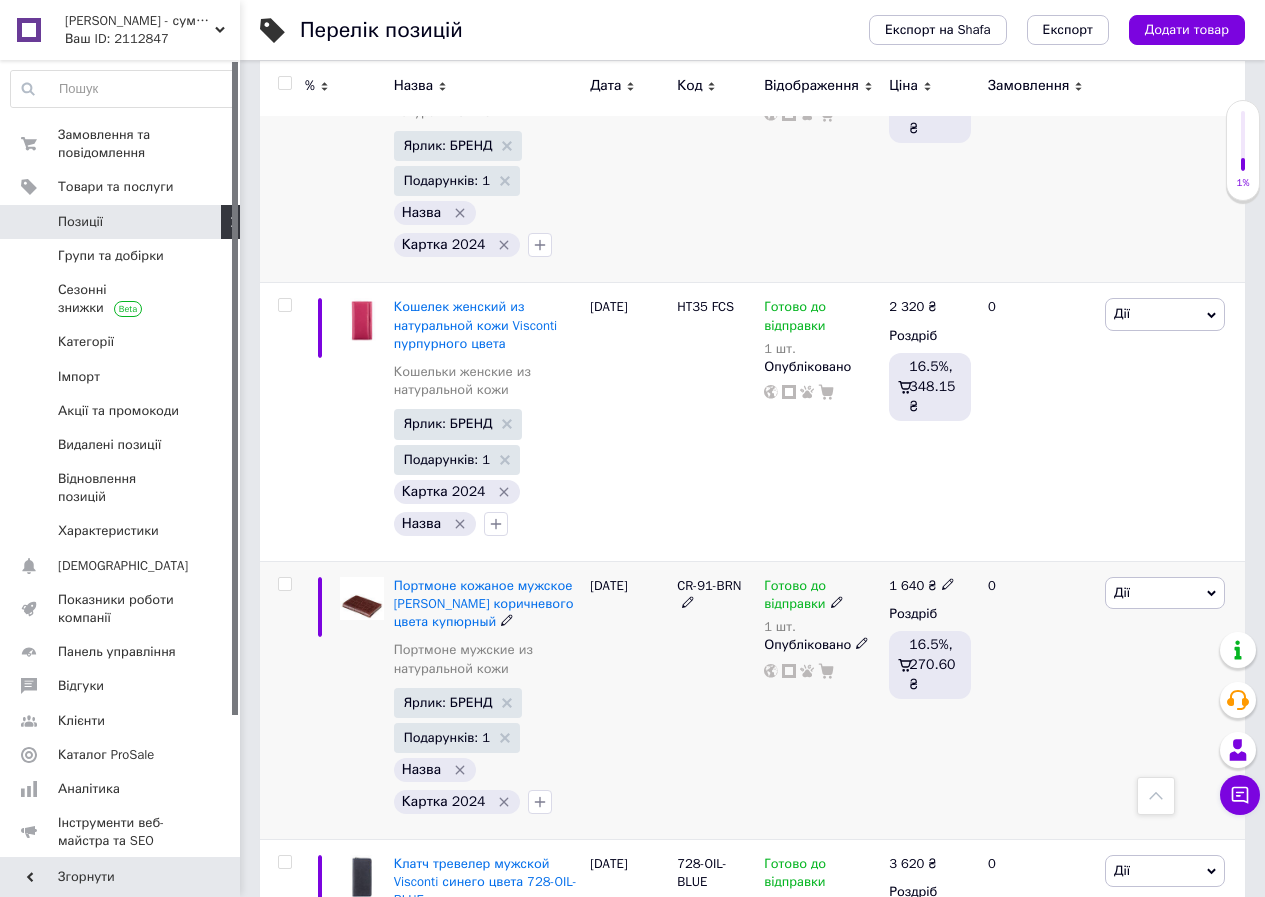 click on "1 640   ₴" at bounding box center [922, 586] 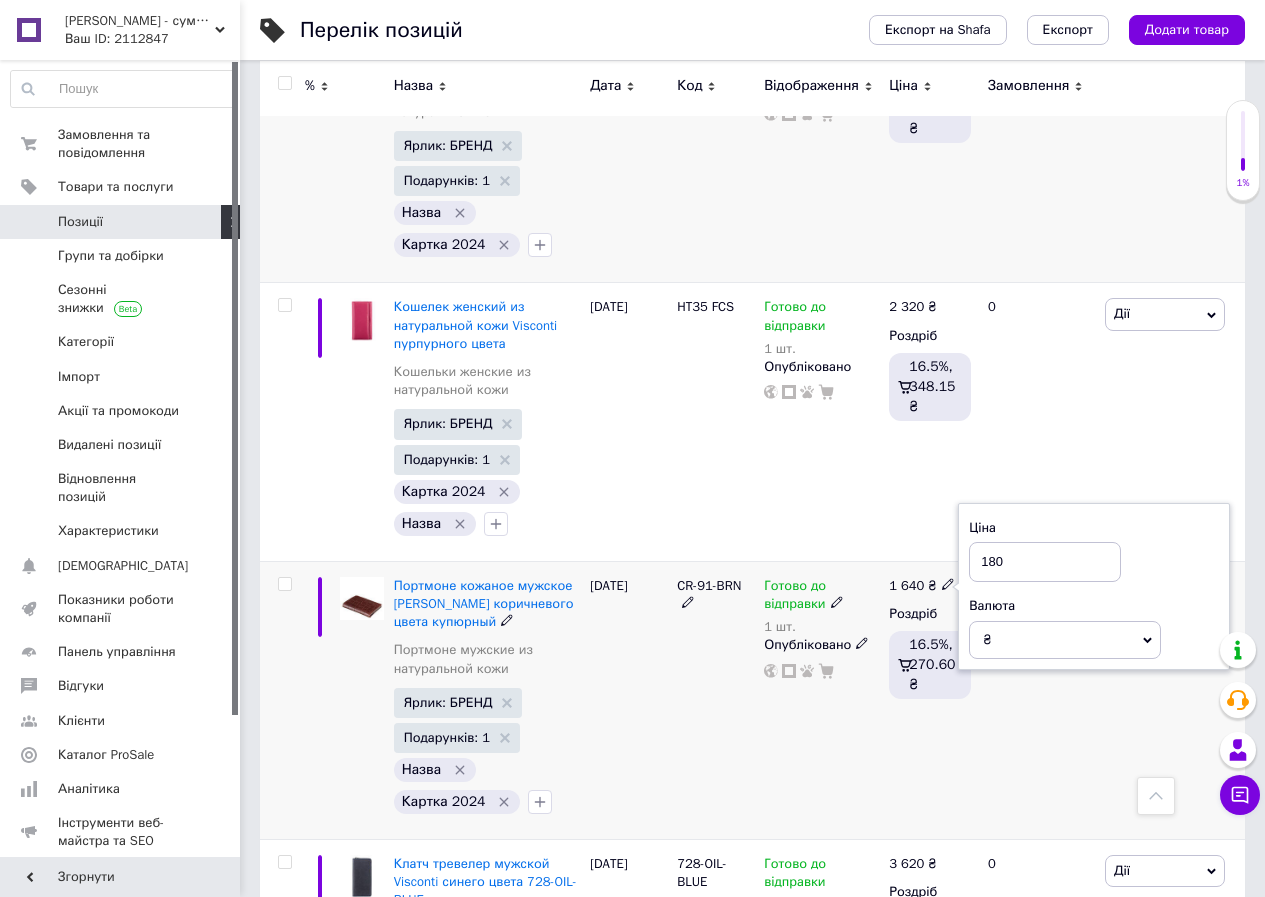 type on "1800" 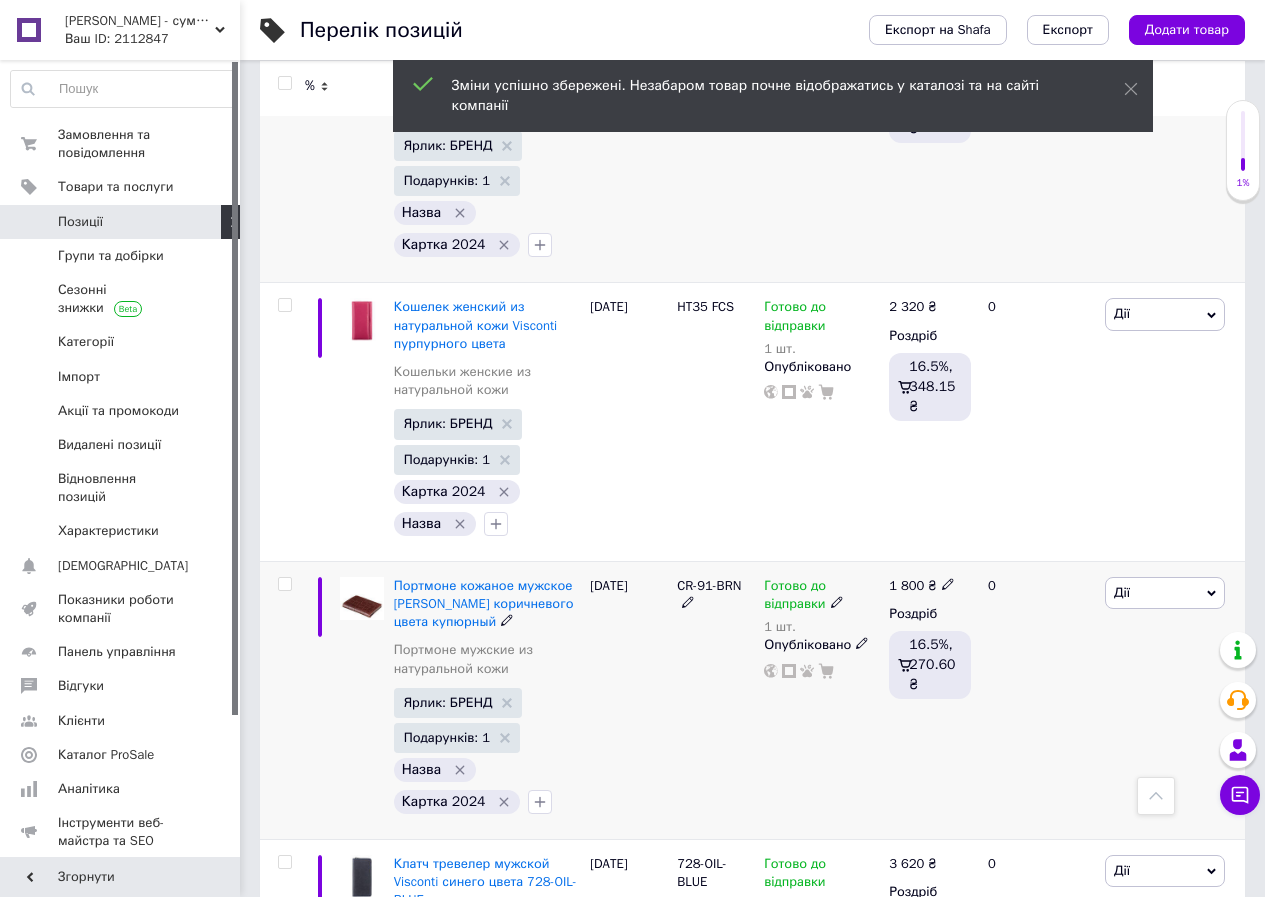 scroll, scrollTop: 9600, scrollLeft: 0, axis: vertical 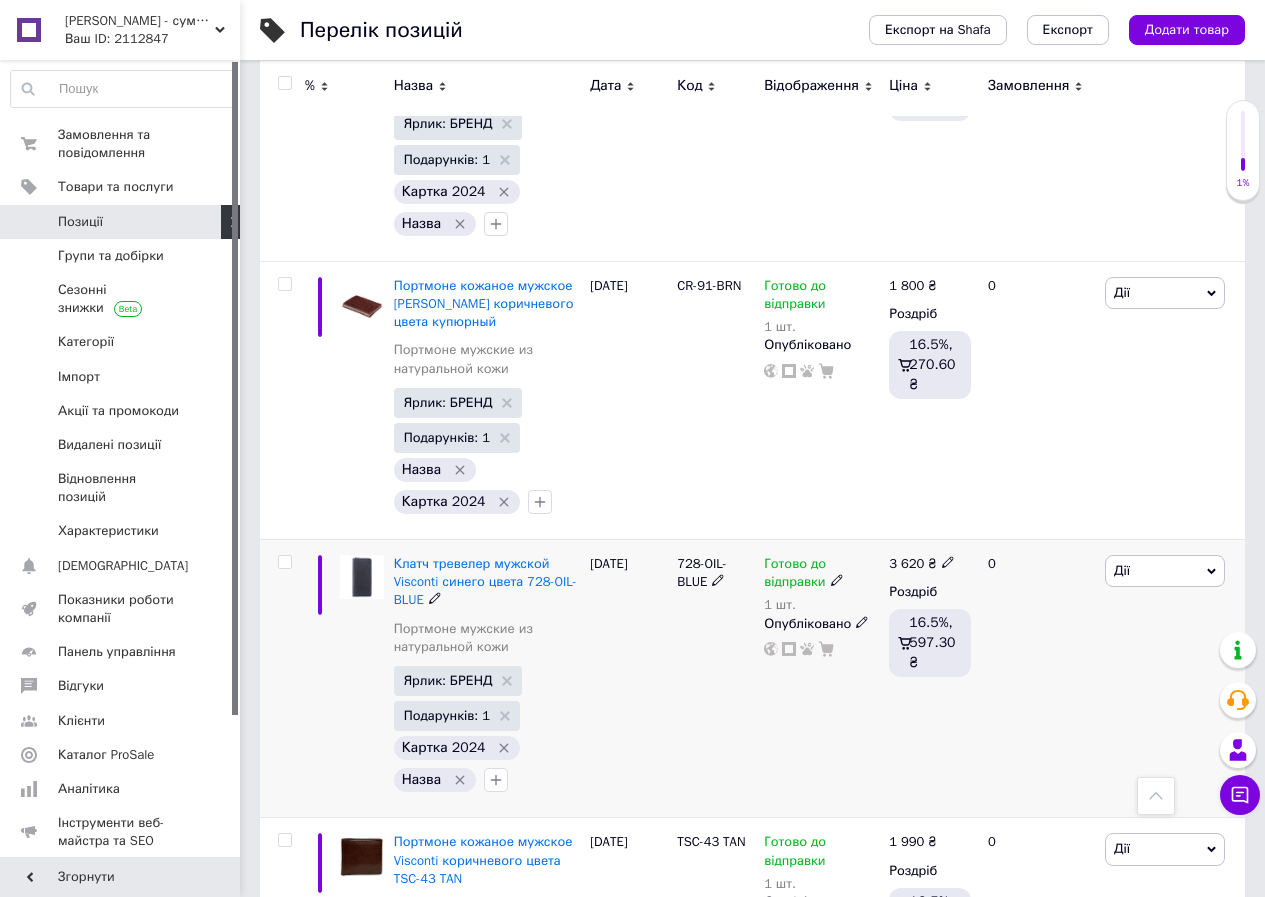 click 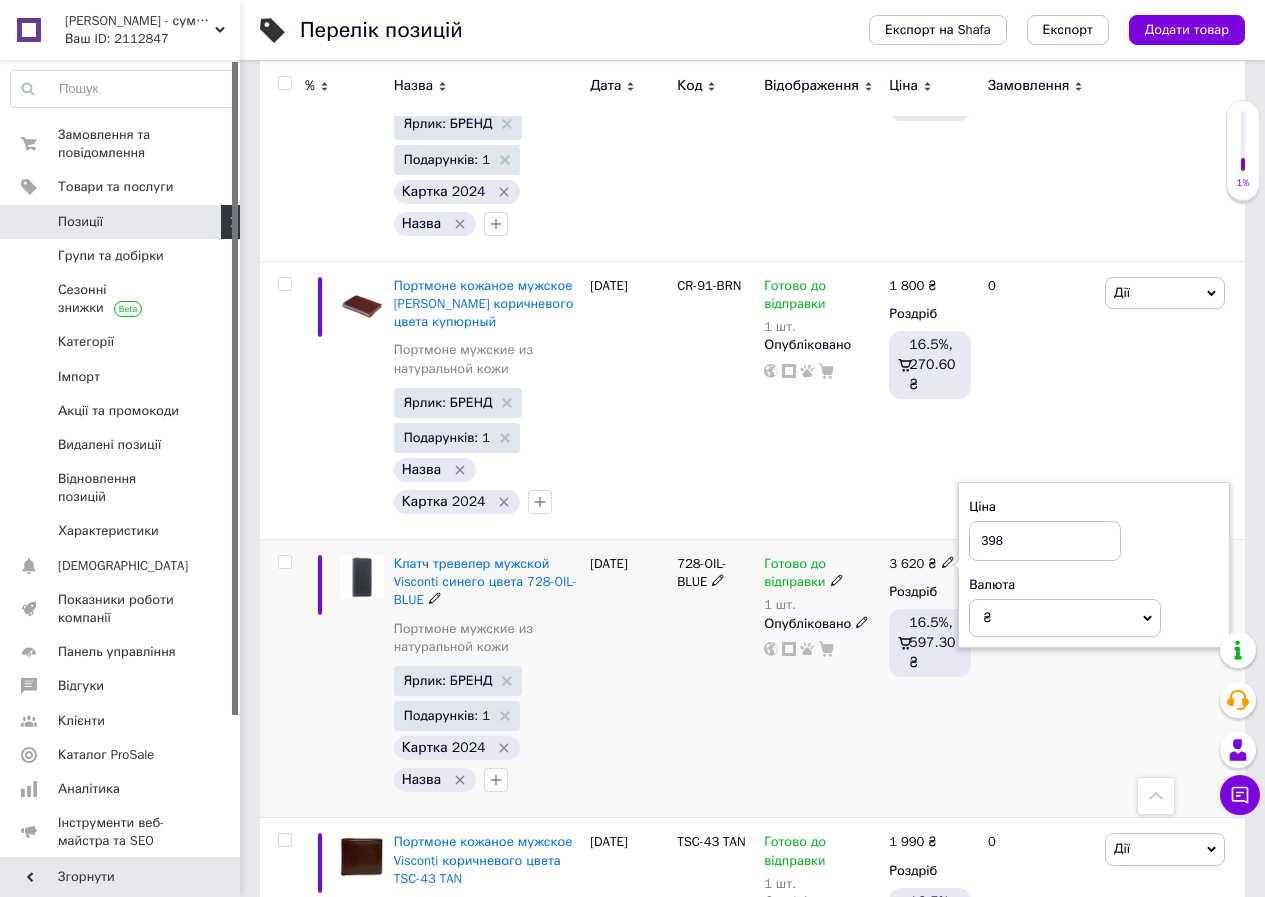 type on "3980" 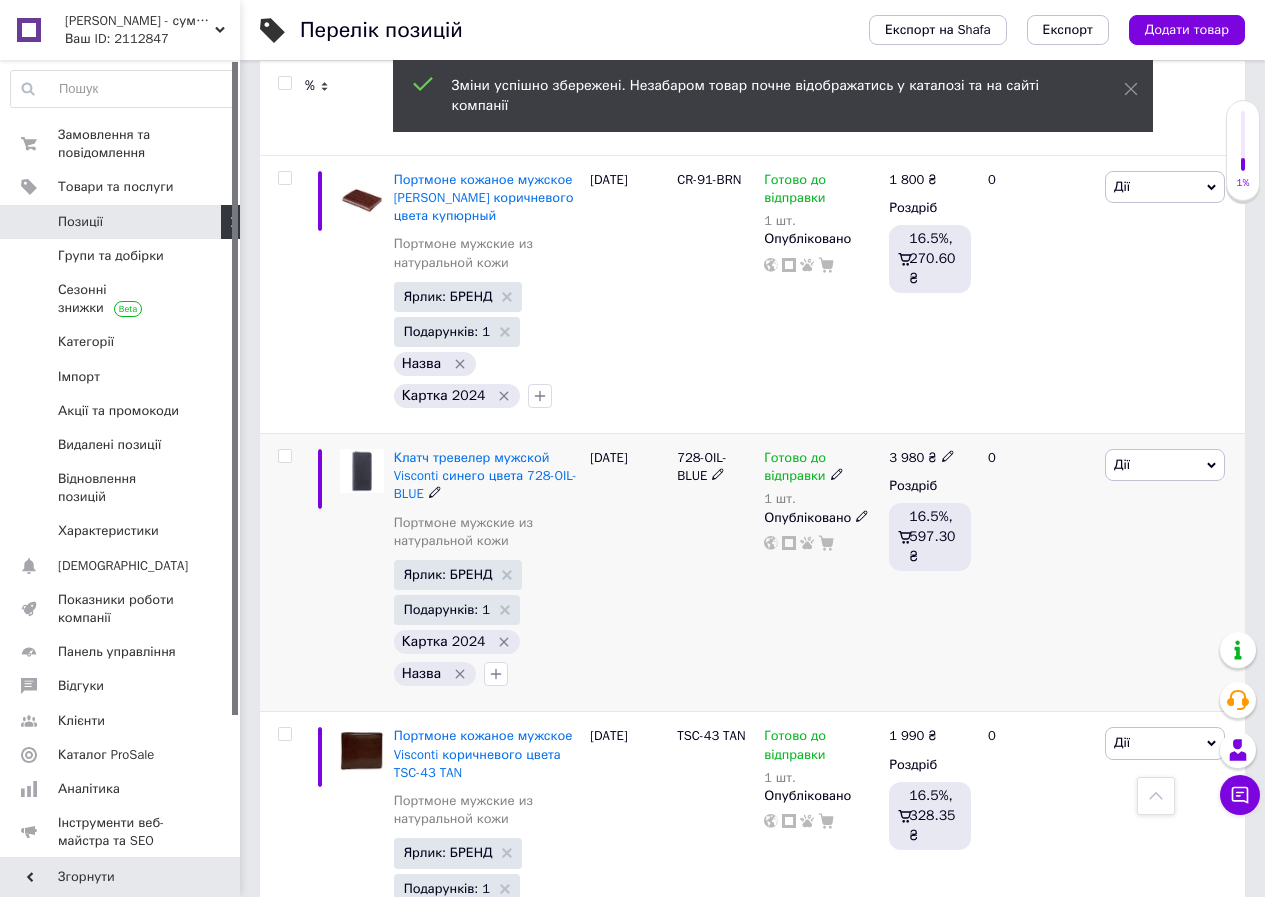 scroll, scrollTop: 9900, scrollLeft: 0, axis: vertical 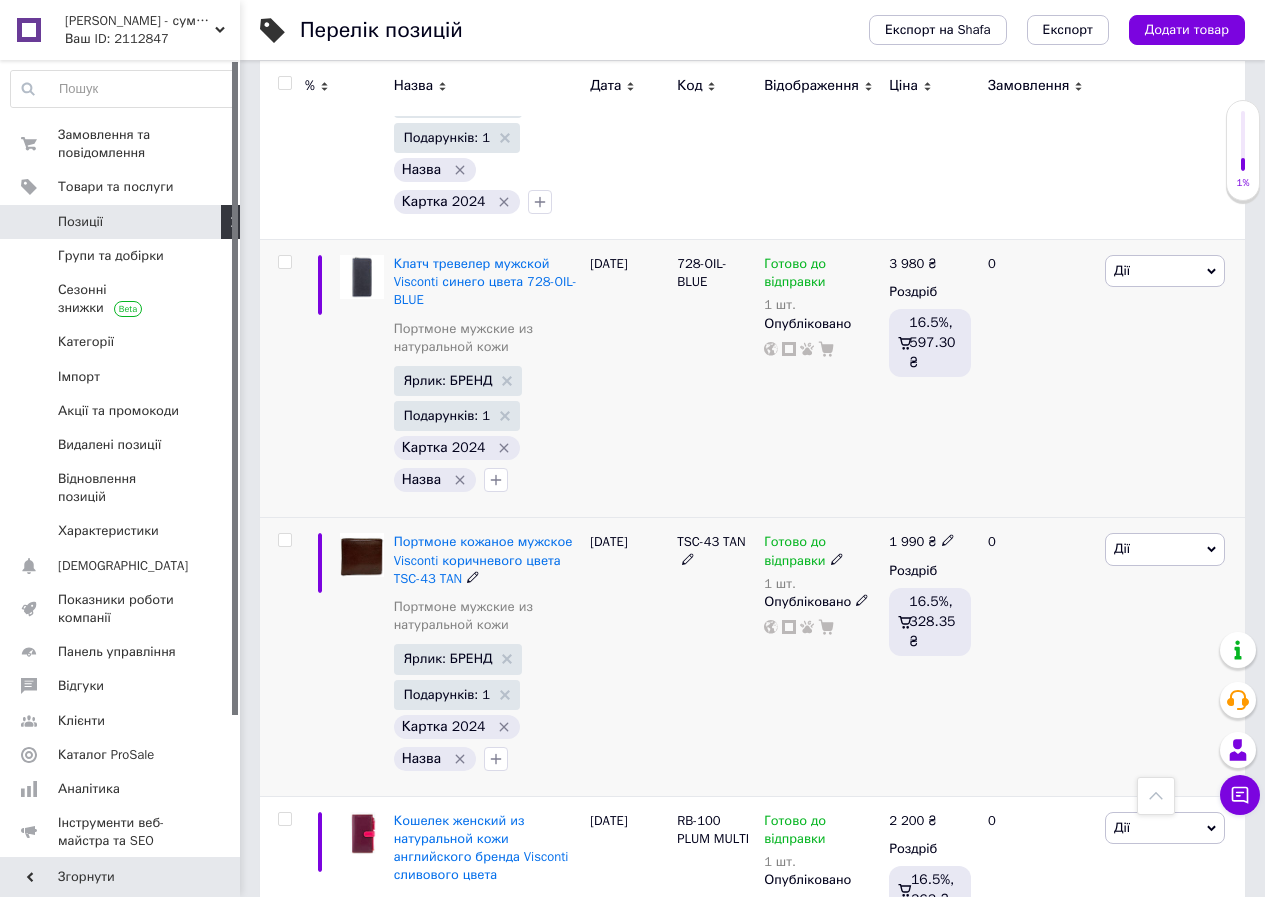 click 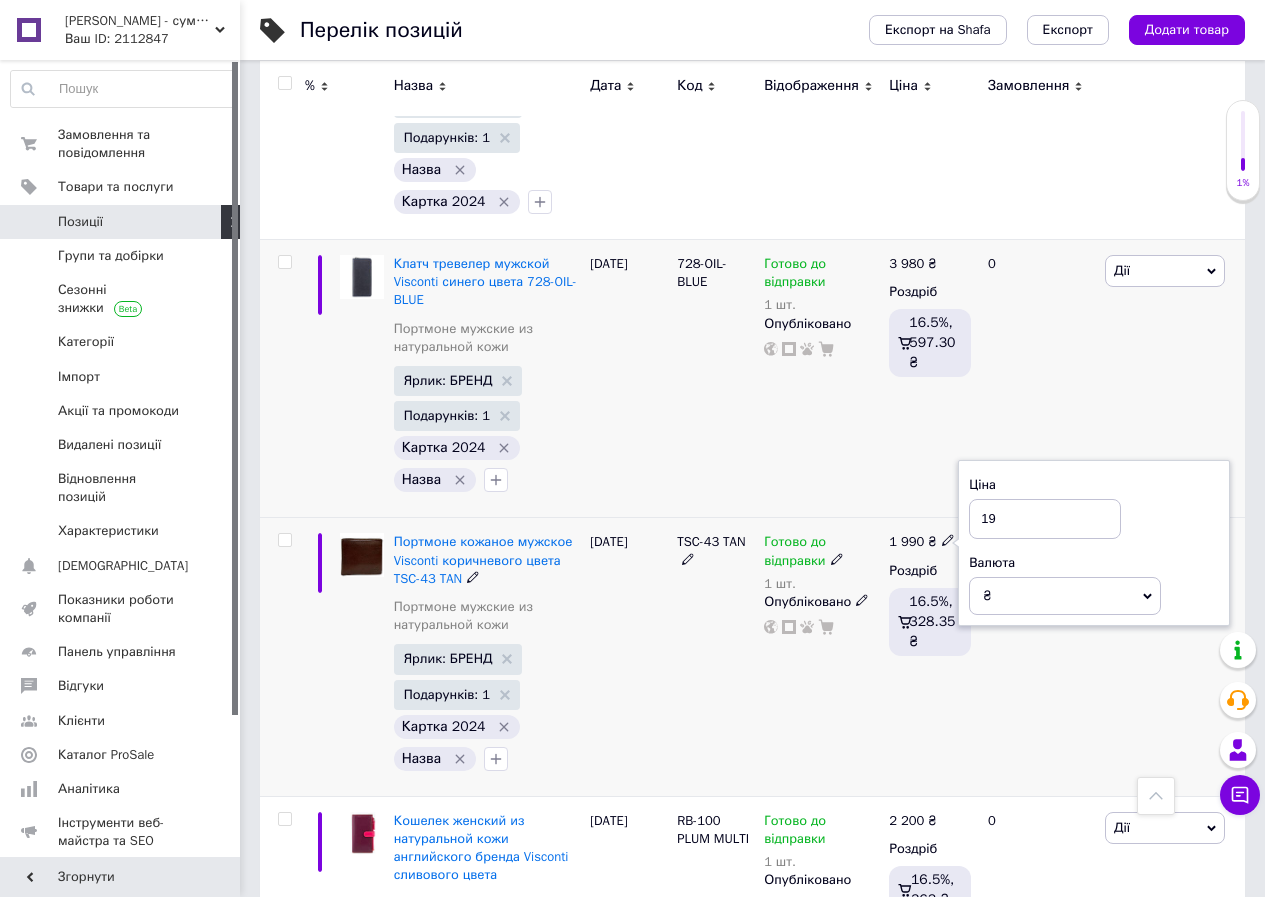 type on "1" 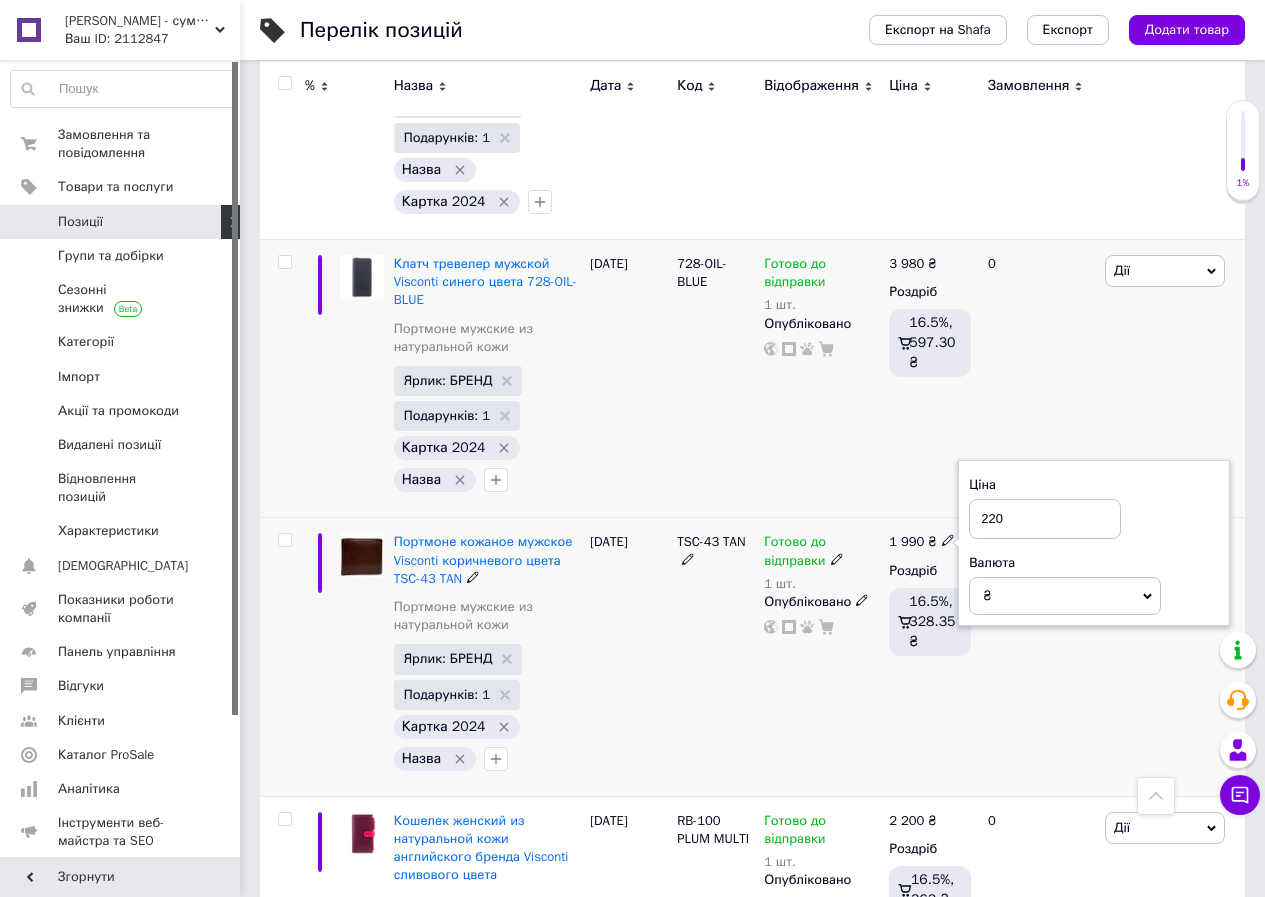 type on "2200" 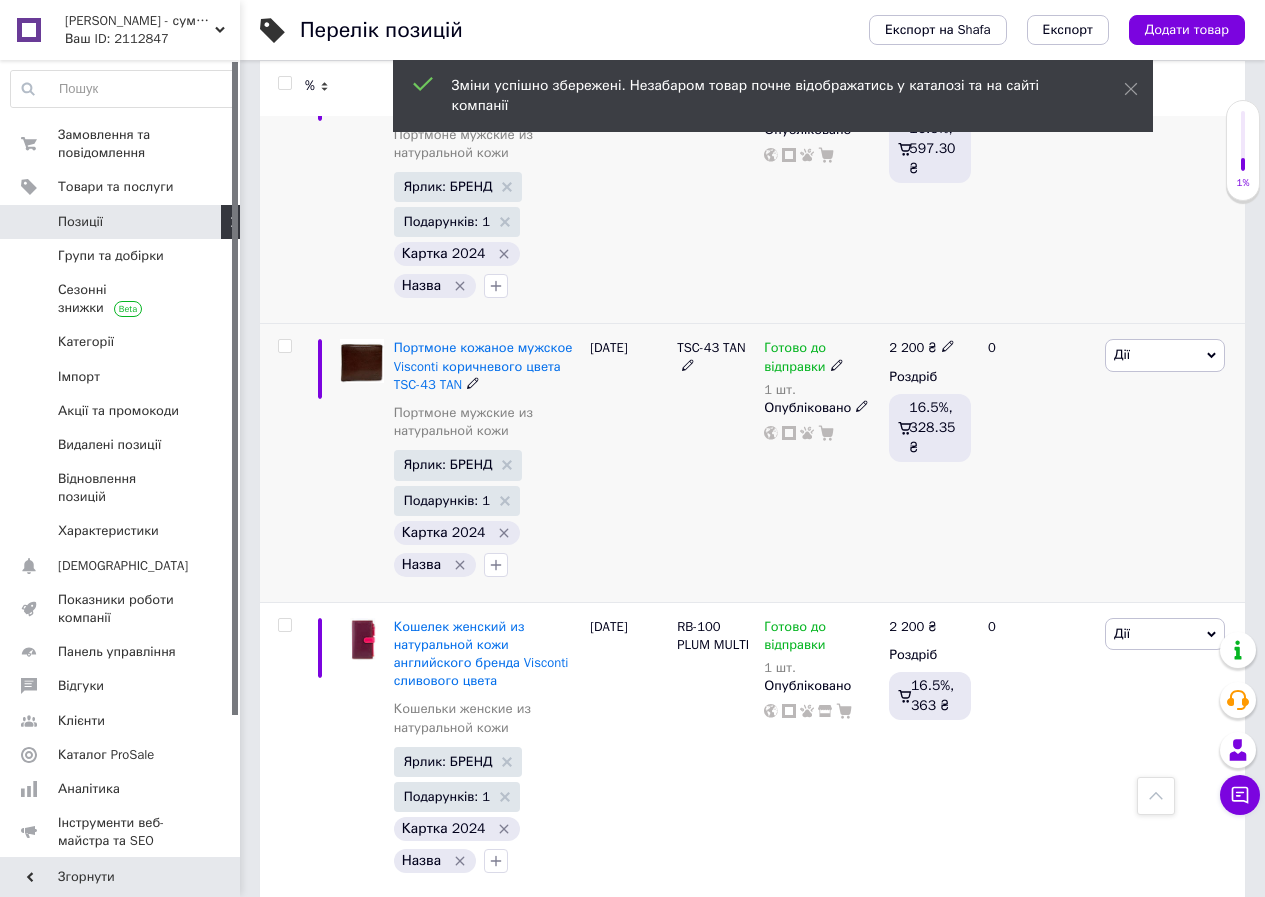 scroll, scrollTop: 10100, scrollLeft: 0, axis: vertical 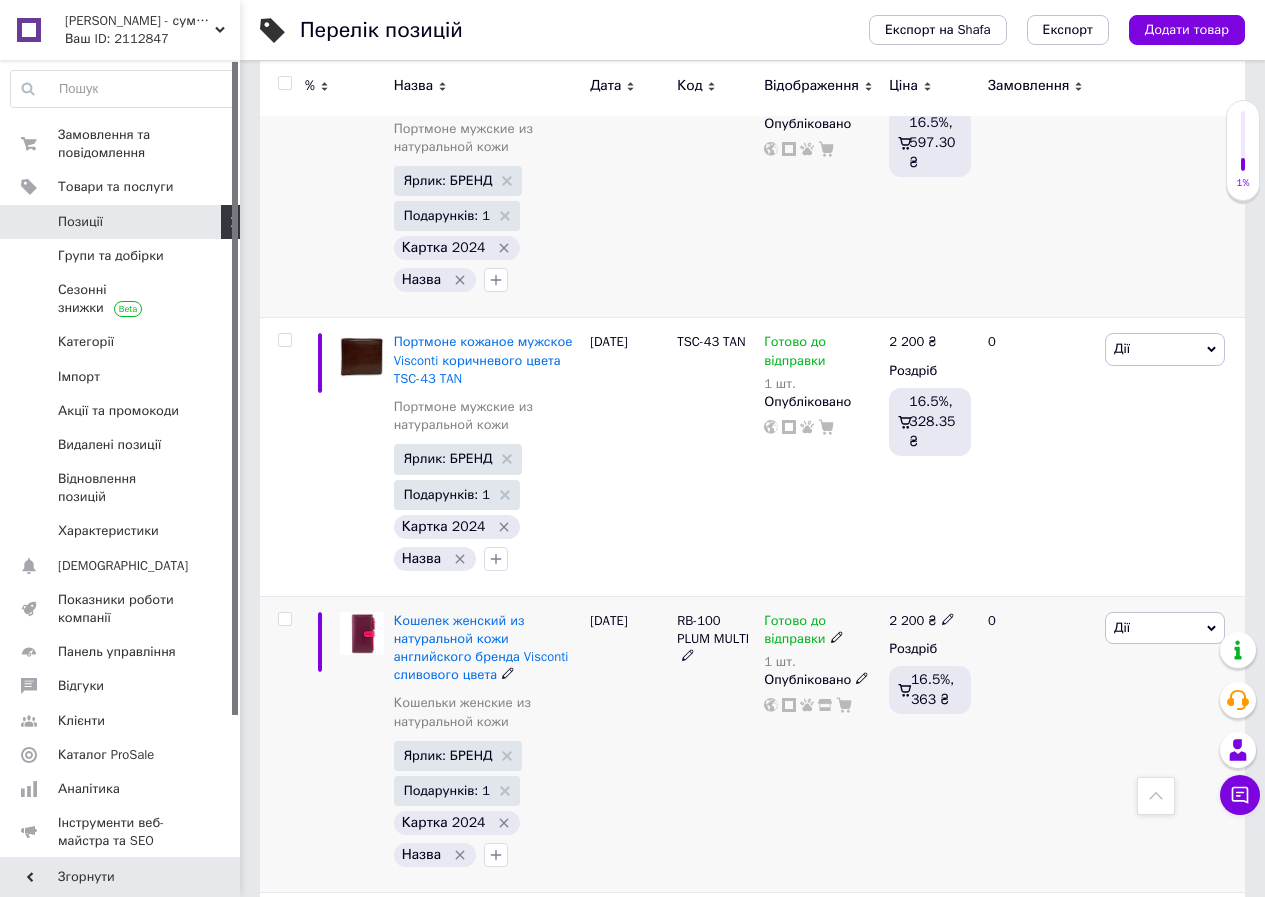 click 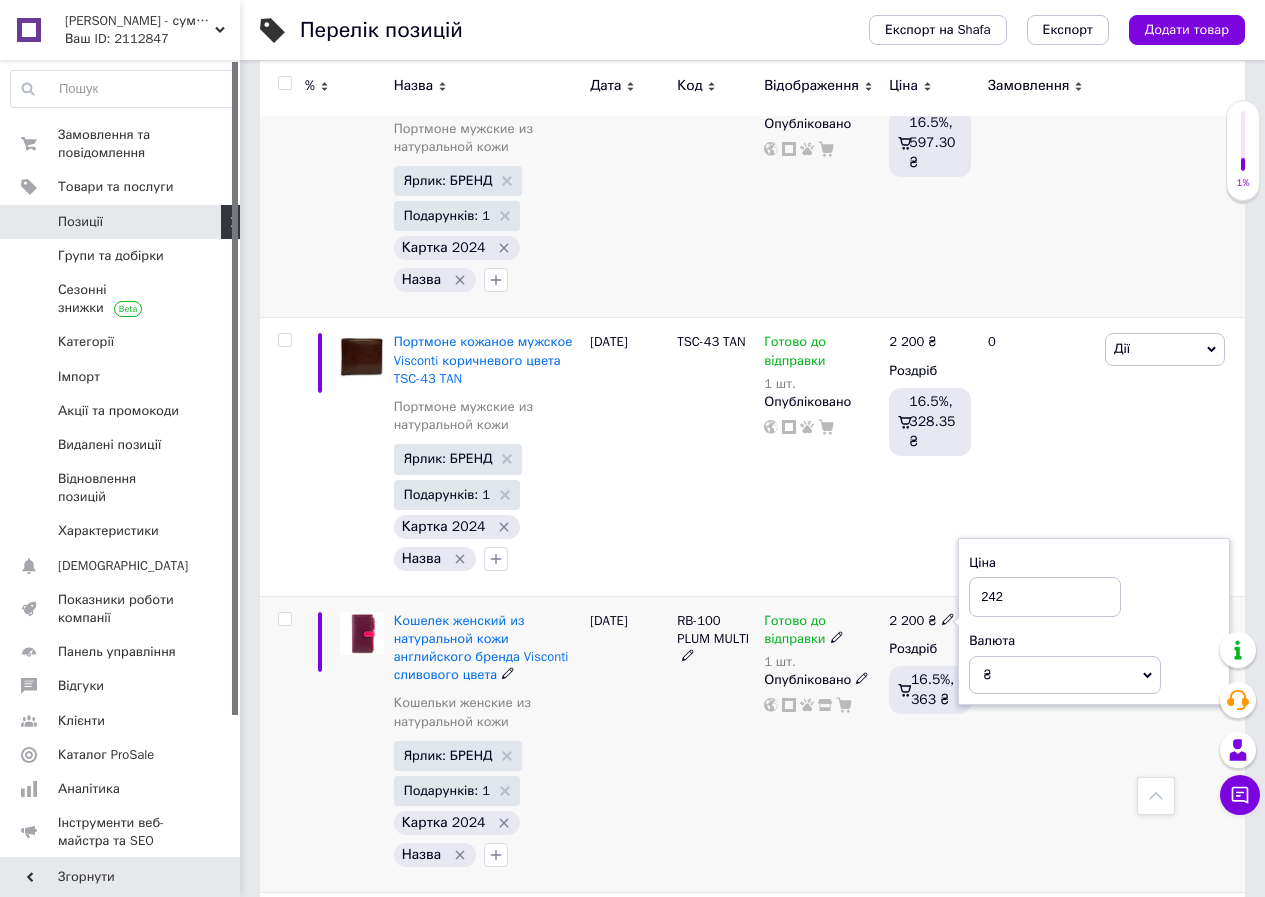 type on "2420" 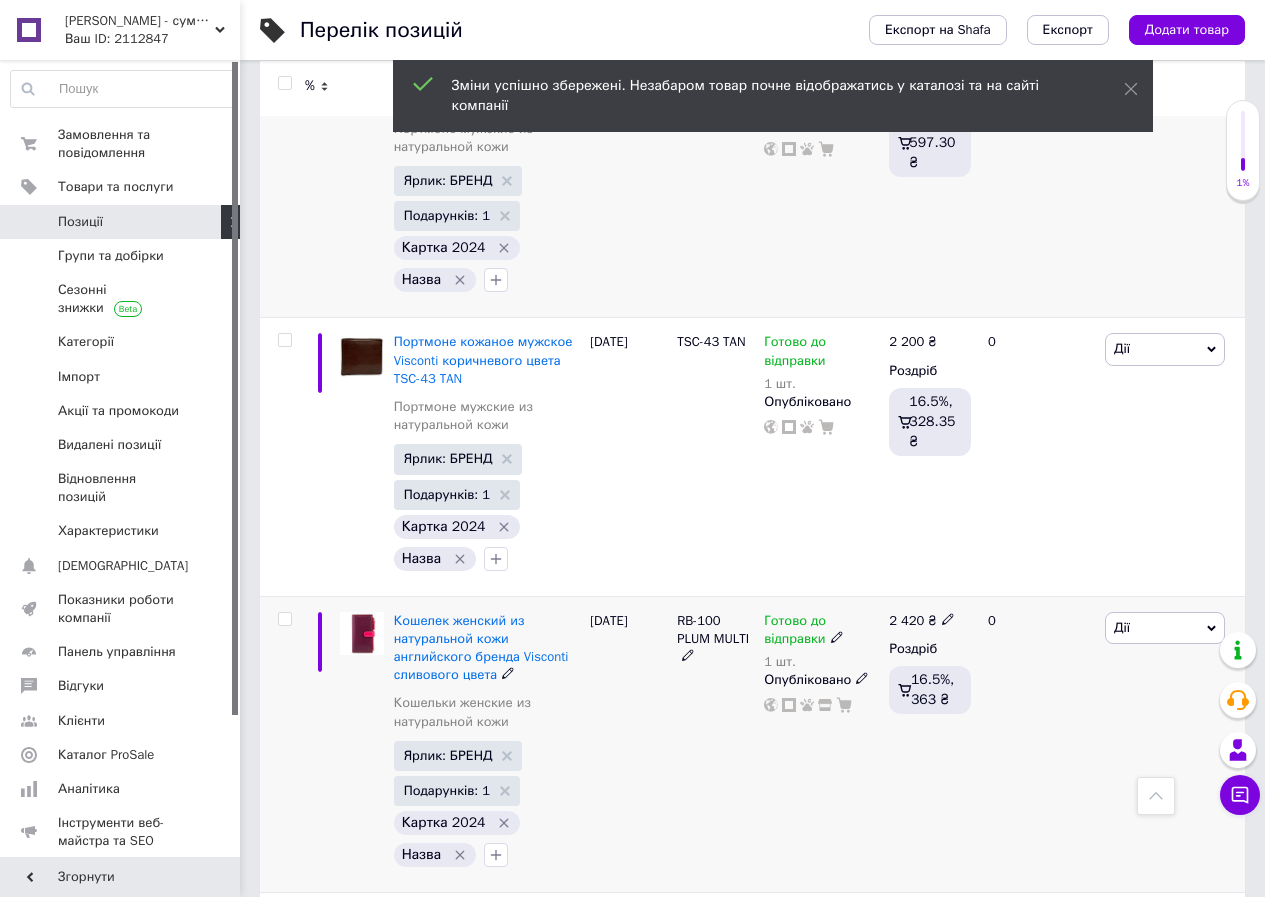 scroll, scrollTop: 10400, scrollLeft: 0, axis: vertical 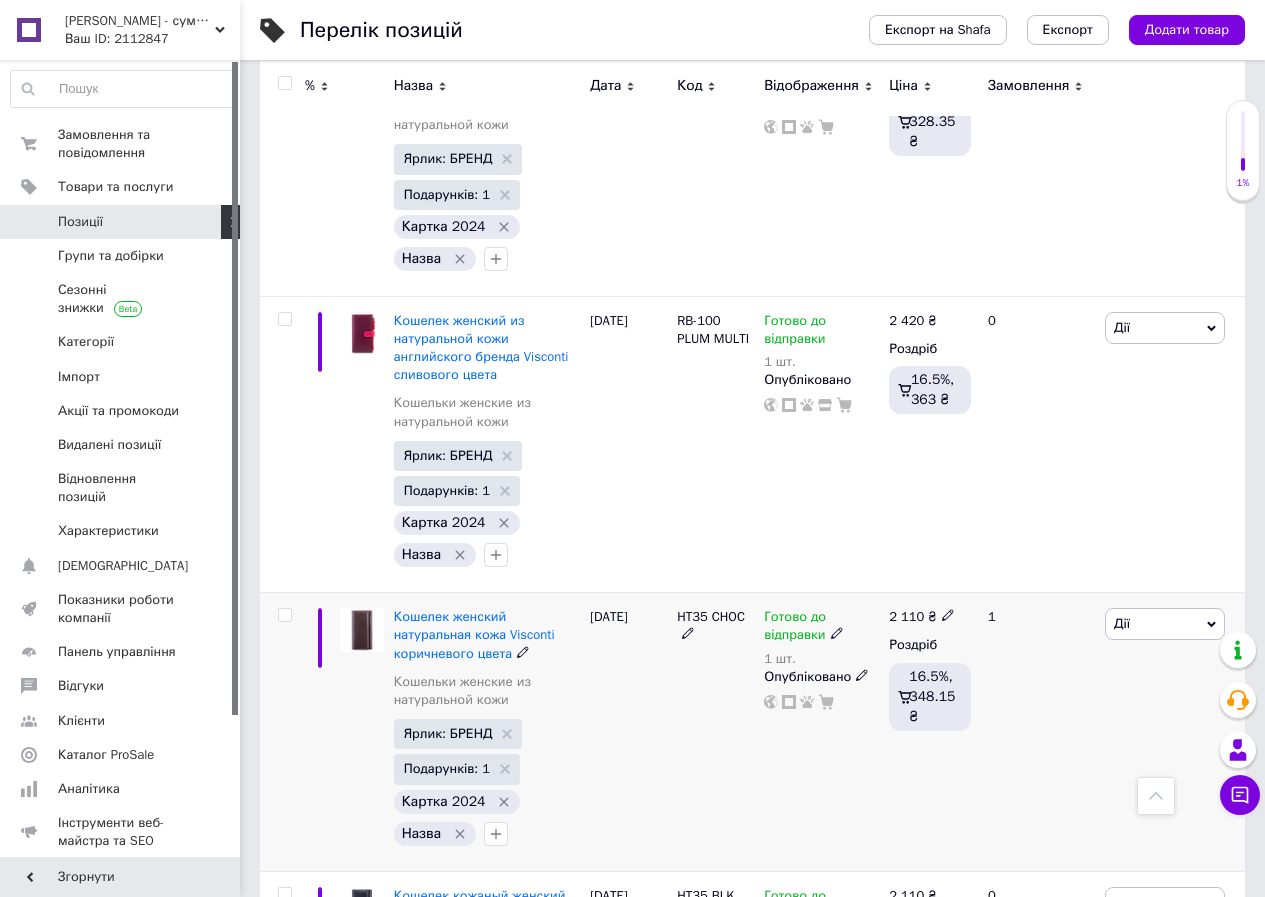 click 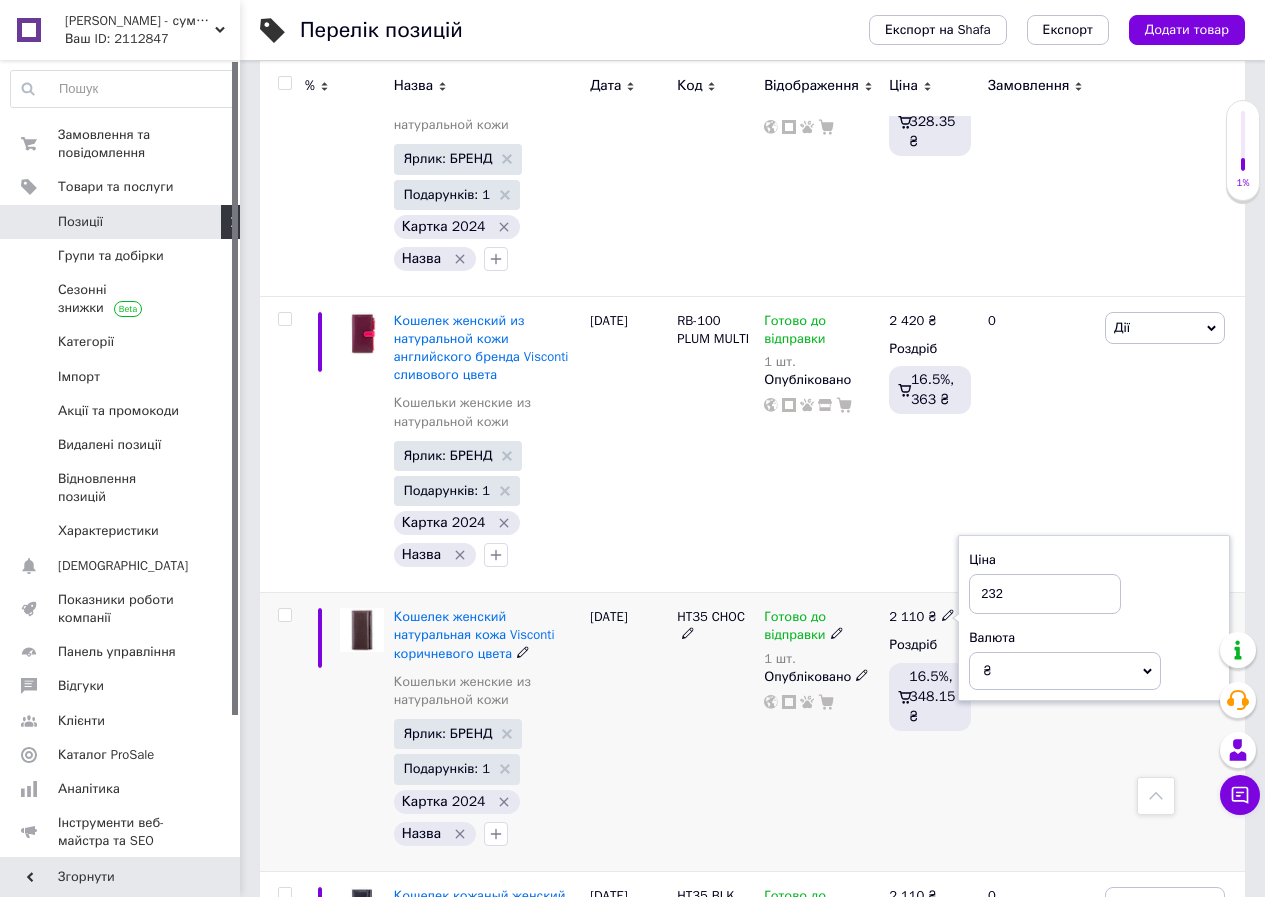 type on "2320" 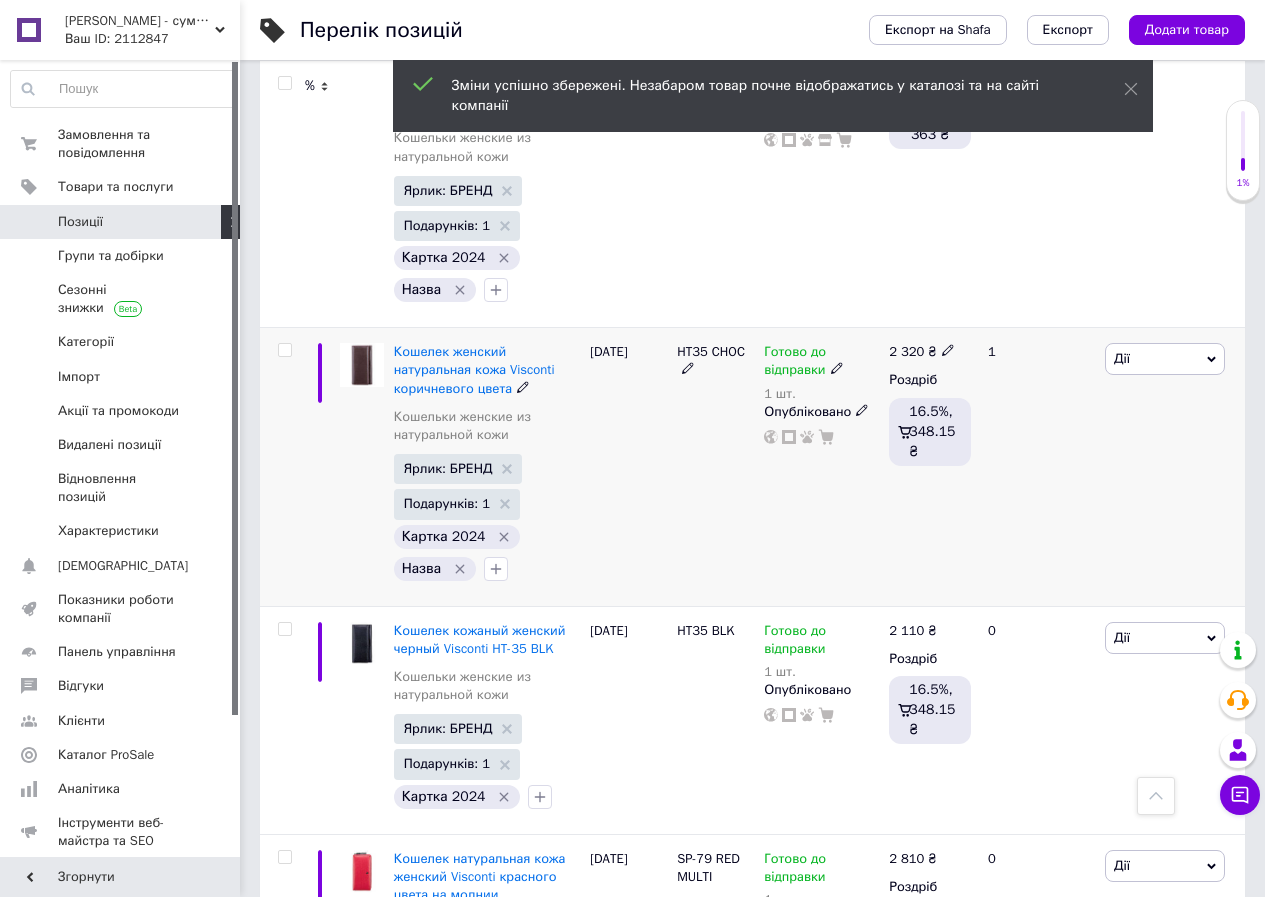 scroll, scrollTop: 10700, scrollLeft: 0, axis: vertical 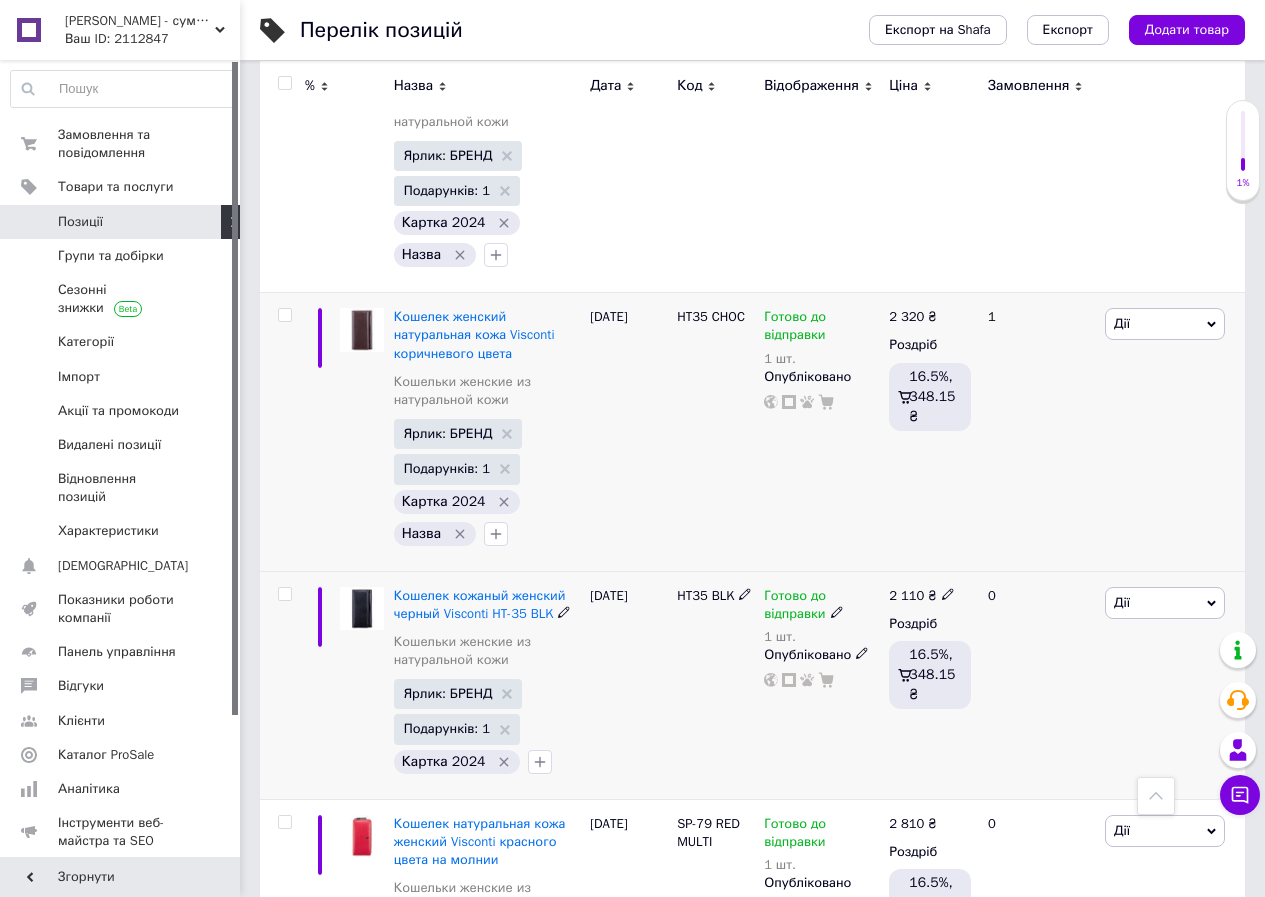 click 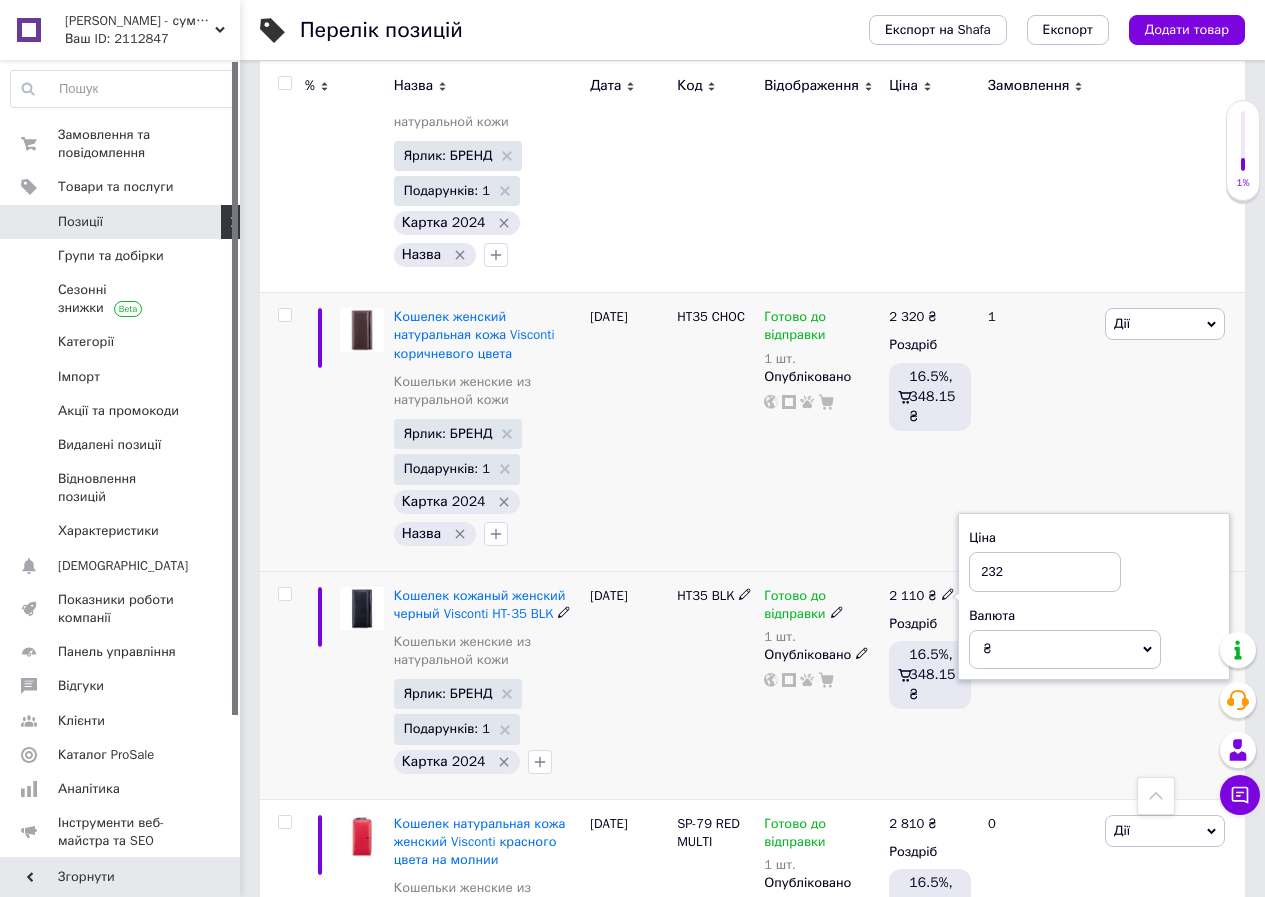 type on "2320" 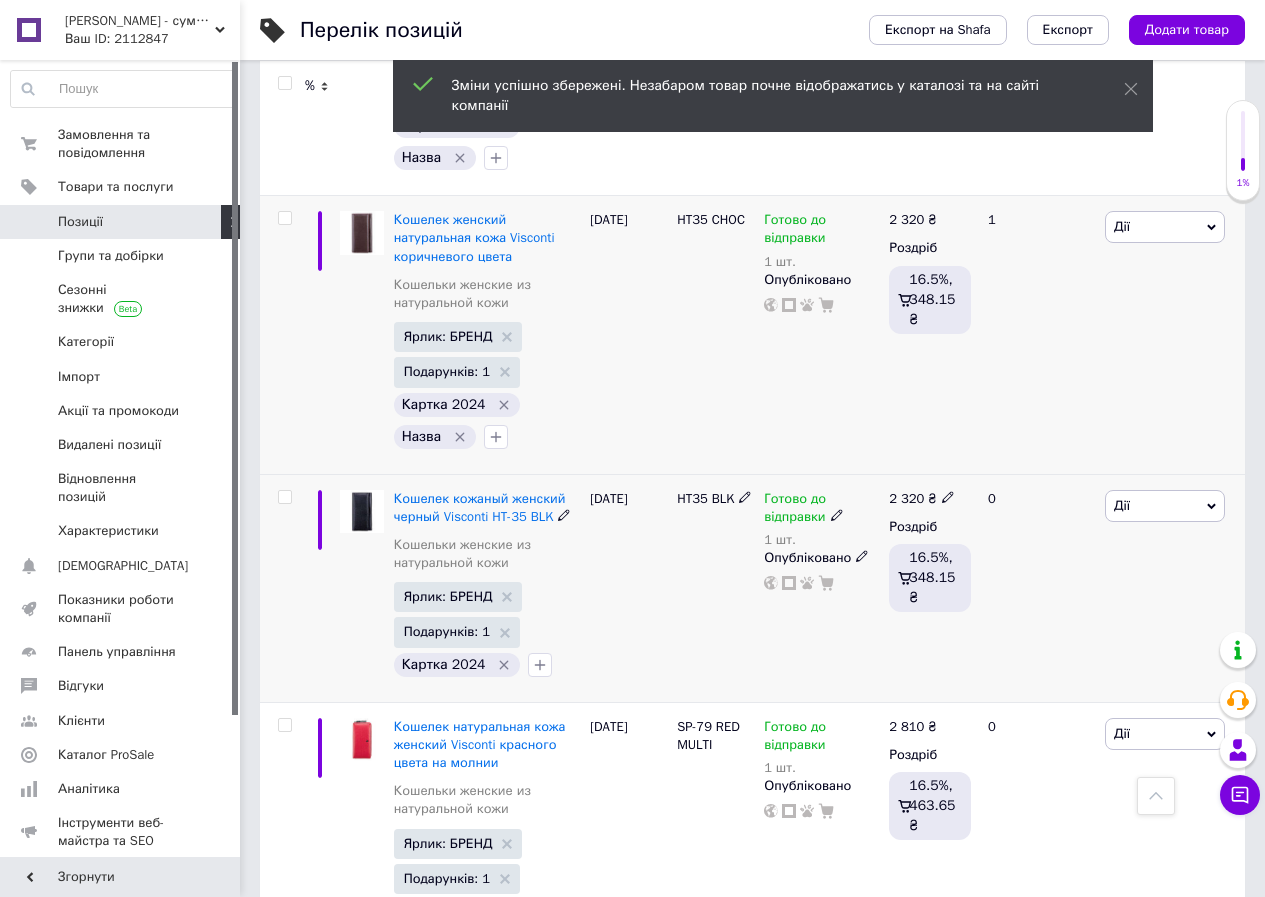 scroll, scrollTop: 10887, scrollLeft: 0, axis: vertical 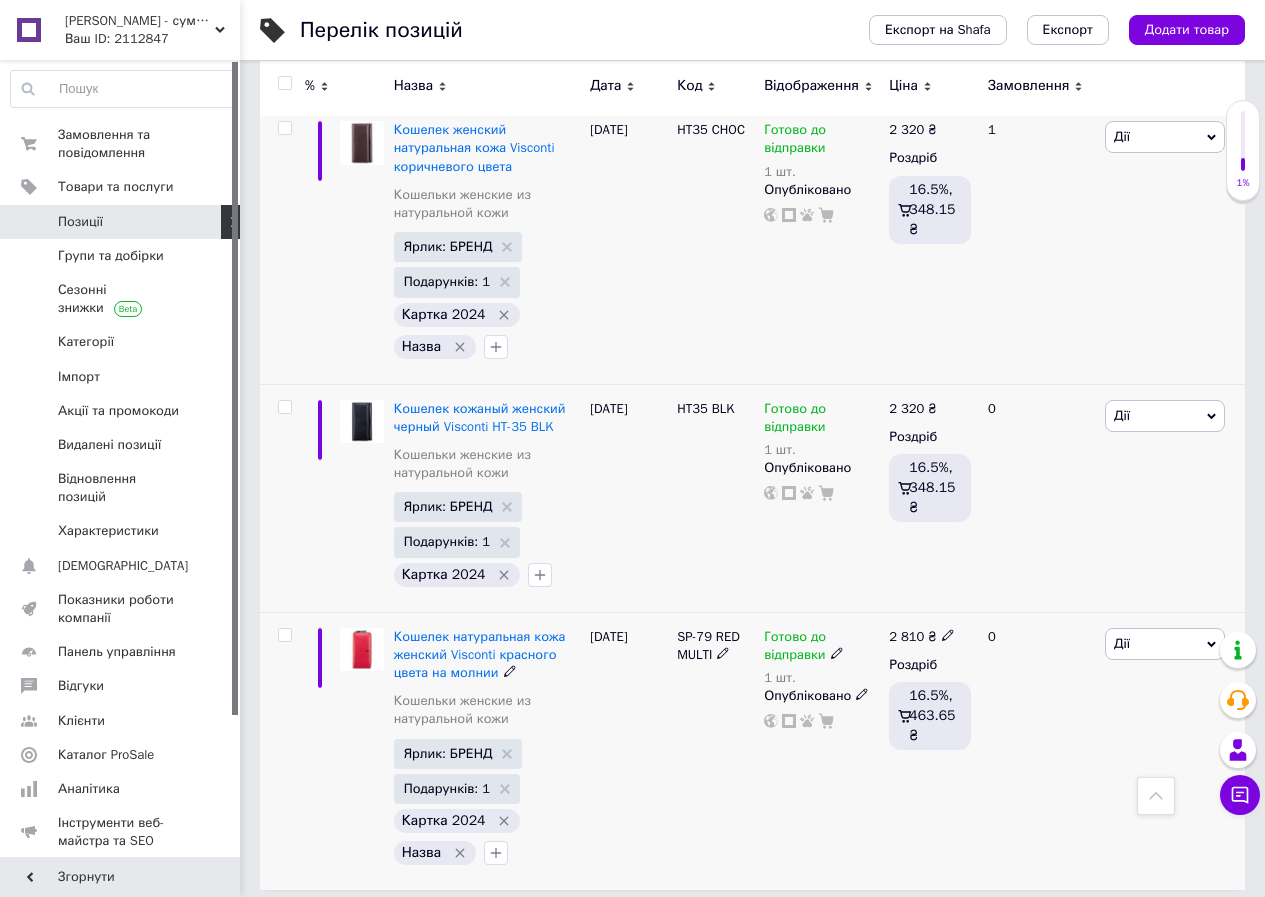 click 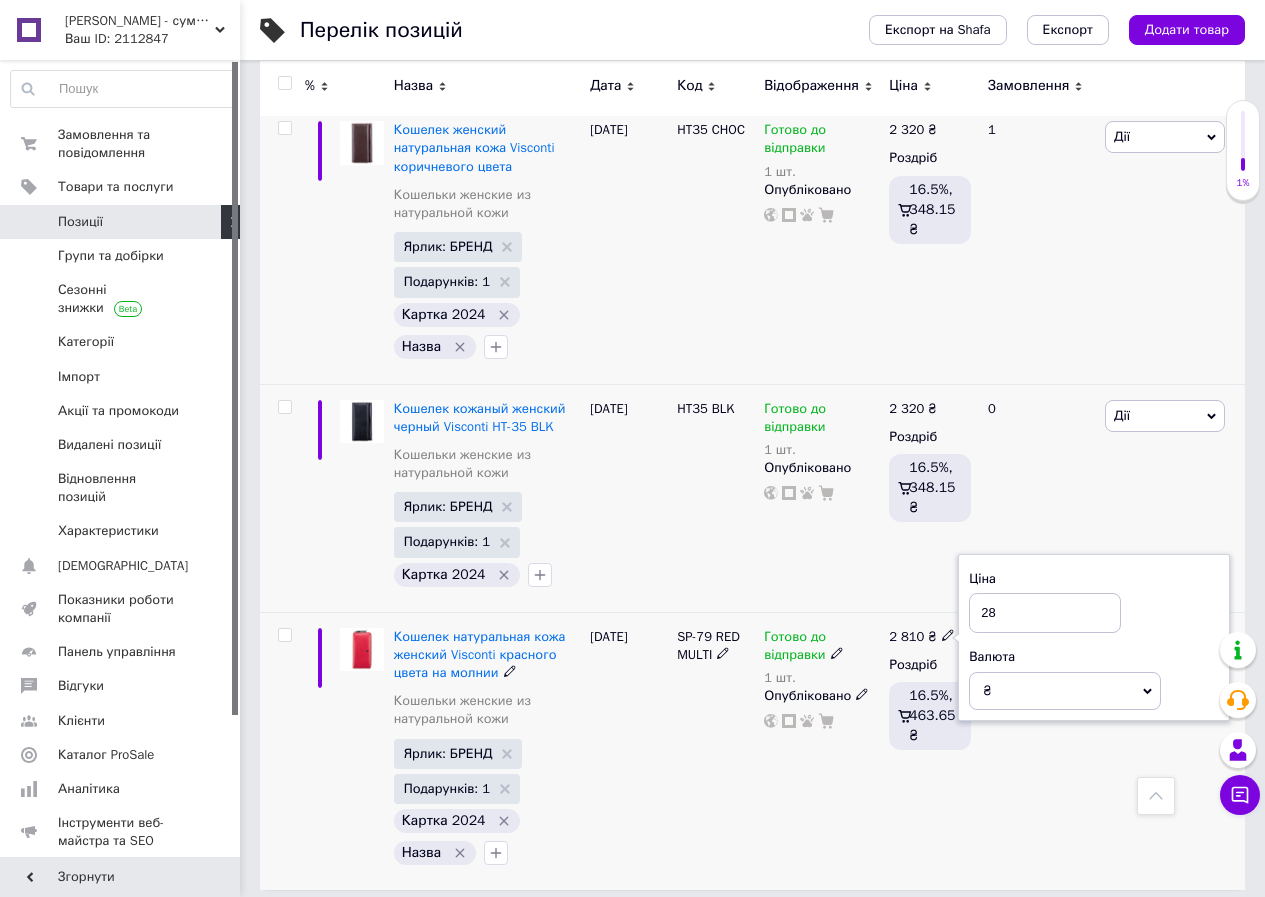 type on "2" 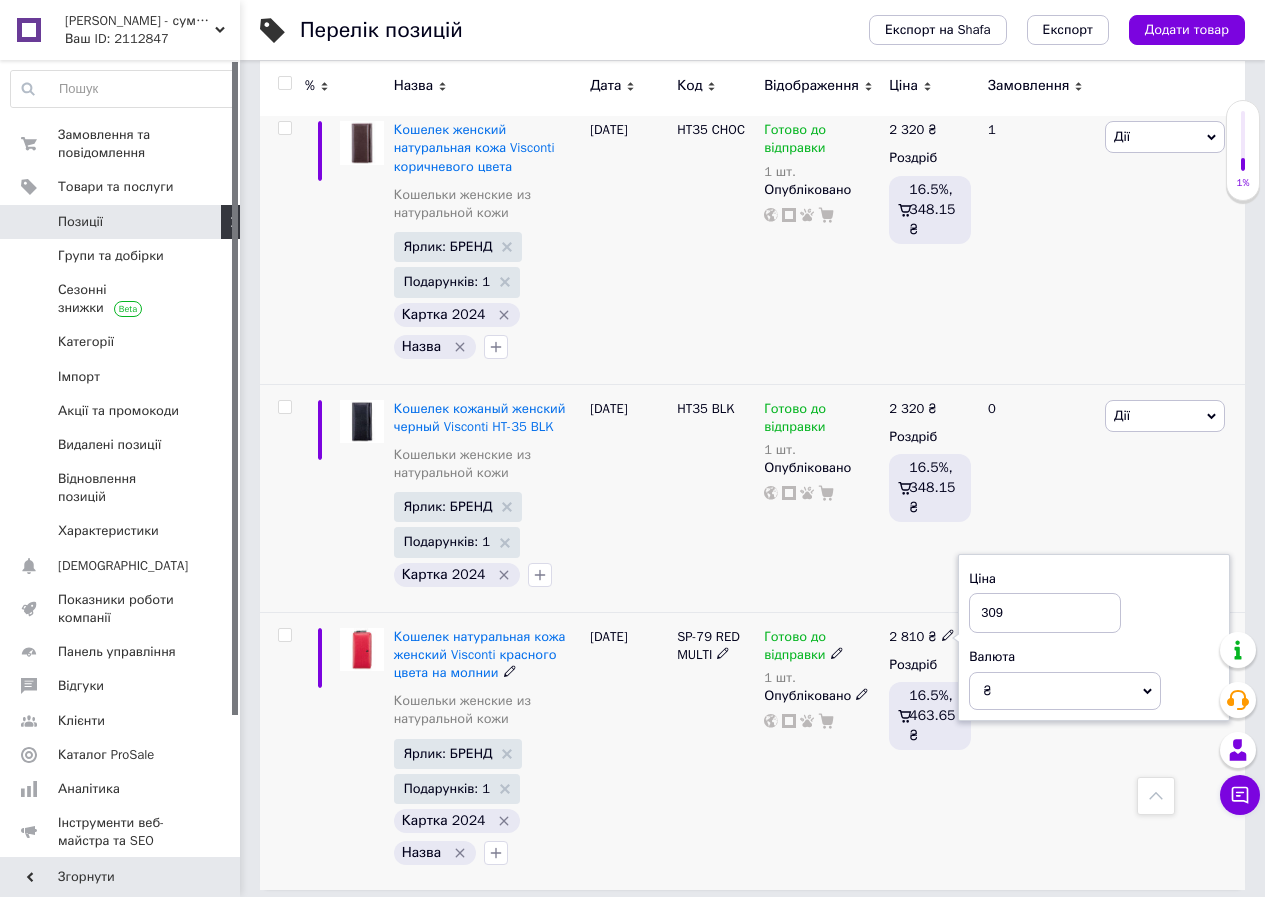 type on "3090" 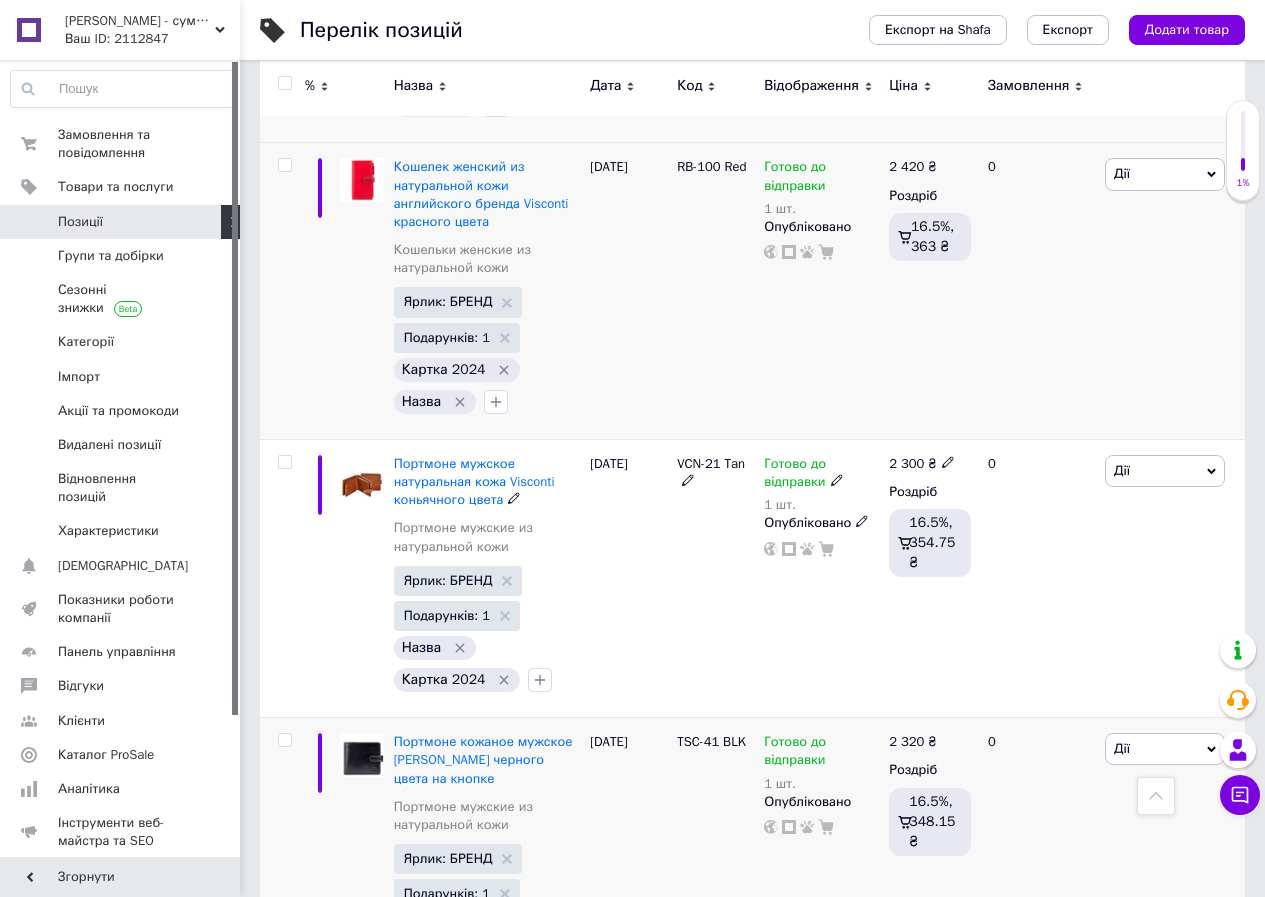 scroll, scrollTop: 8087, scrollLeft: 0, axis: vertical 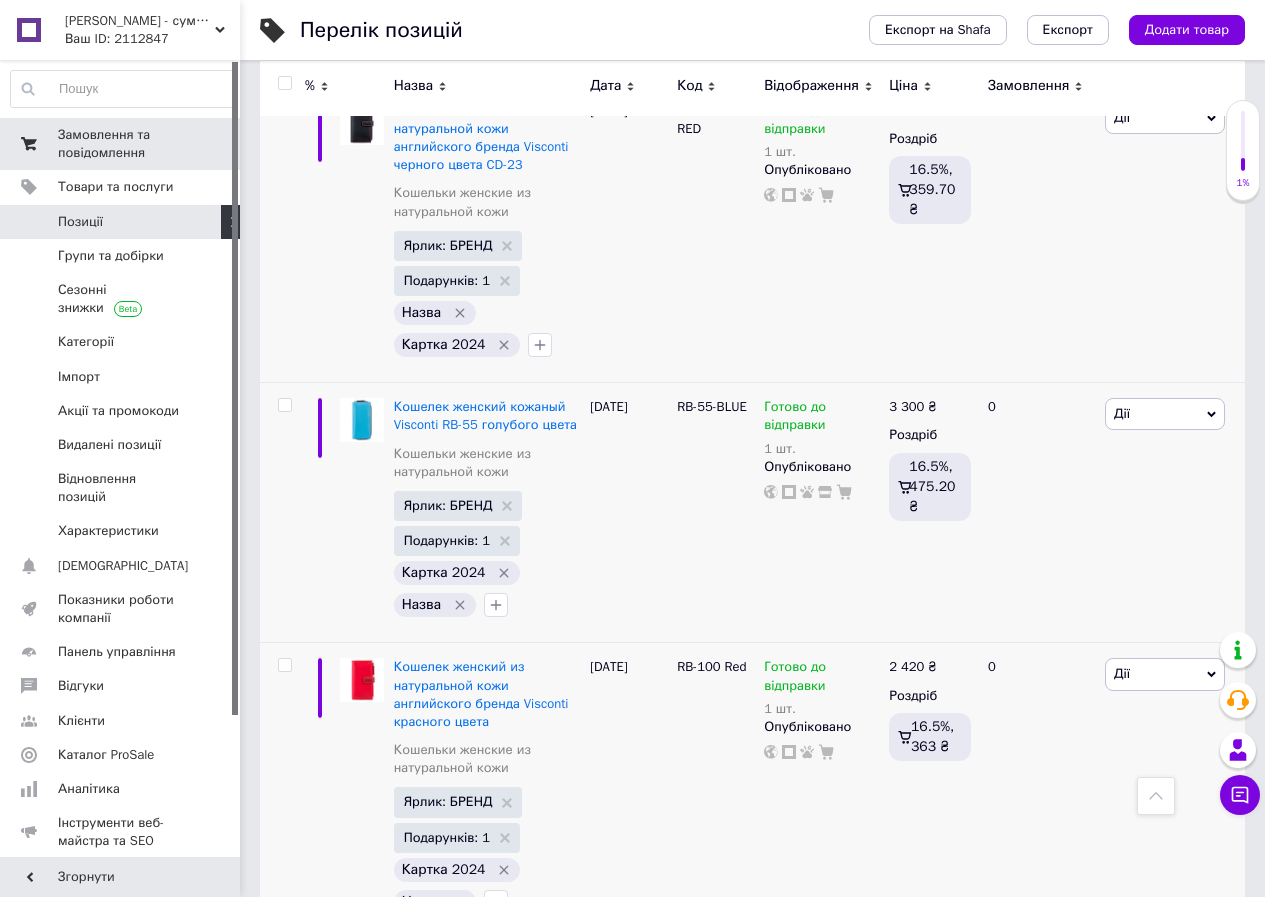 click on "Замовлення та повідомлення" at bounding box center [121, 144] 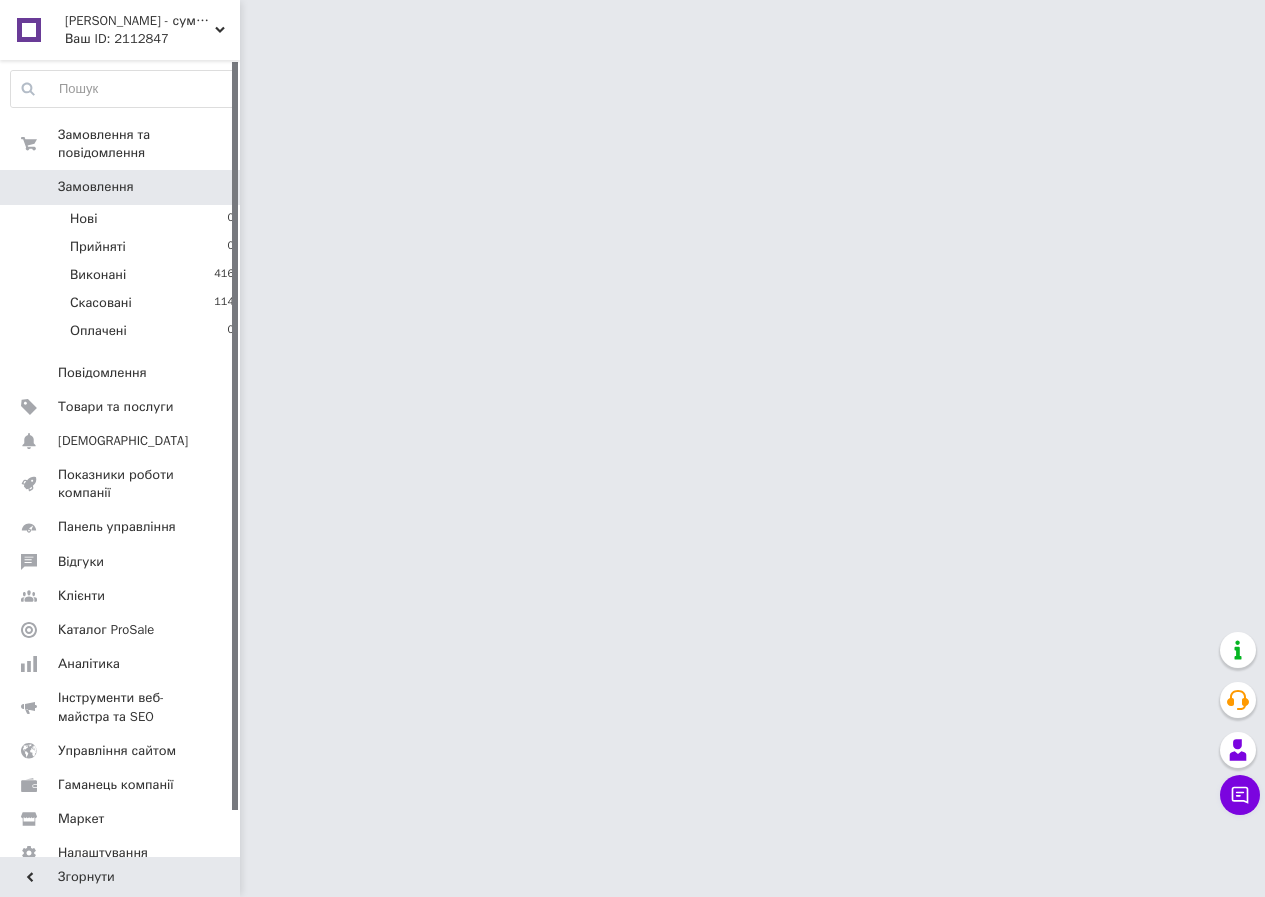 scroll, scrollTop: 0, scrollLeft: 0, axis: both 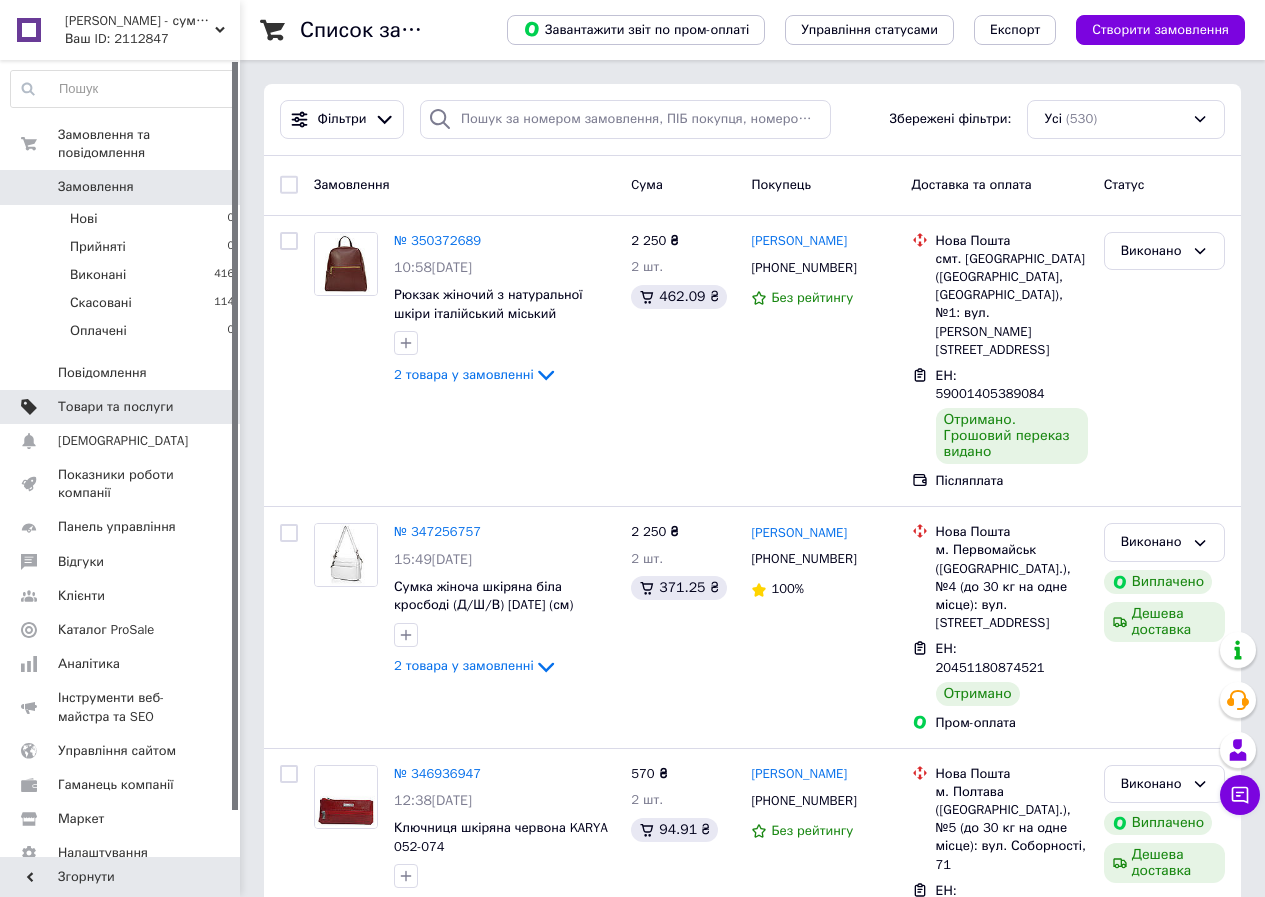 click on "Товари та послуги" at bounding box center (123, 407) 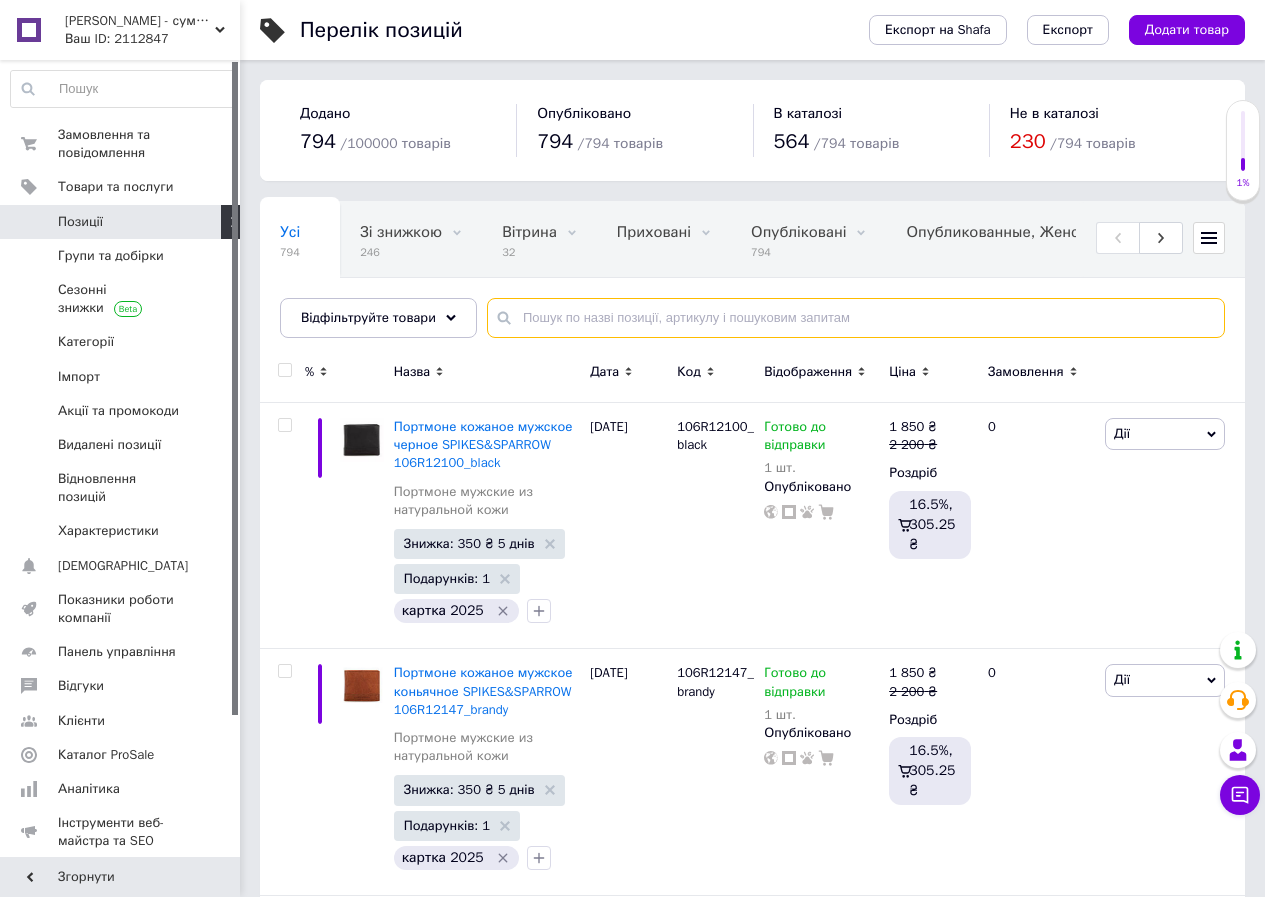 click at bounding box center [856, 318] 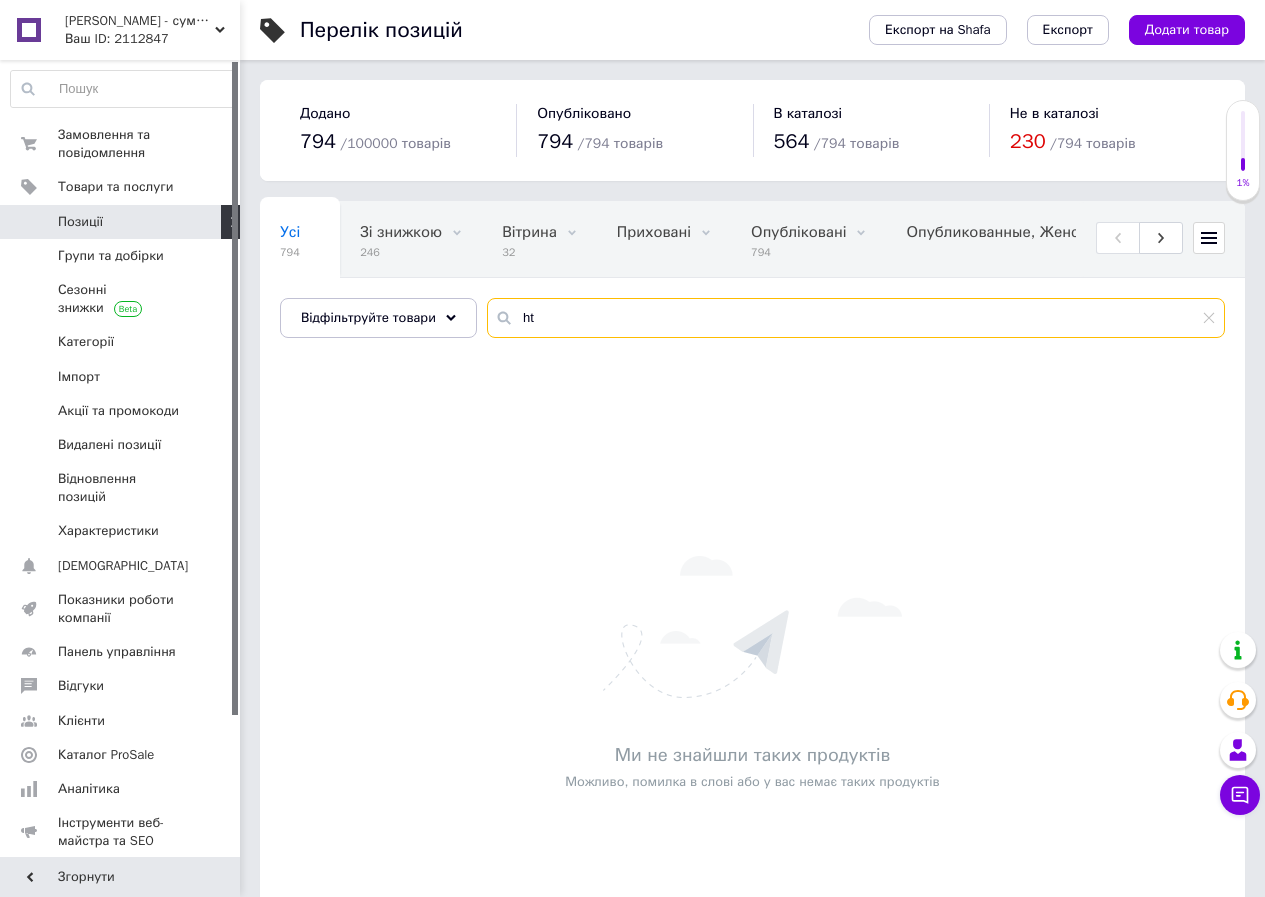 type on "ht" 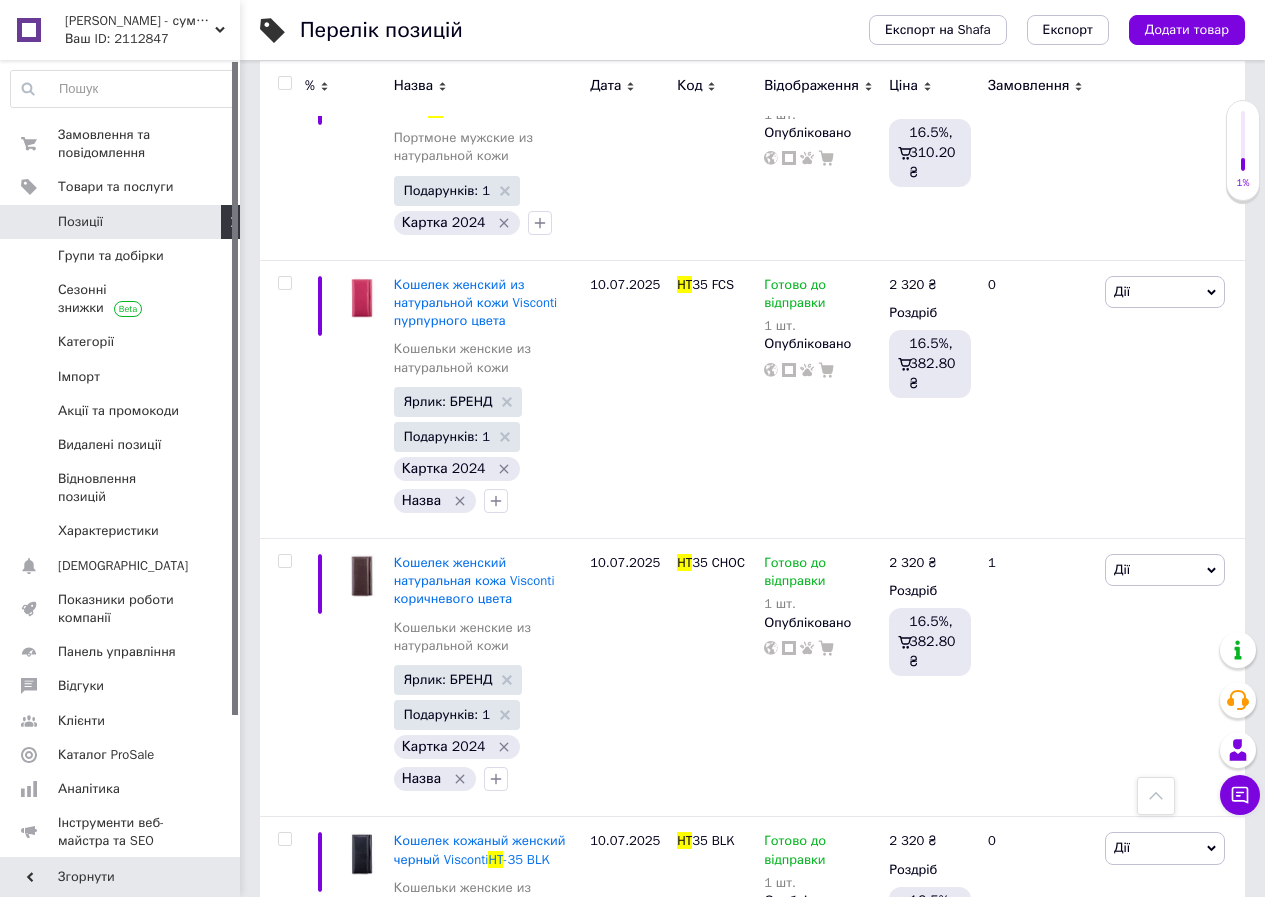 scroll, scrollTop: 2012, scrollLeft: 0, axis: vertical 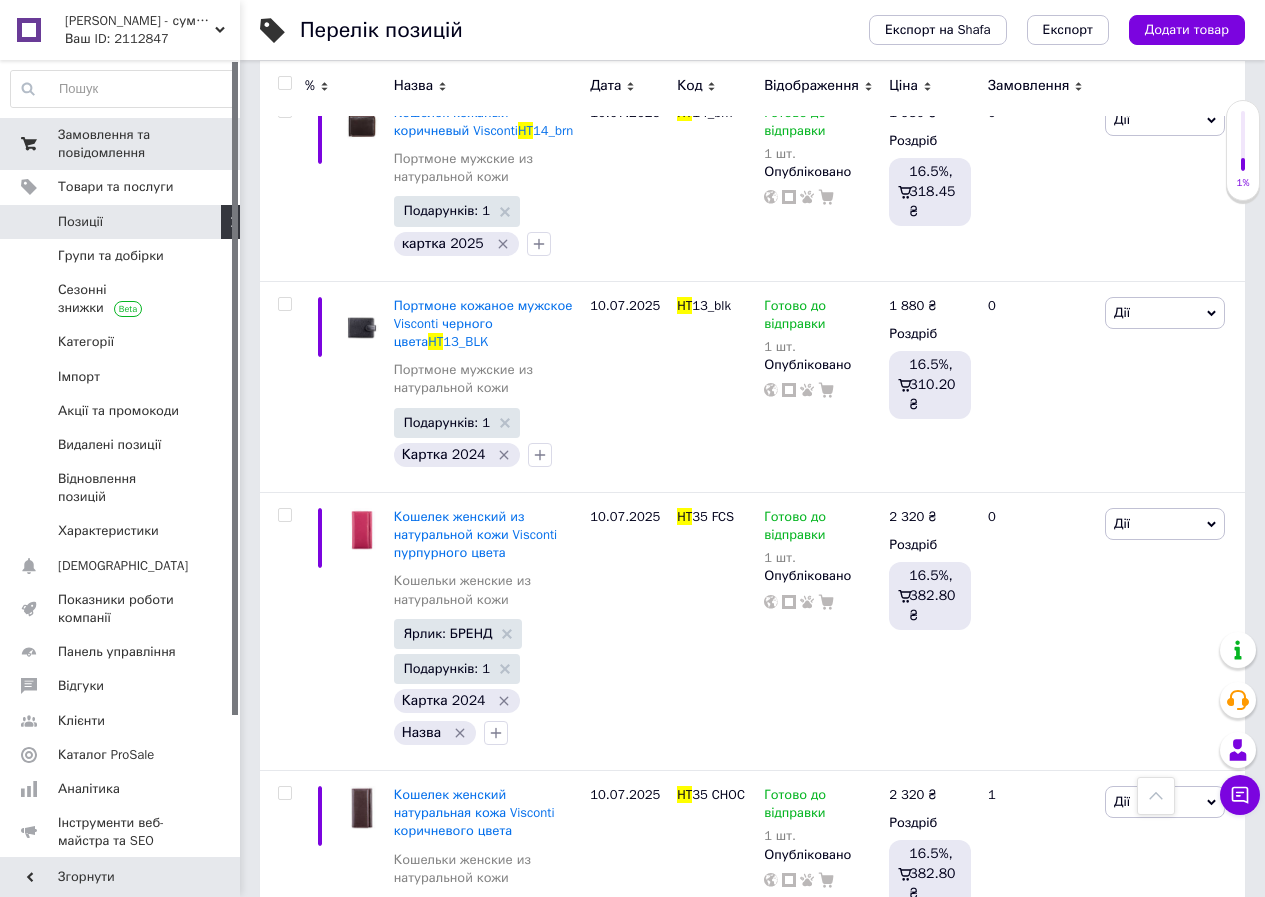click on "Замовлення та повідомлення" at bounding box center [121, 144] 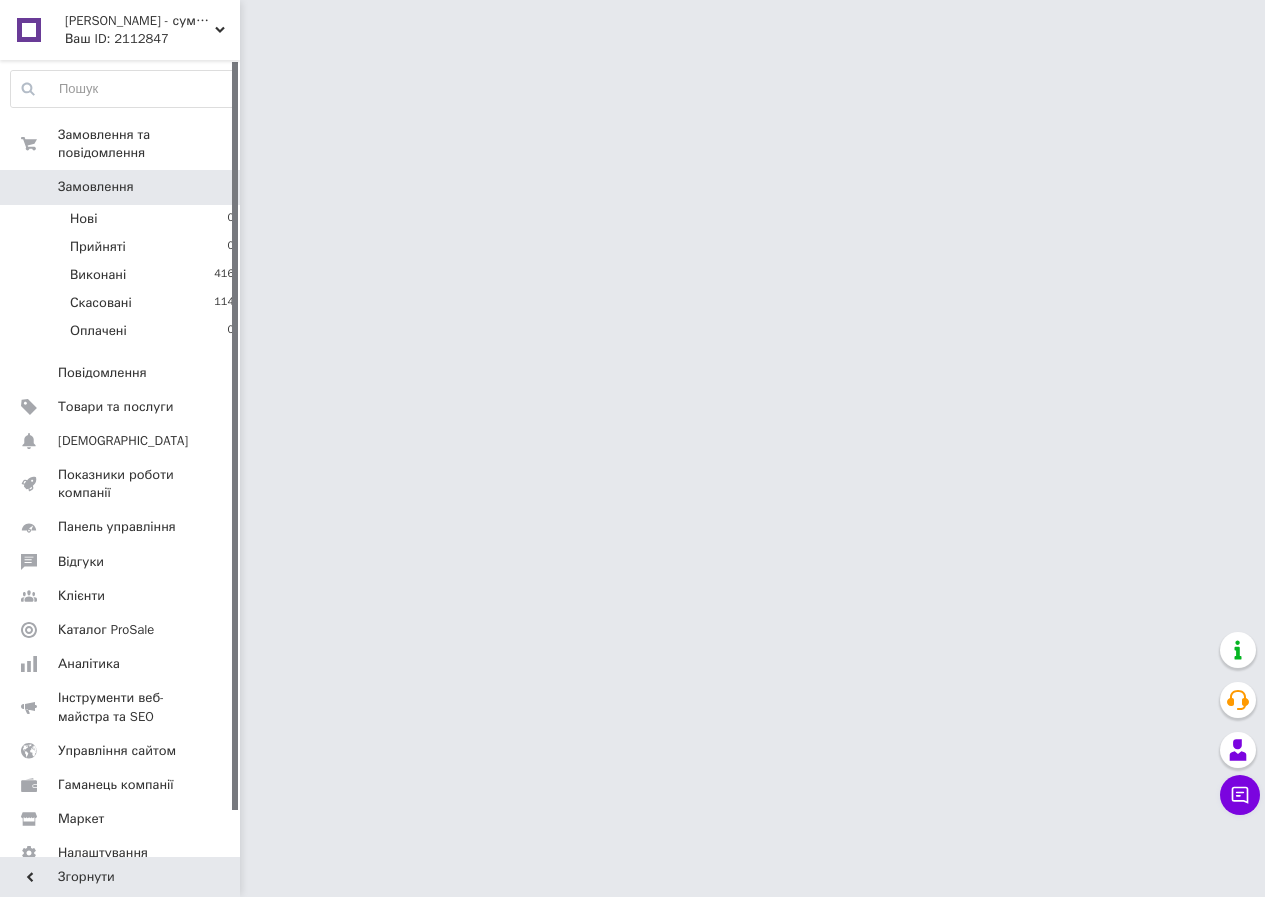 scroll, scrollTop: 0, scrollLeft: 0, axis: both 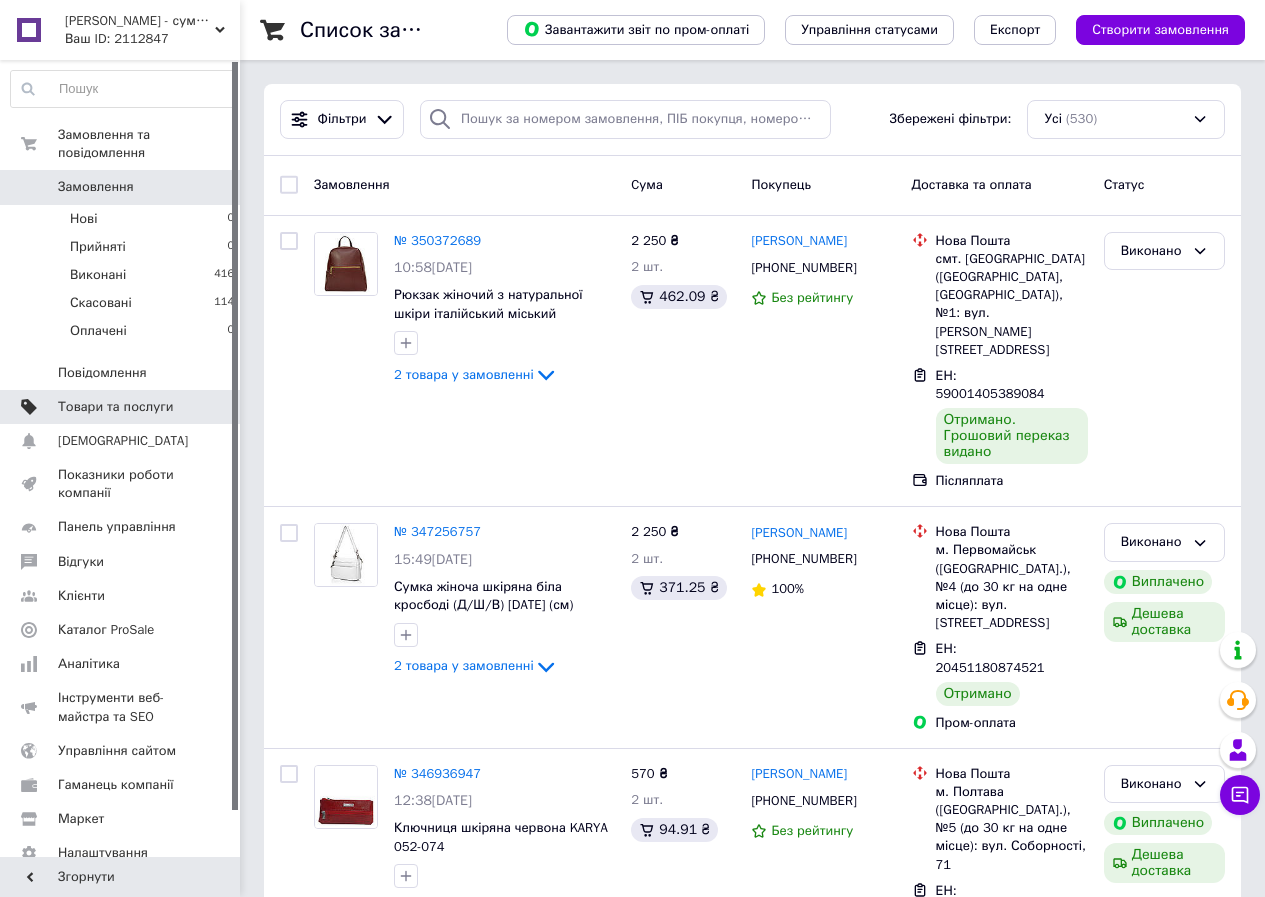 click on "Товари та послуги" at bounding box center [115, 407] 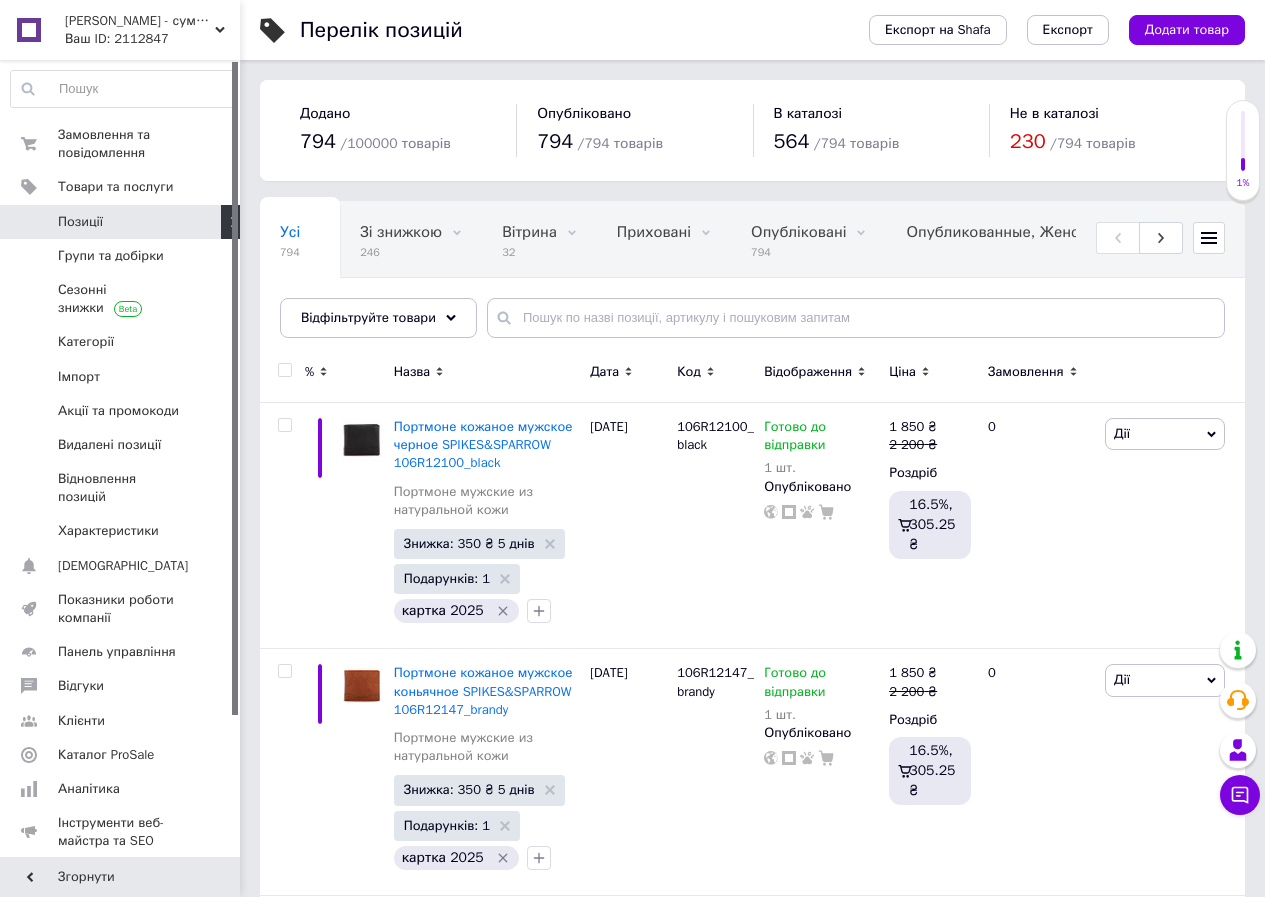 click on "[PERSON_NAME] - сумки і аксесуари з натуральної шкіри" at bounding box center [140, 21] 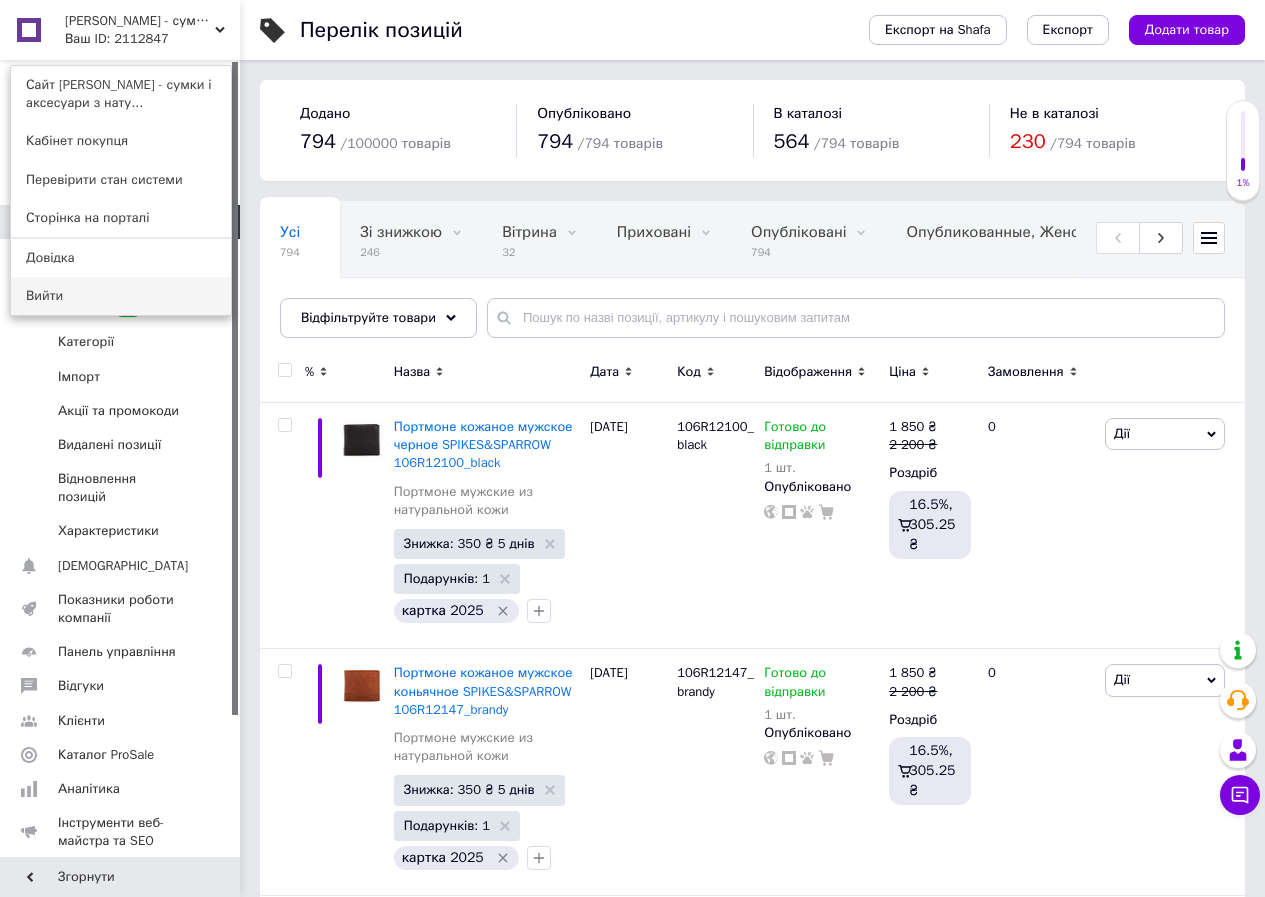 click on "Вийти" at bounding box center (121, 296) 